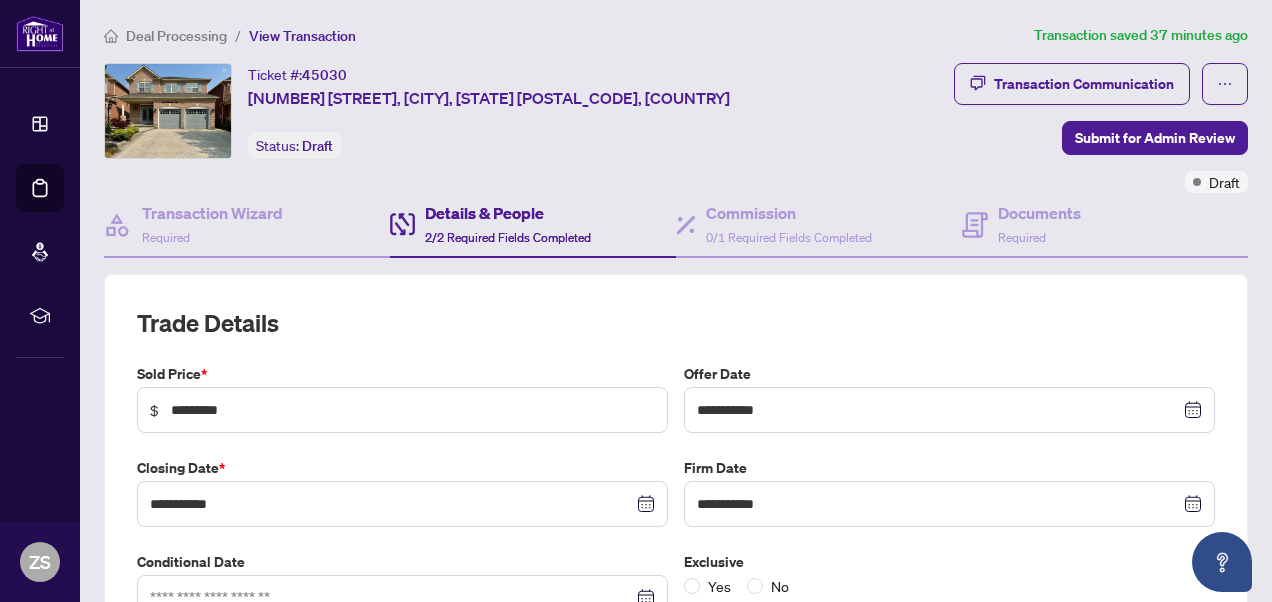 scroll, scrollTop: 0, scrollLeft: 0, axis: both 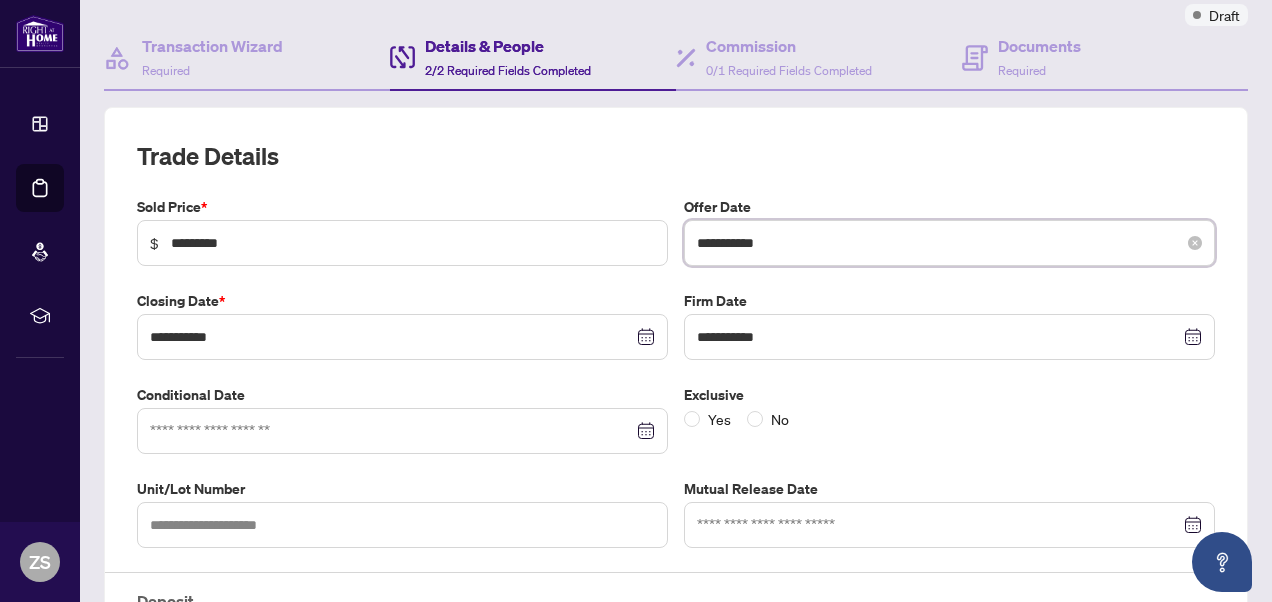 click on "**********" at bounding box center (938, 243) 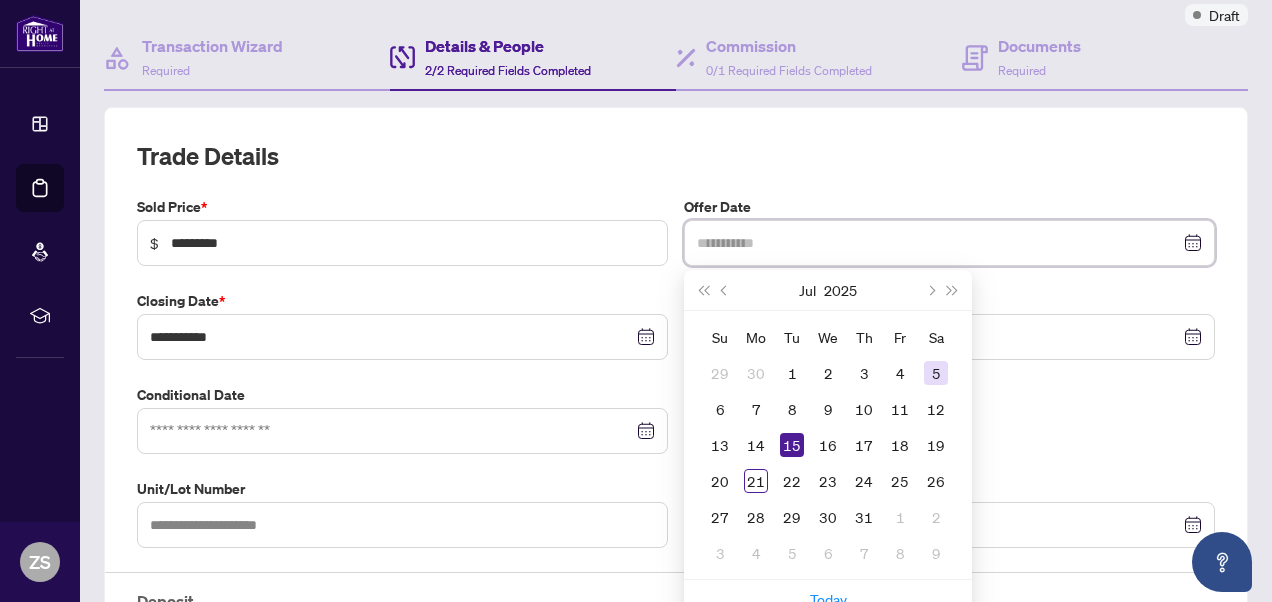 type on "**********" 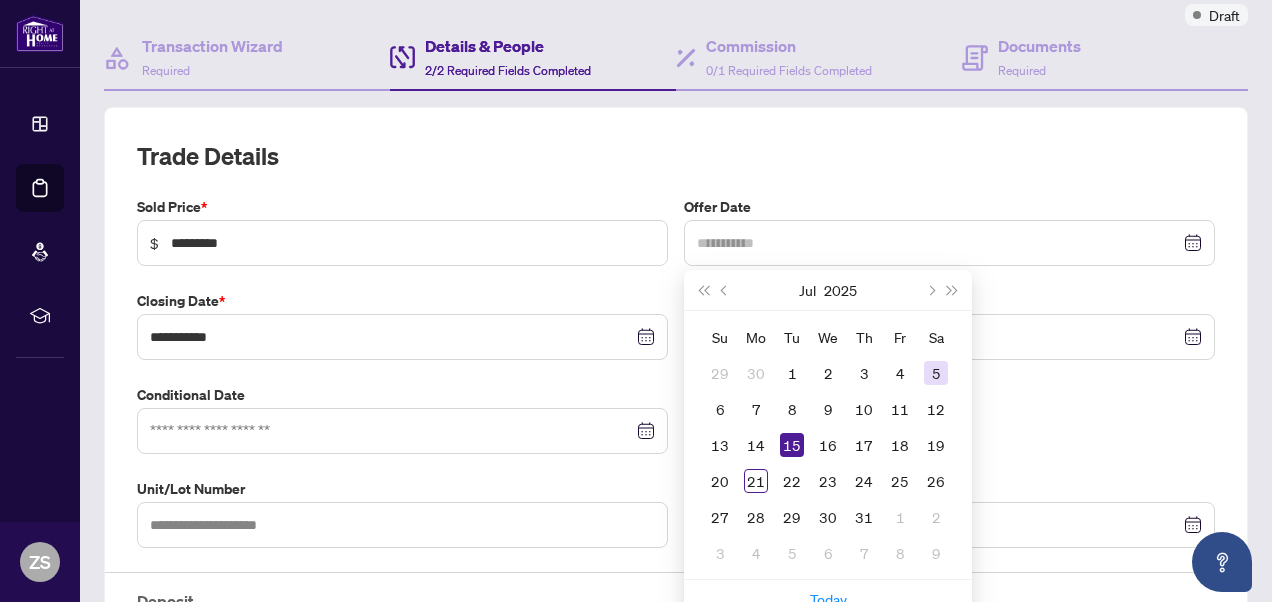 click on "5" at bounding box center (936, 373) 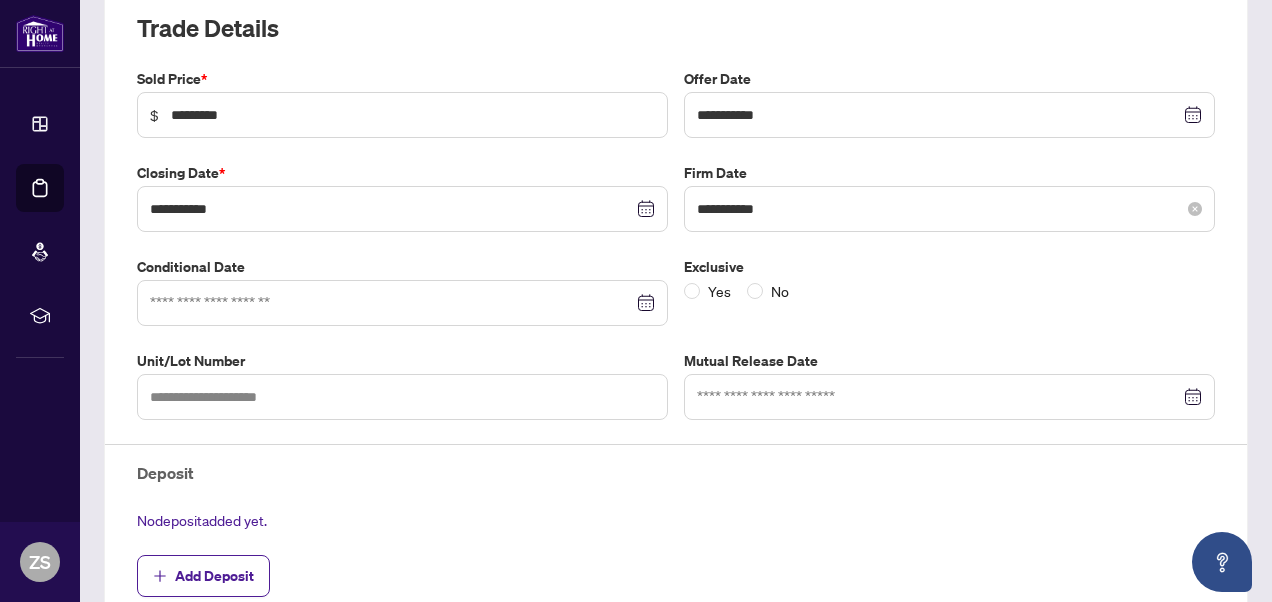 scroll, scrollTop: 296, scrollLeft: 0, axis: vertical 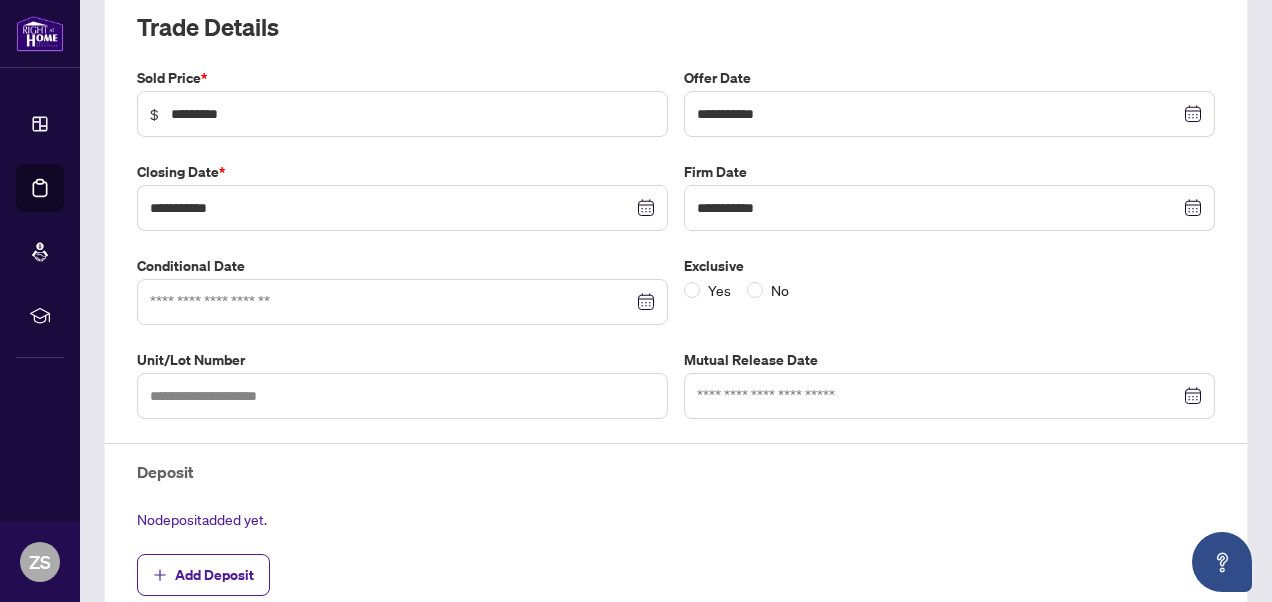 click at bounding box center [402, 302] 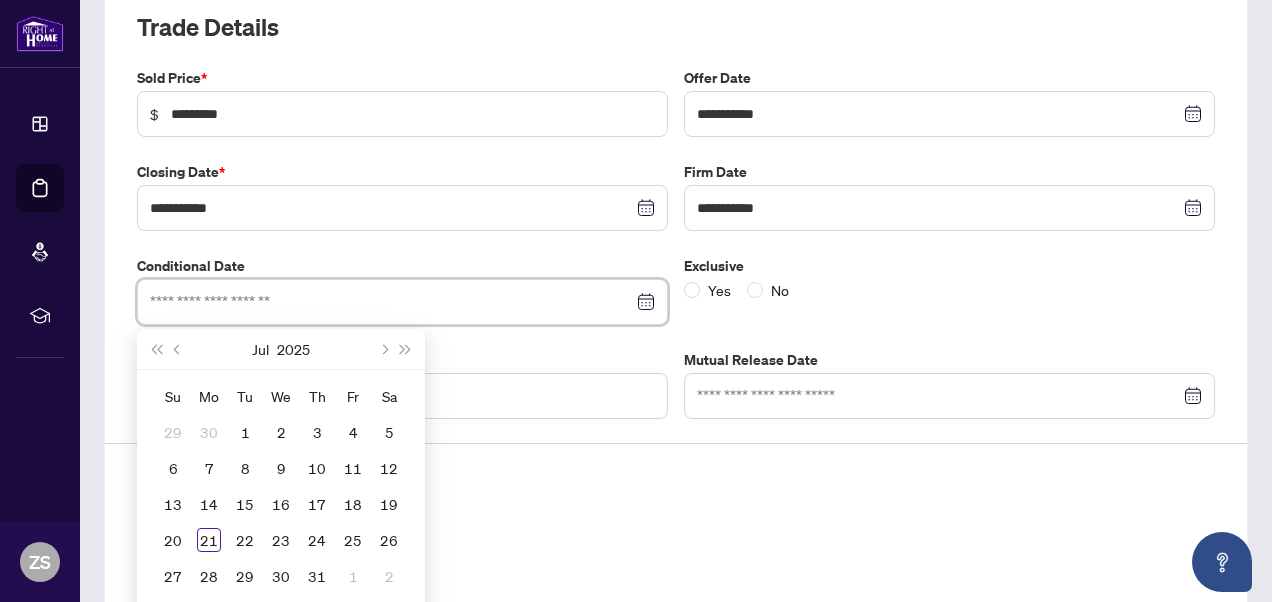 click at bounding box center (402, 302) 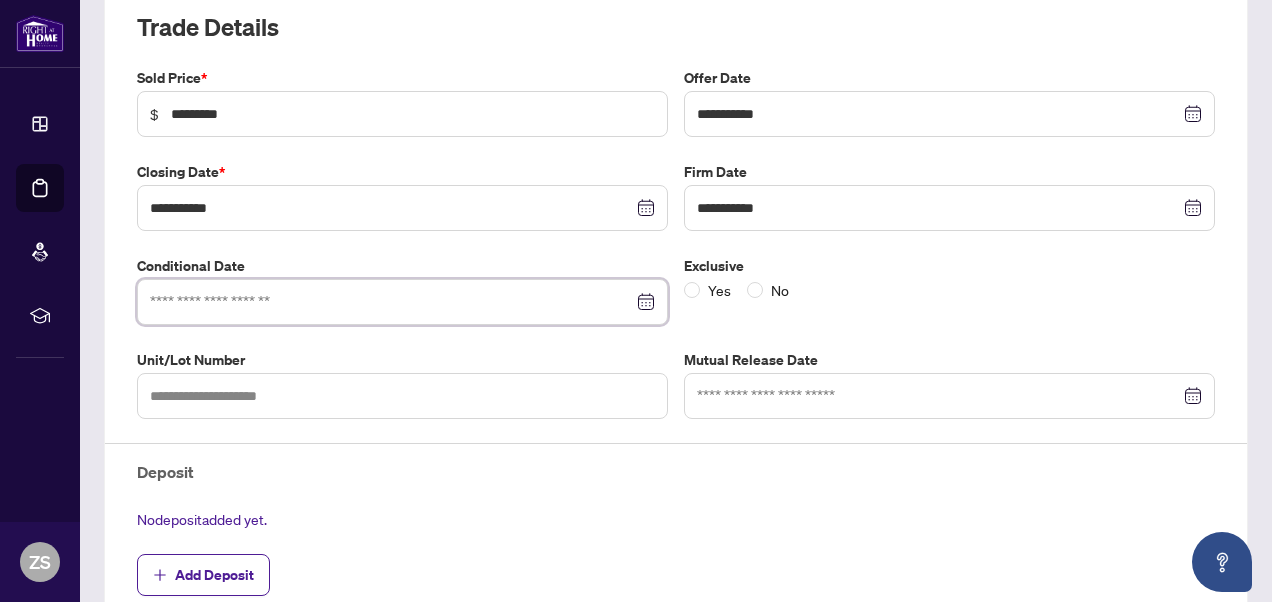 click at bounding box center [402, 302] 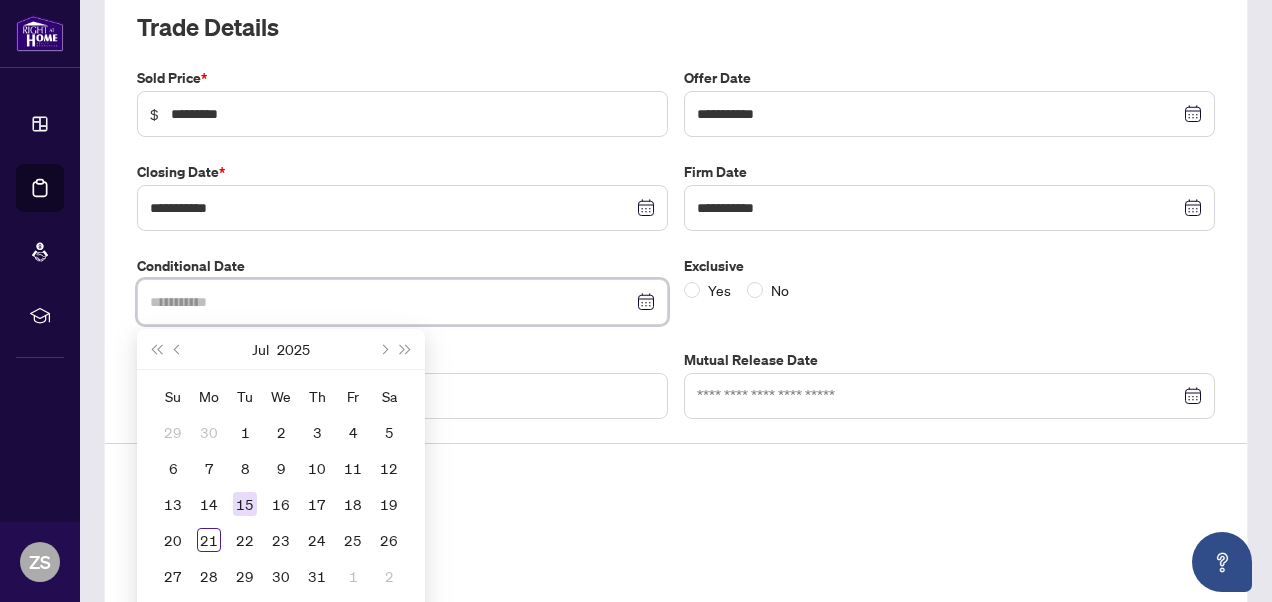type on "**********" 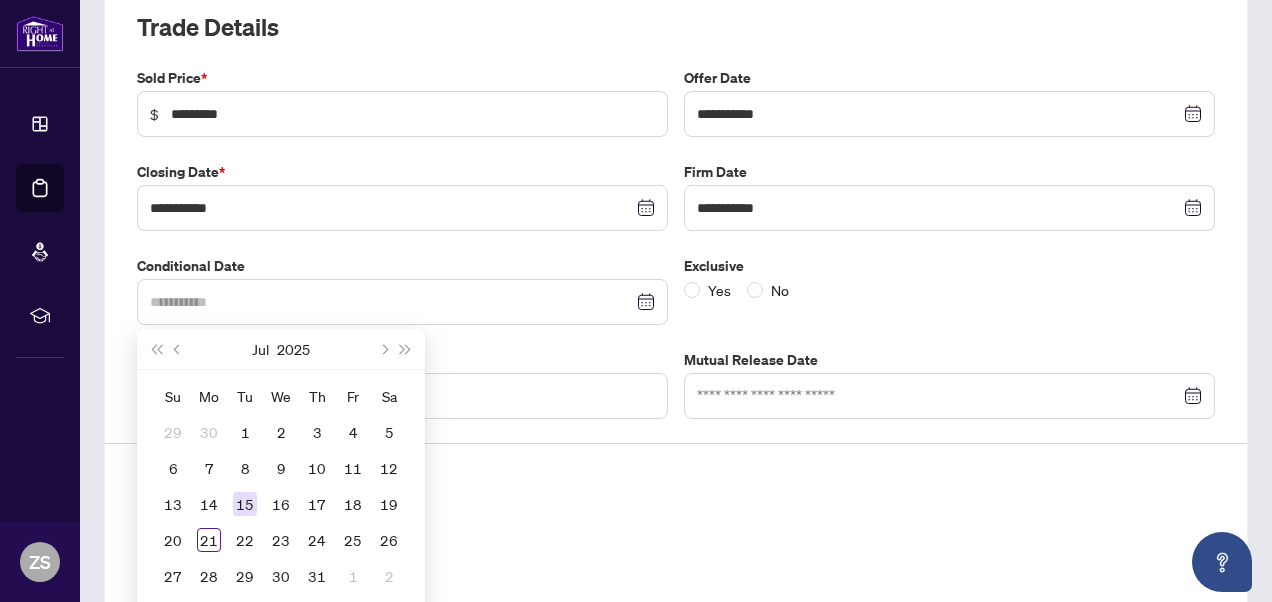 click on "15" at bounding box center [245, 504] 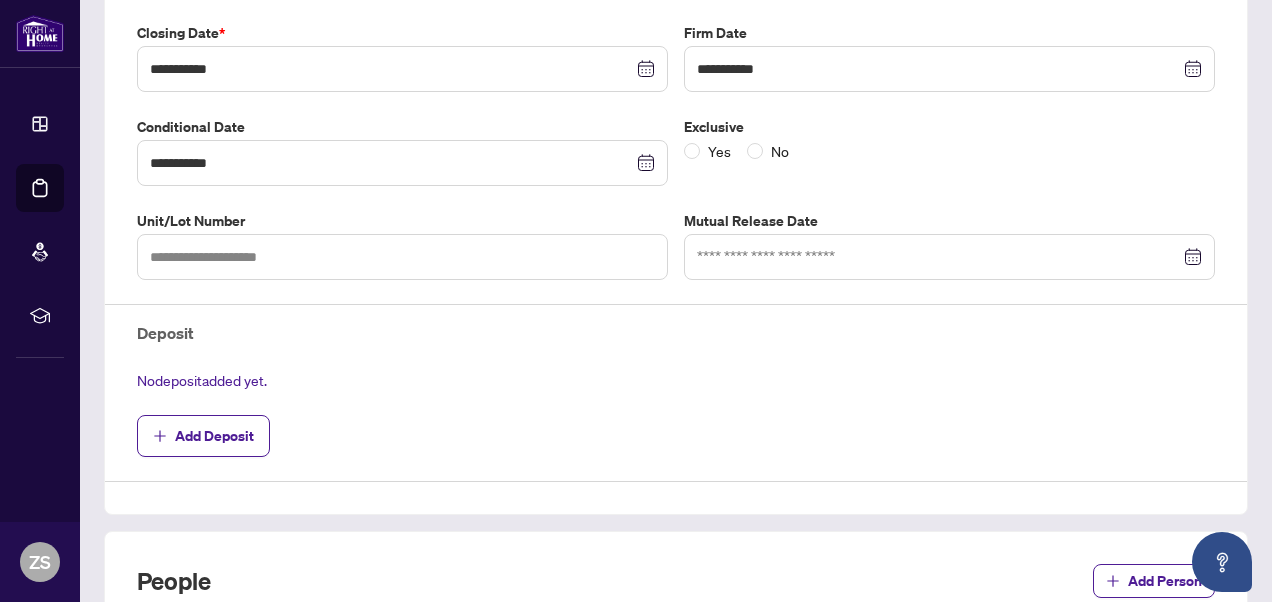 scroll, scrollTop: 436, scrollLeft: 0, axis: vertical 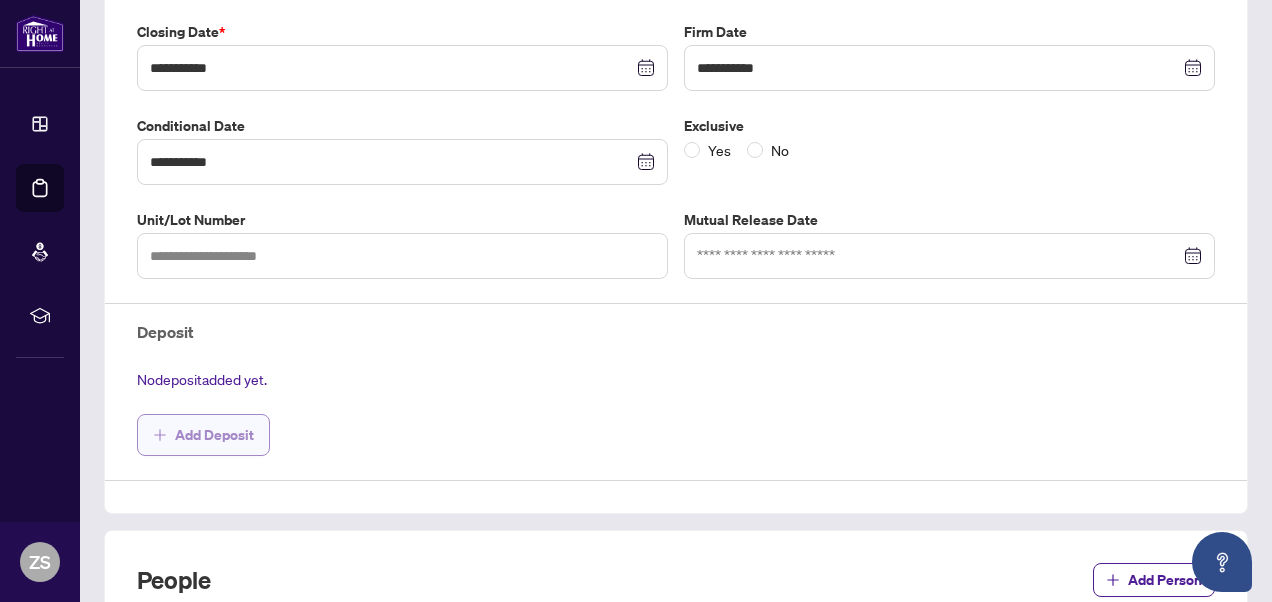 click on "Add Deposit" at bounding box center (214, 435) 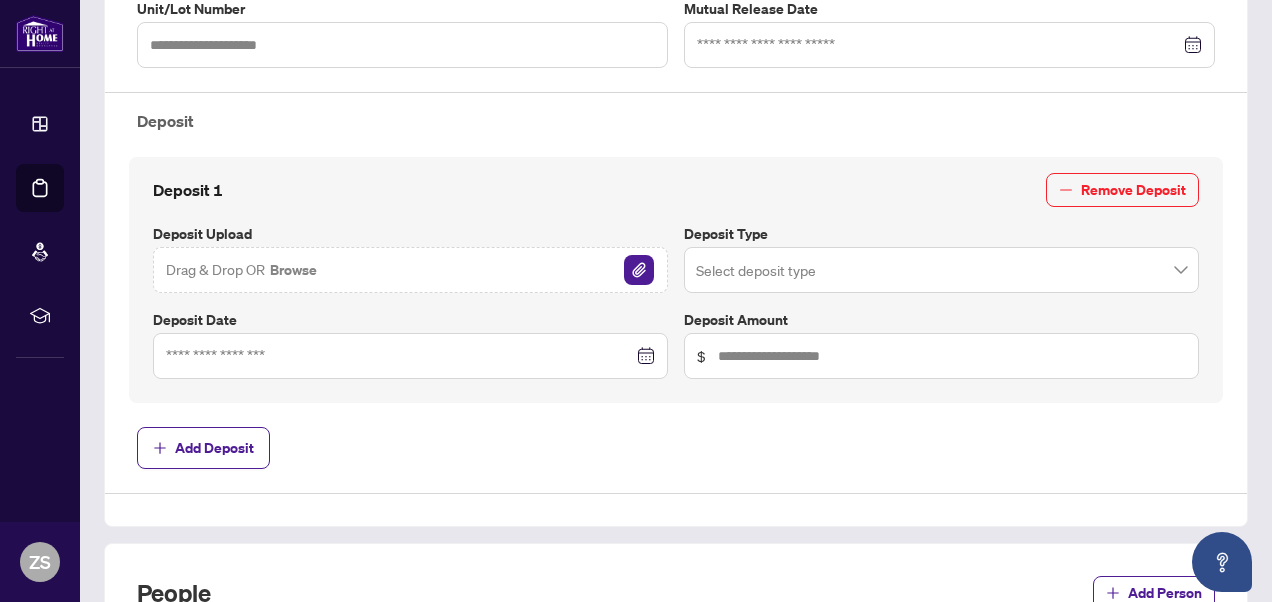 scroll, scrollTop: 648, scrollLeft: 0, axis: vertical 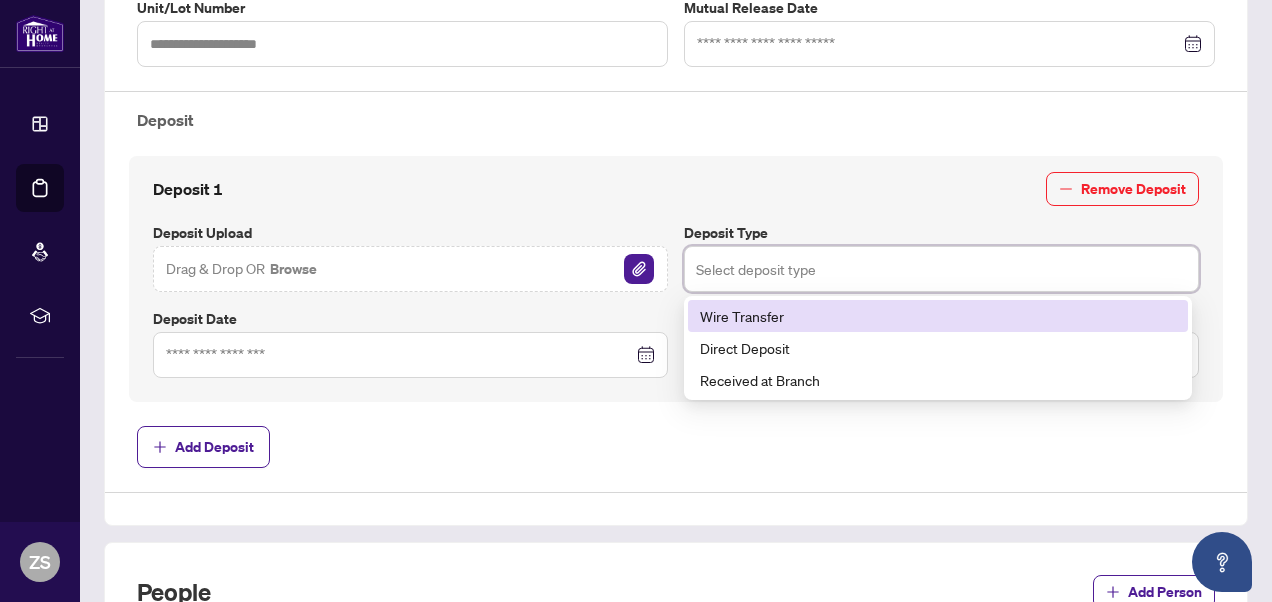 click at bounding box center [941, 269] 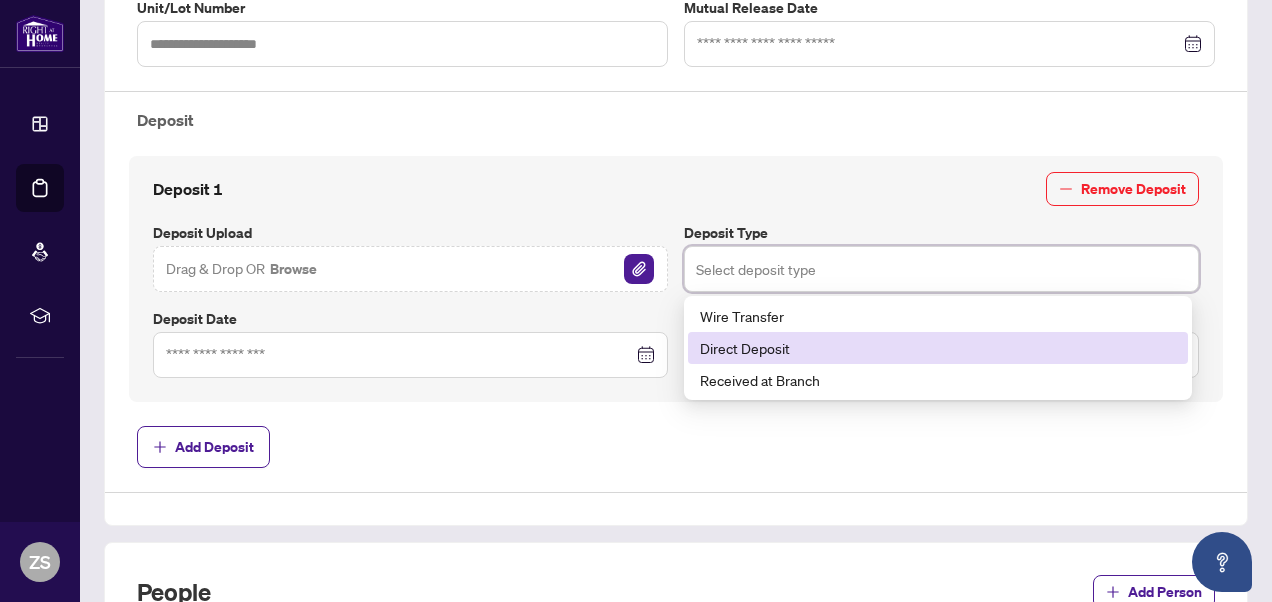 click on "Direct Deposit" at bounding box center [938, 348] 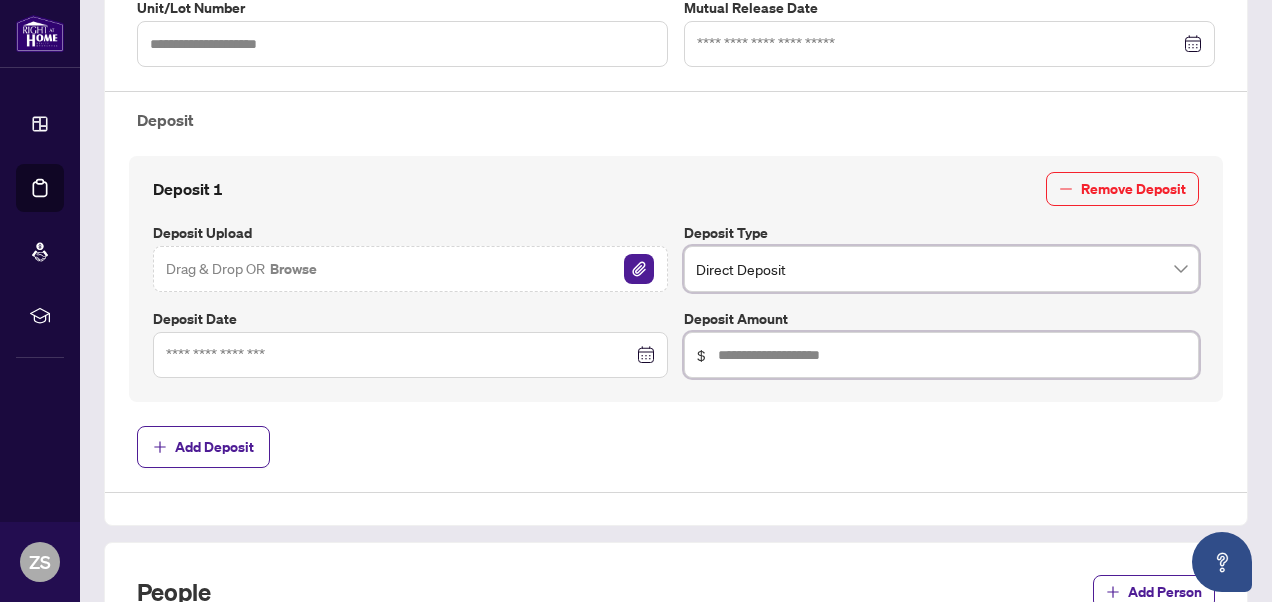 click at bounding box center (952, 355) 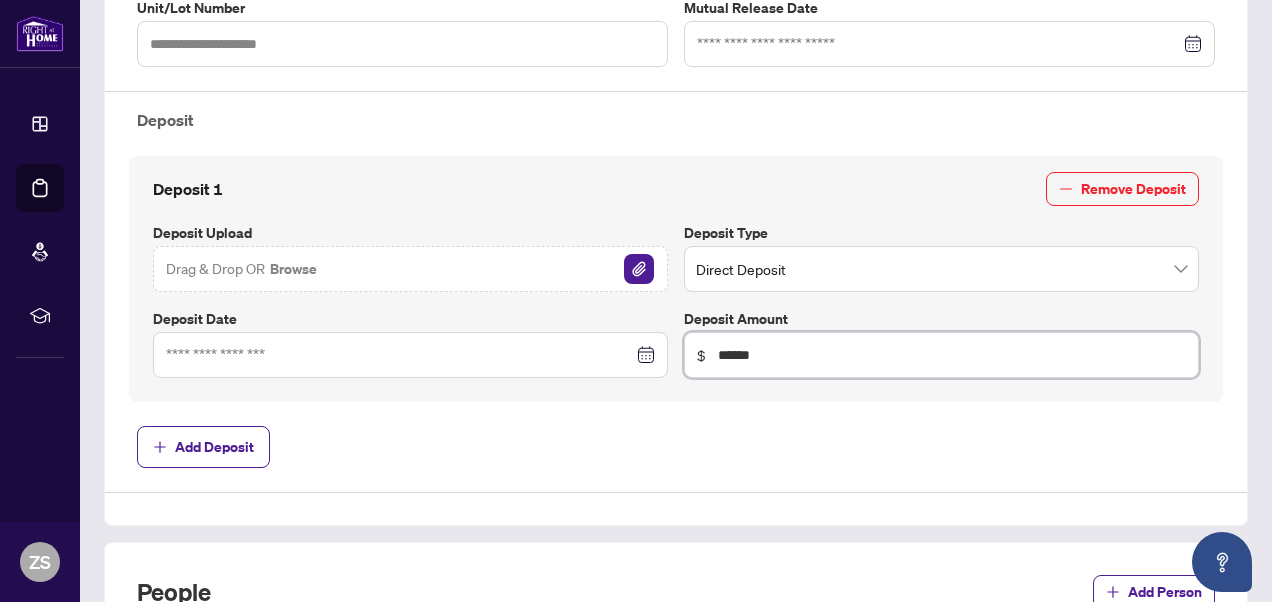 click at bounding box center (410, 355) 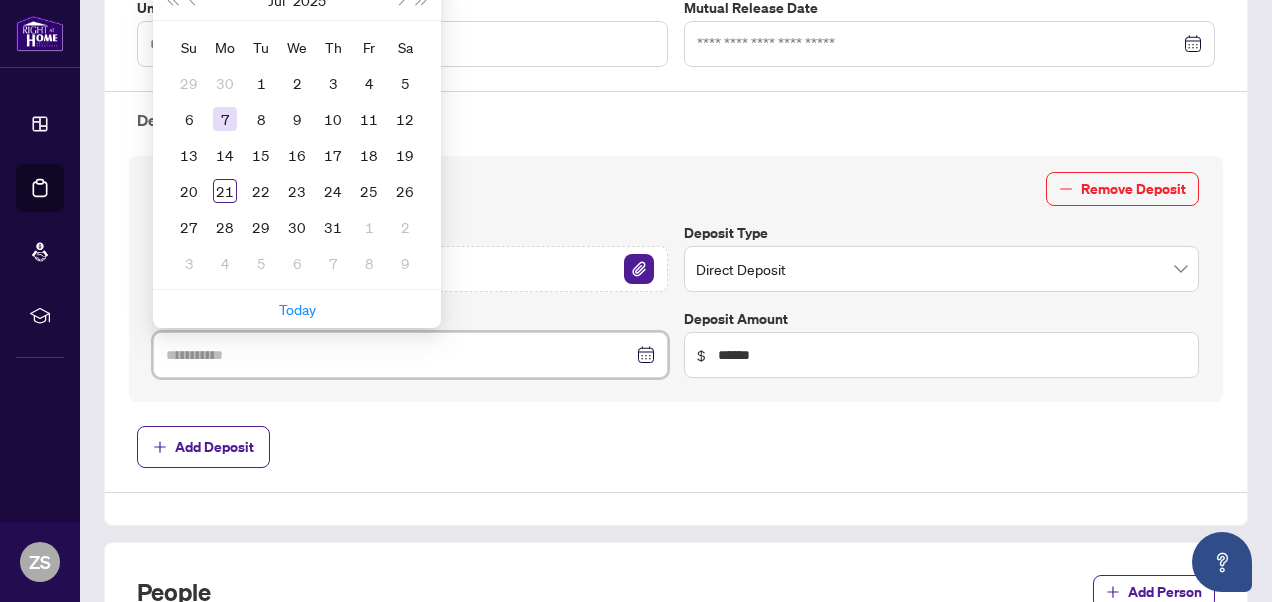 type on "**********" 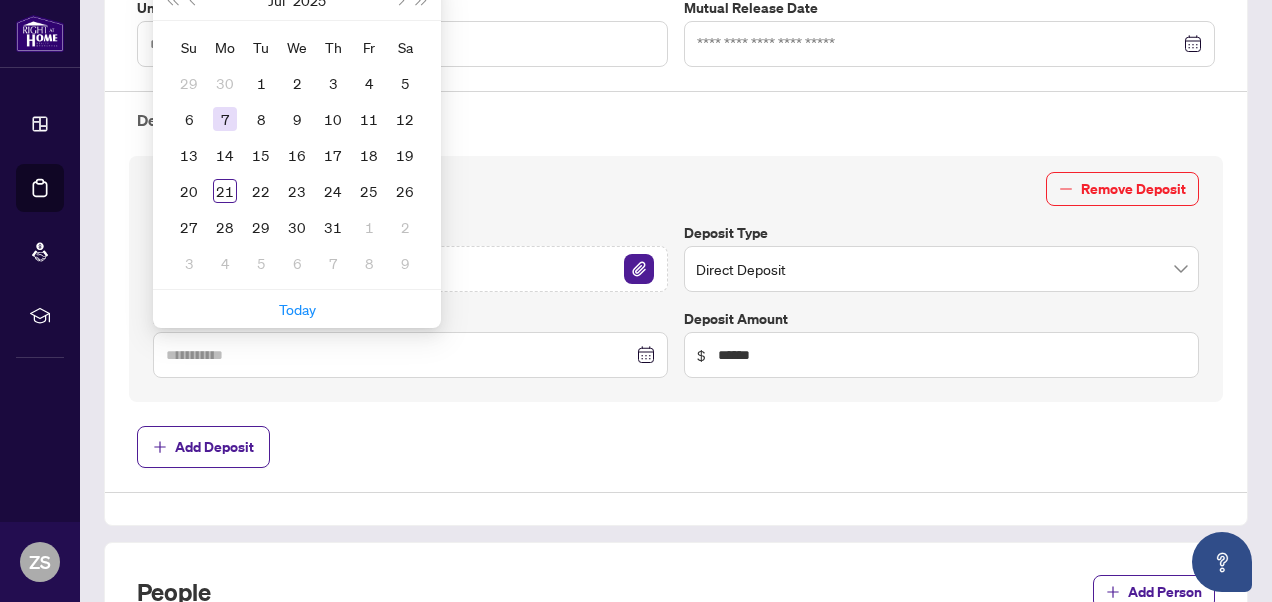 click on "7" at bounding box center (225, 119) 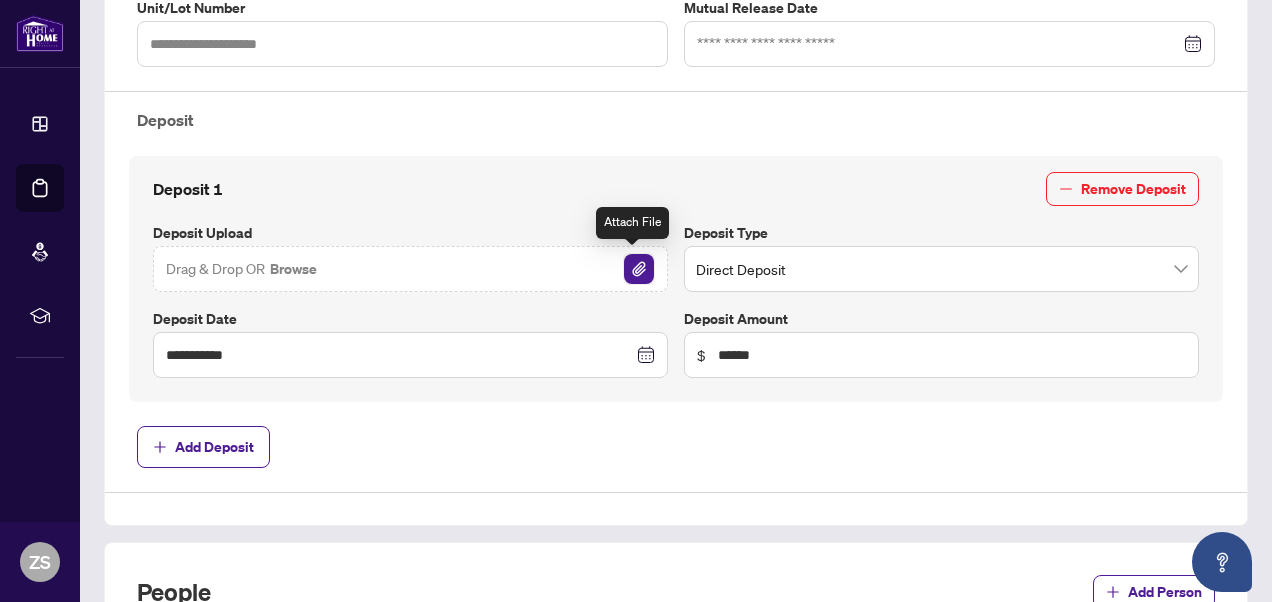 click at bounding box center [639, 269] 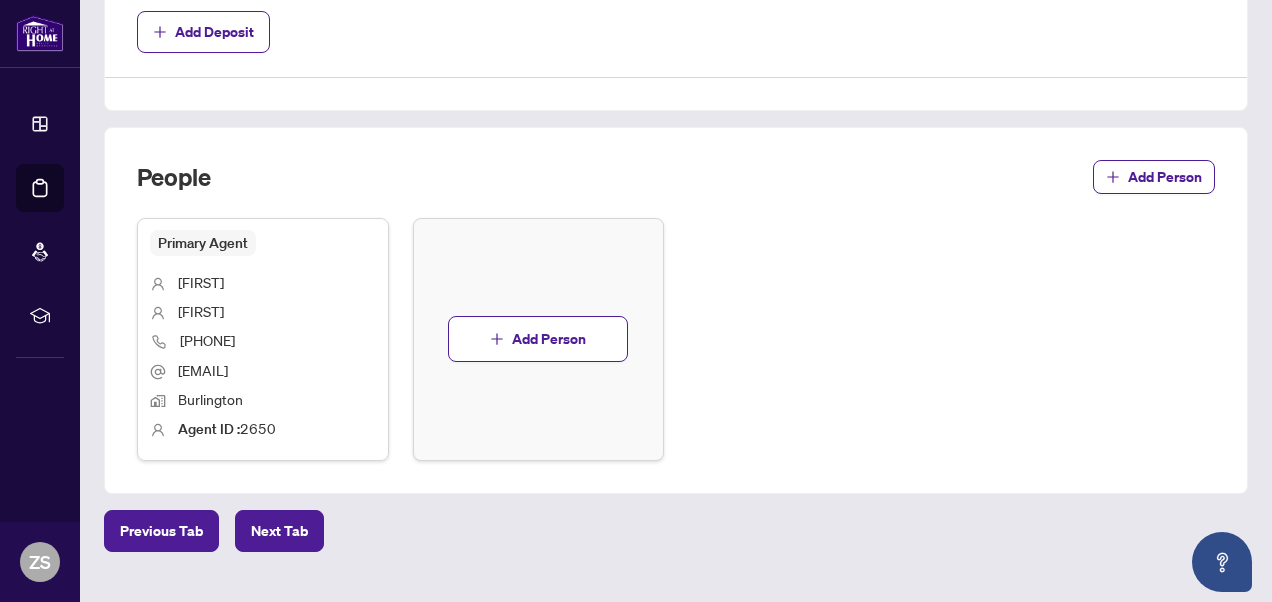 scroll, scrollTop: 1069, scrollLeft: 0, axis: vertical 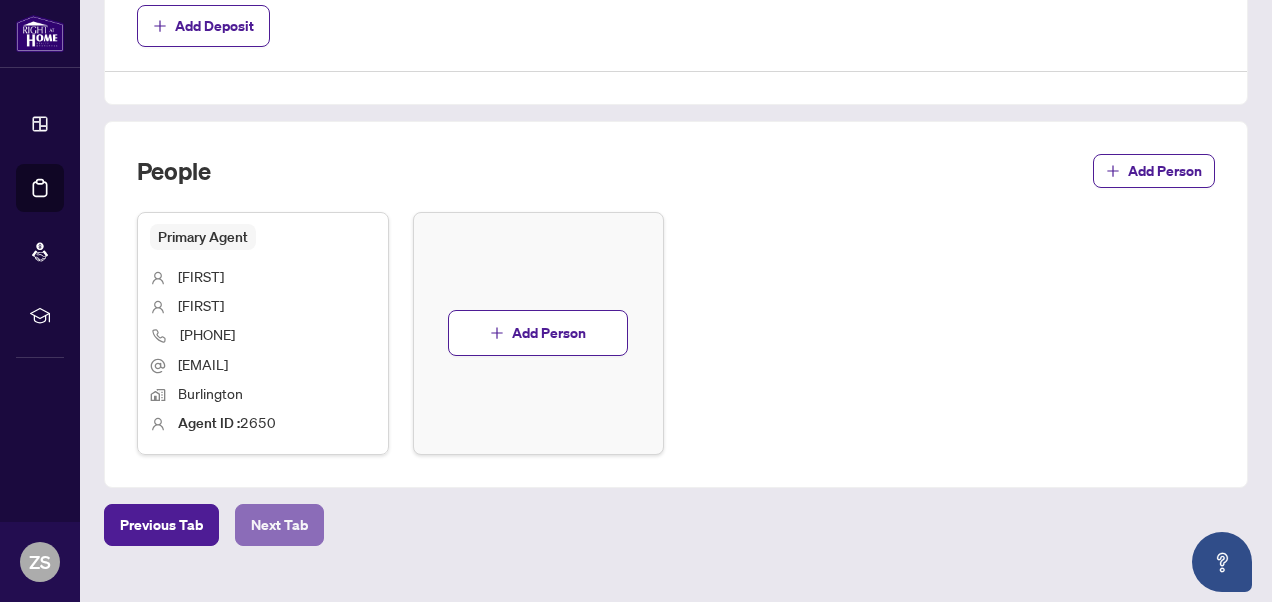 click on "Next Tab" at bounding box center [279, 525] 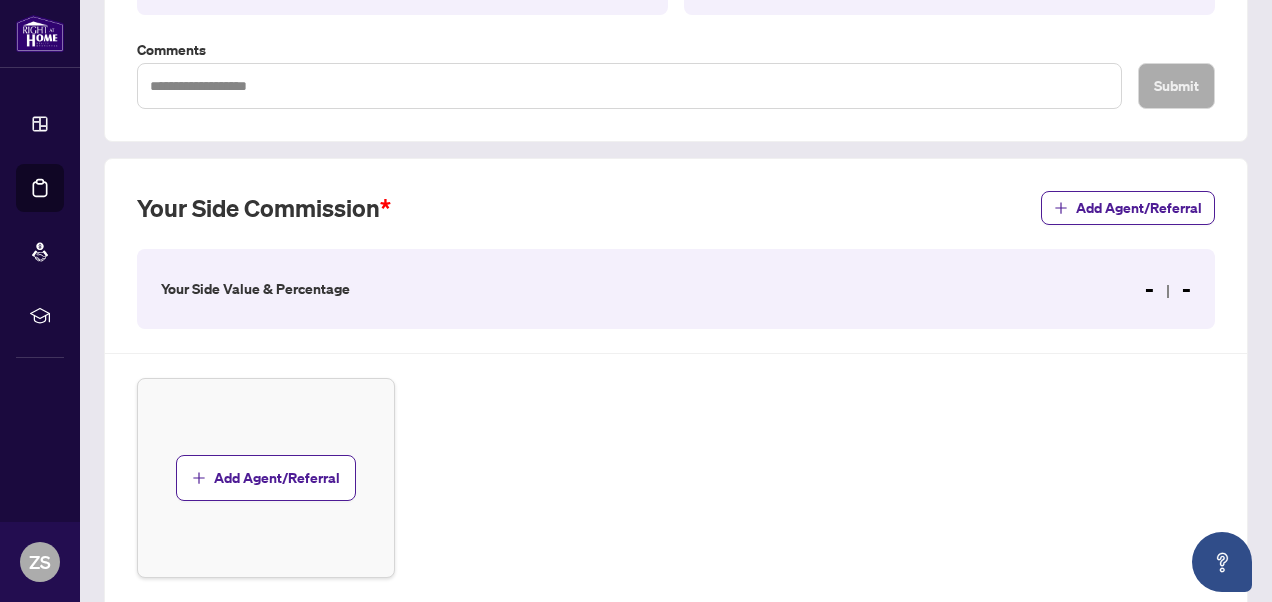 scroll, scrollTop: 430, scrollLeft: 0, axis: vertical 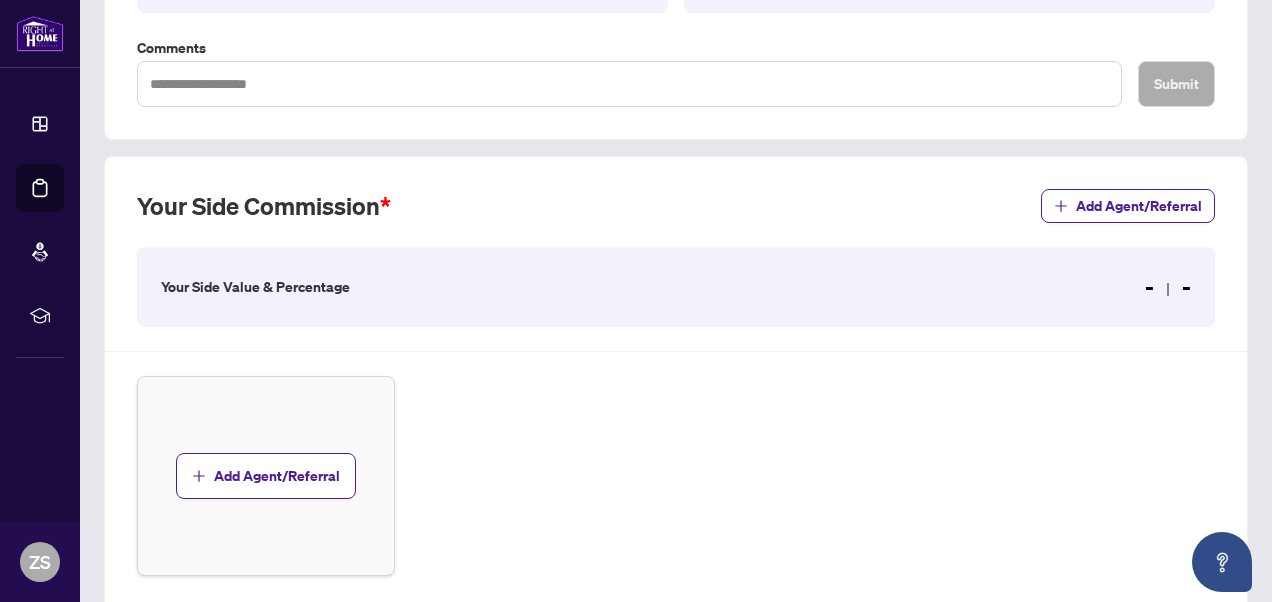 click on "-     -" at bounding box center (1168, 287) 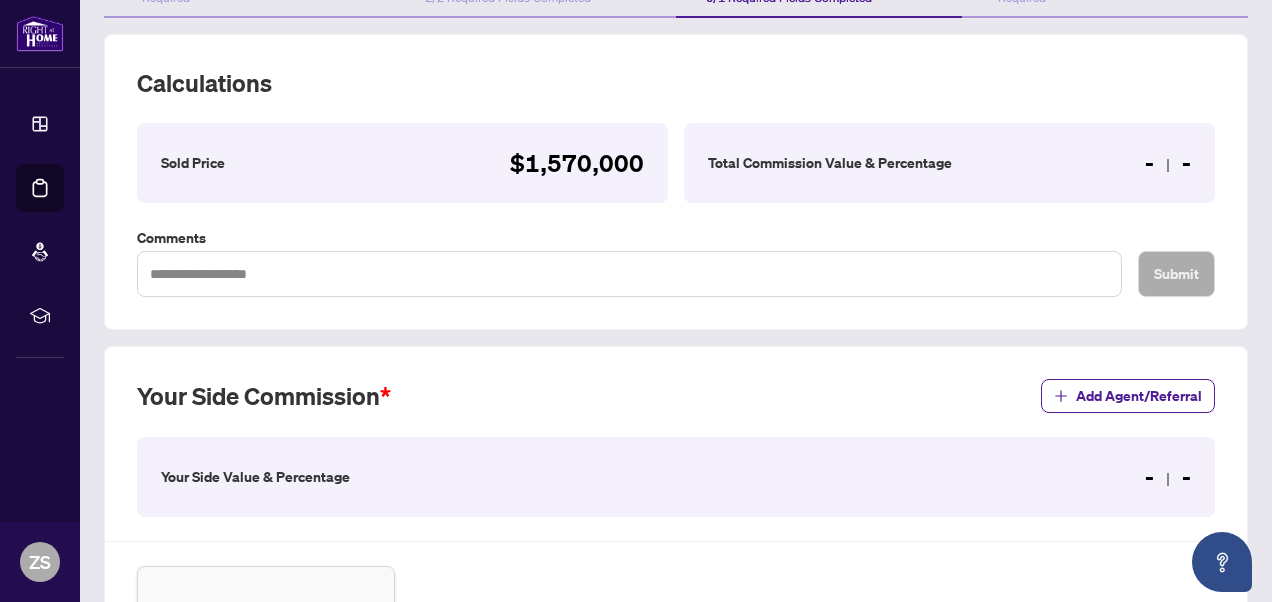 scroll, scrollTop: 243, scrollLeft: 0, axis: vertical 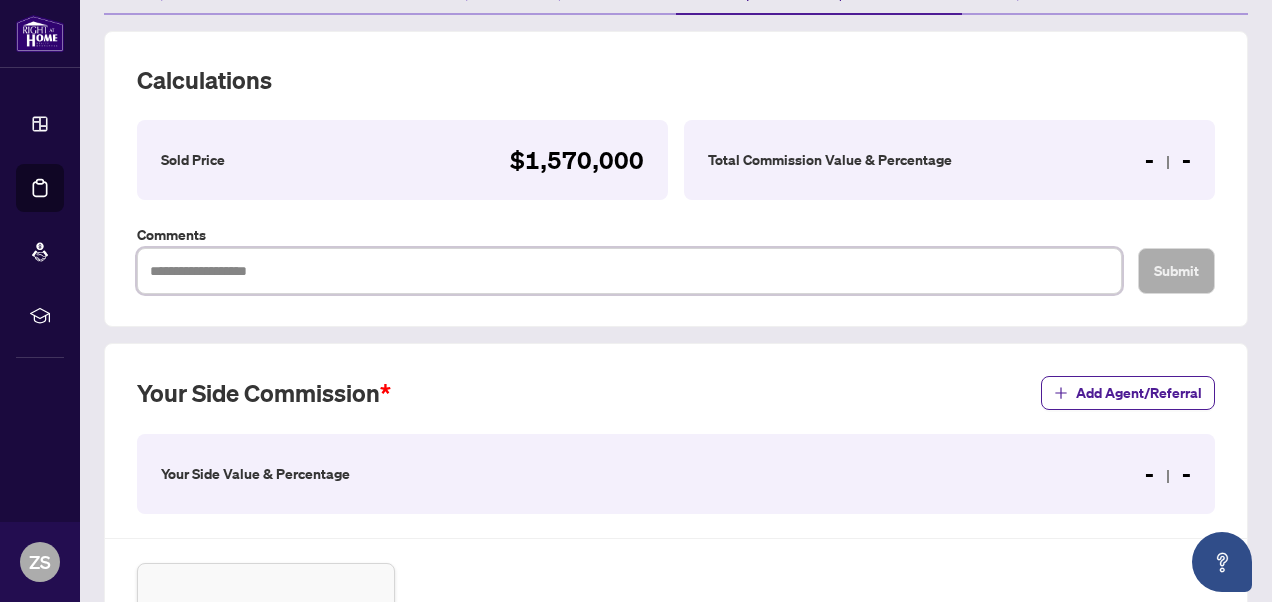 click at bounding box center (629, 271) 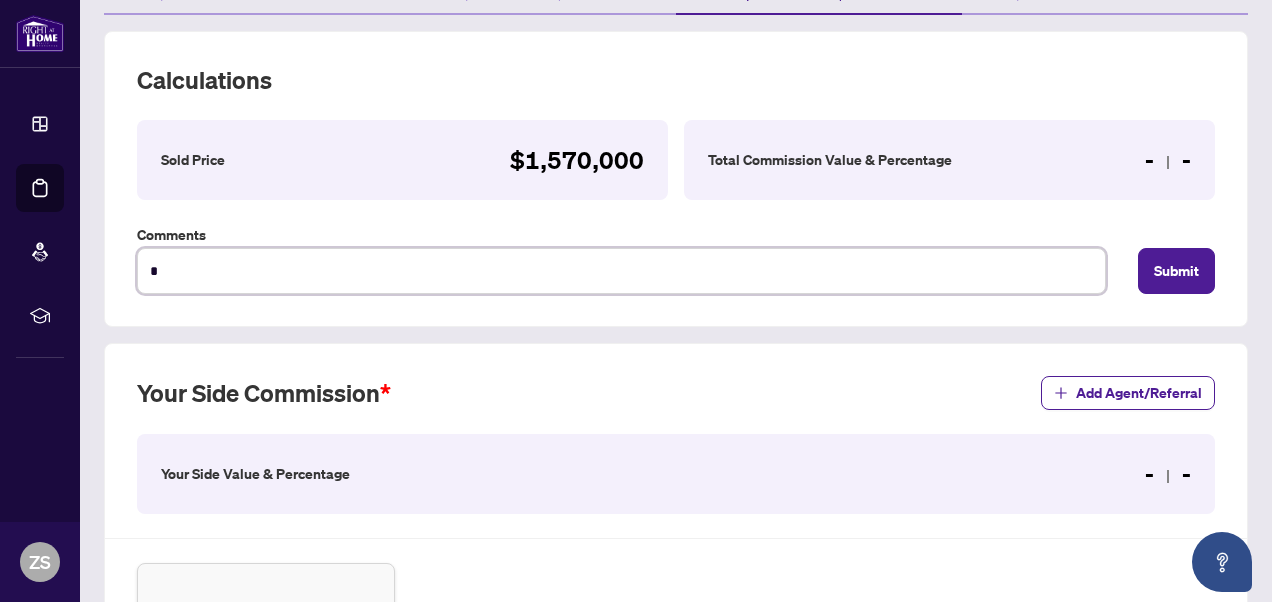 type on "**" 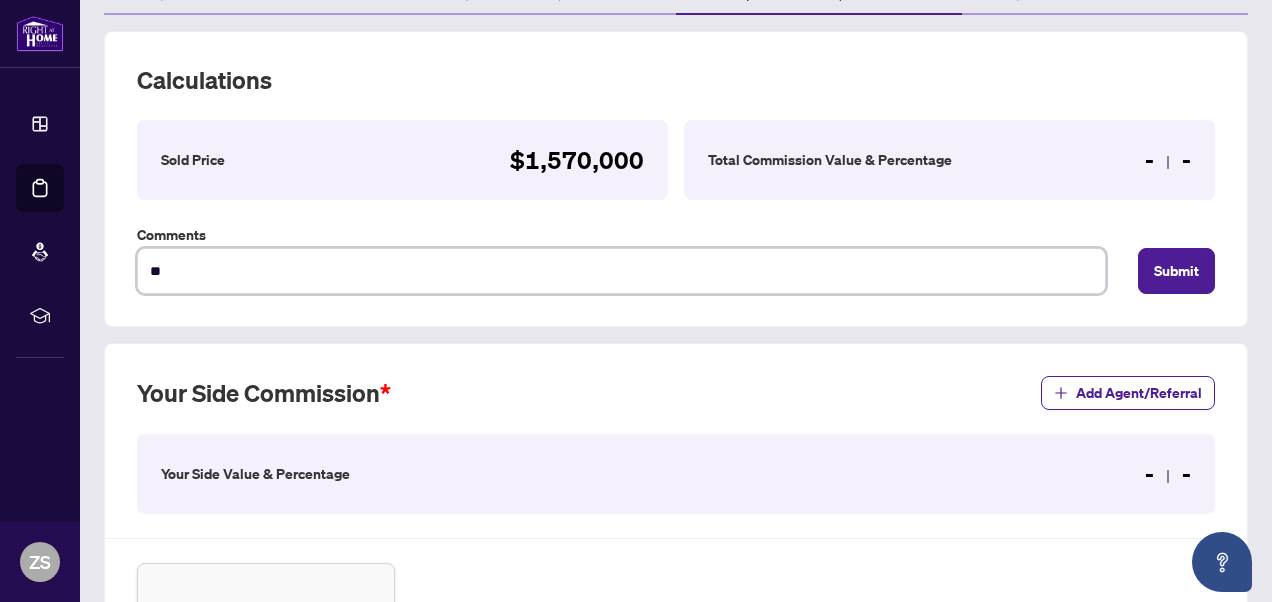 type on "***" 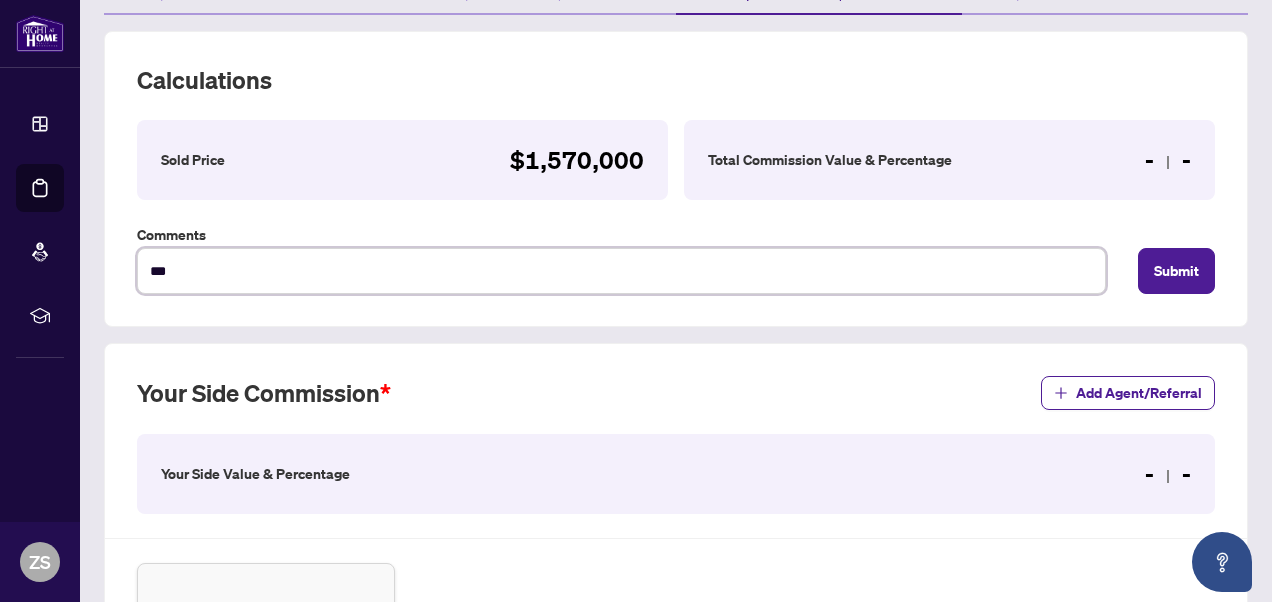 type on "****" 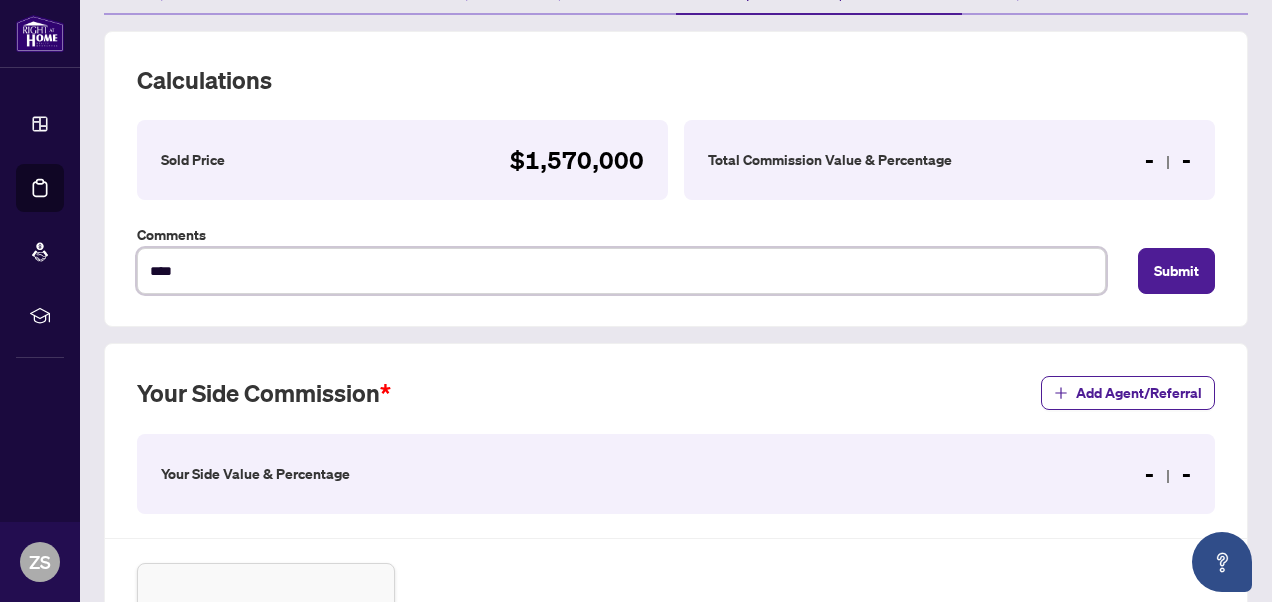 type on "****" 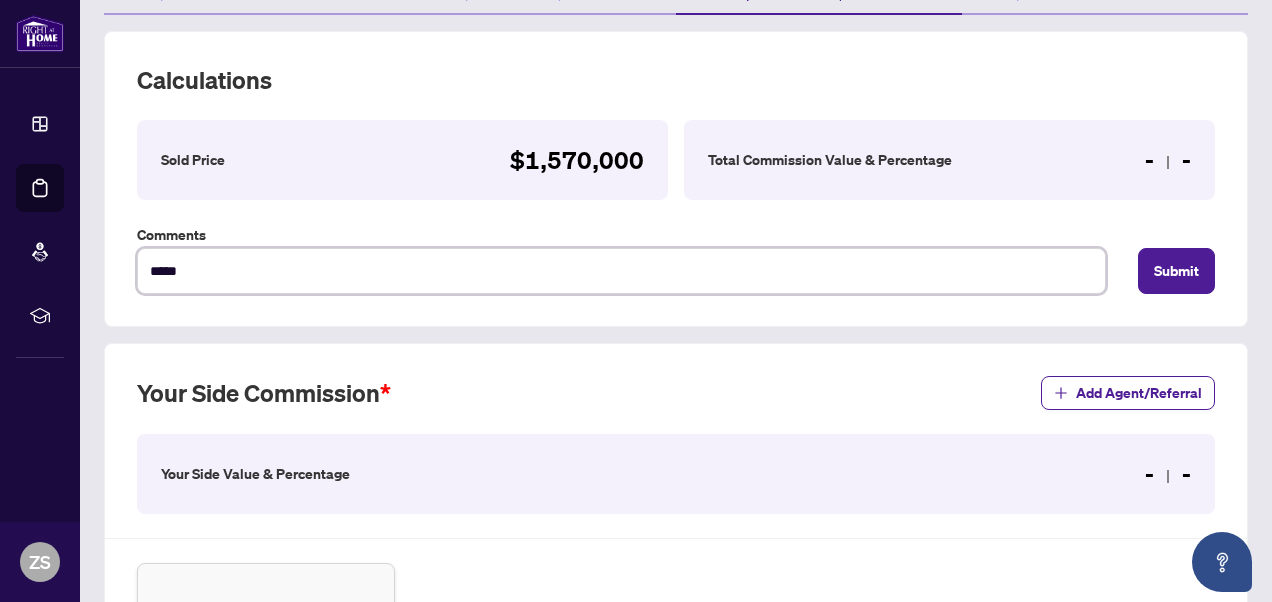 type on "******" 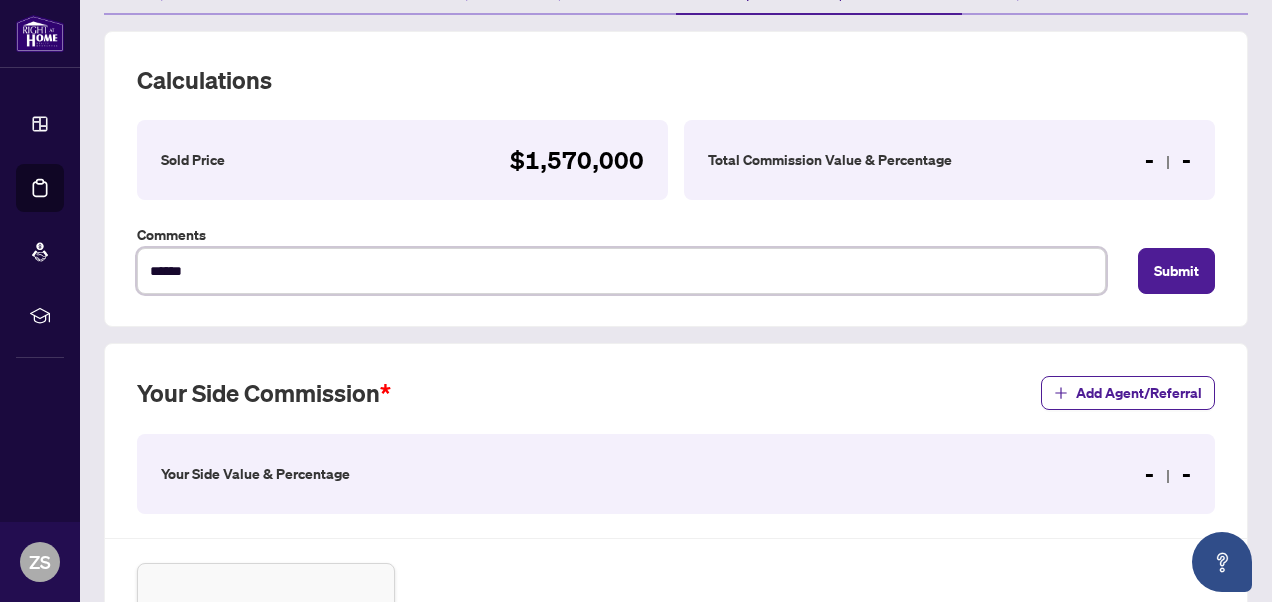 type on "*******" 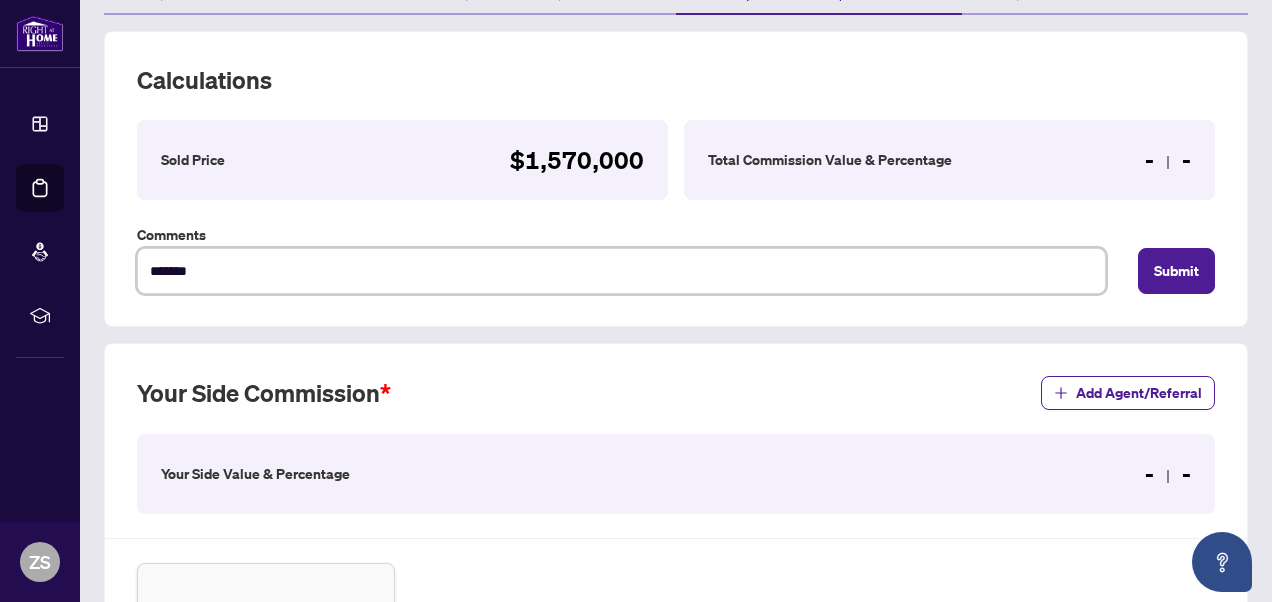 type on "********" 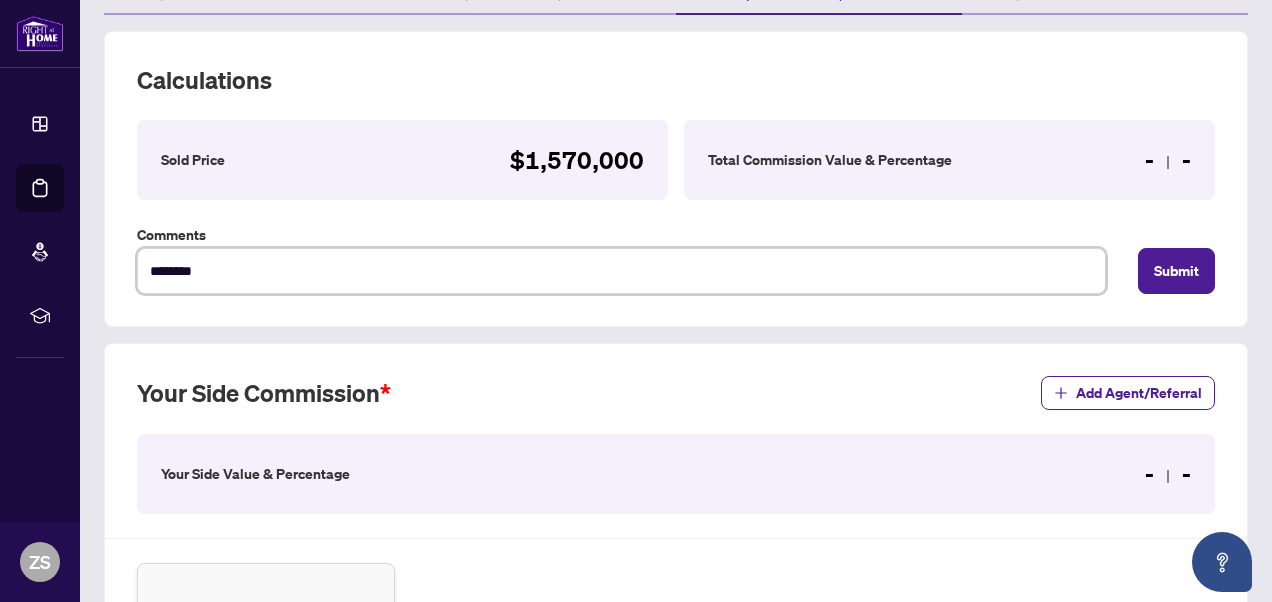 type on "*********" 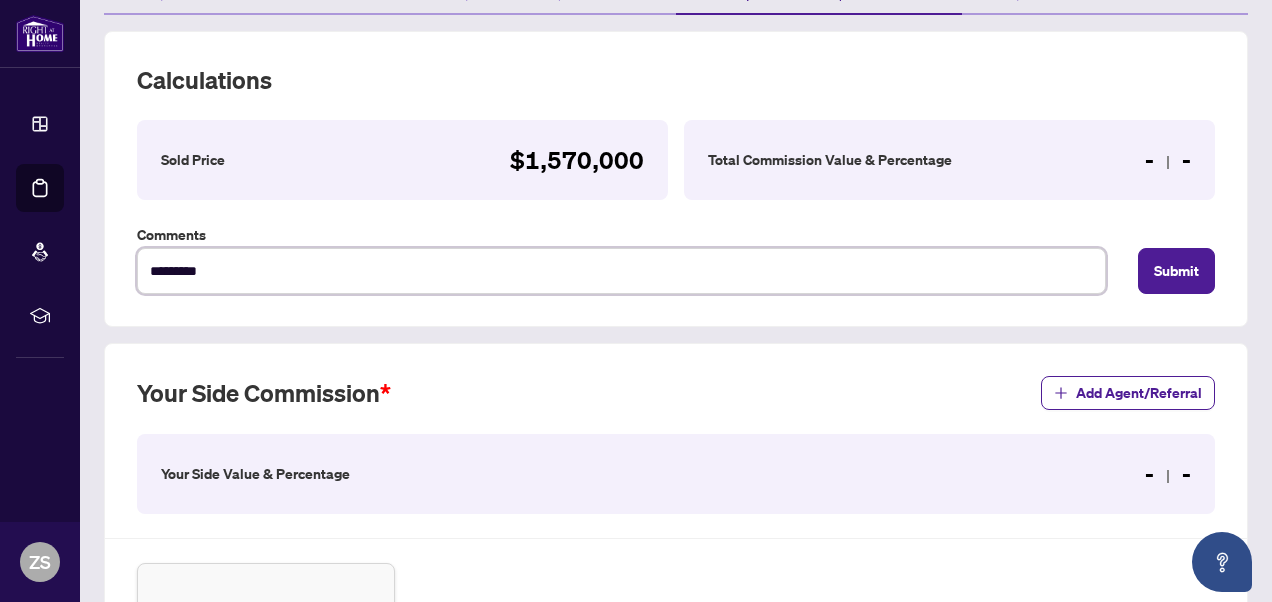 type on "**********" 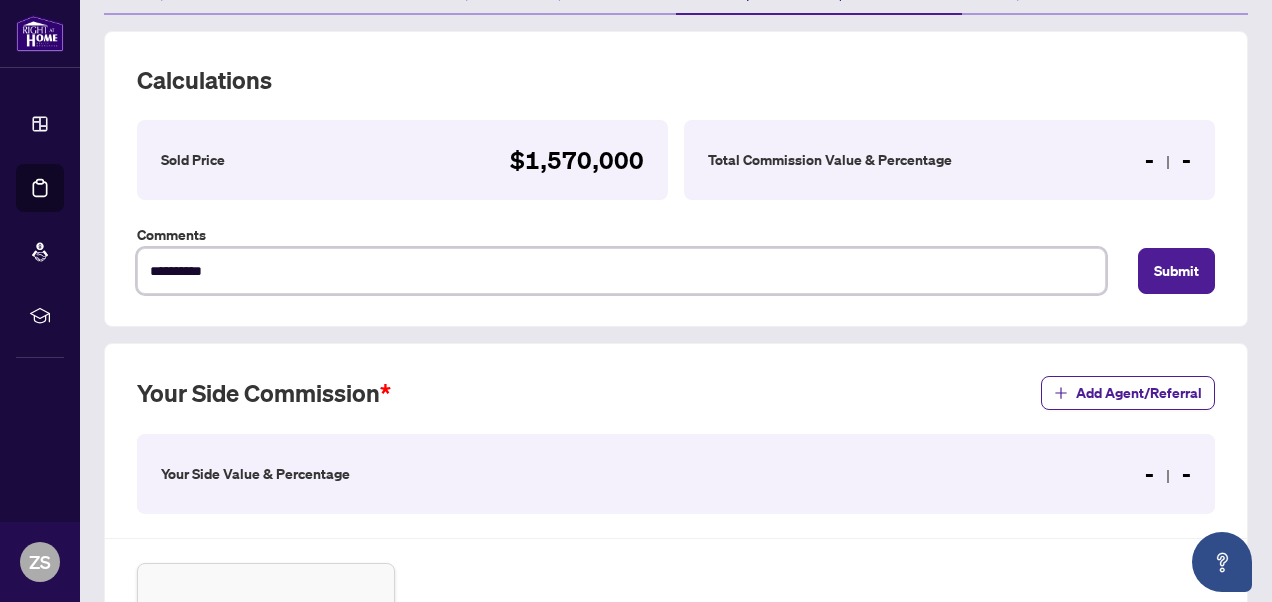 type on "**********" 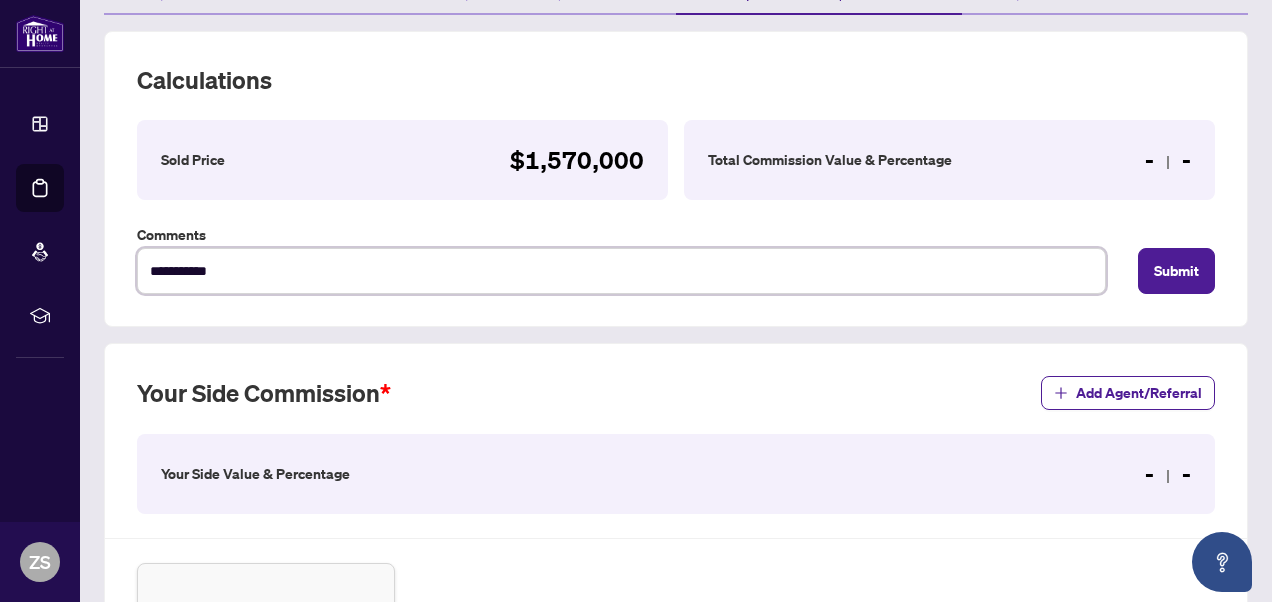 type on "**********" 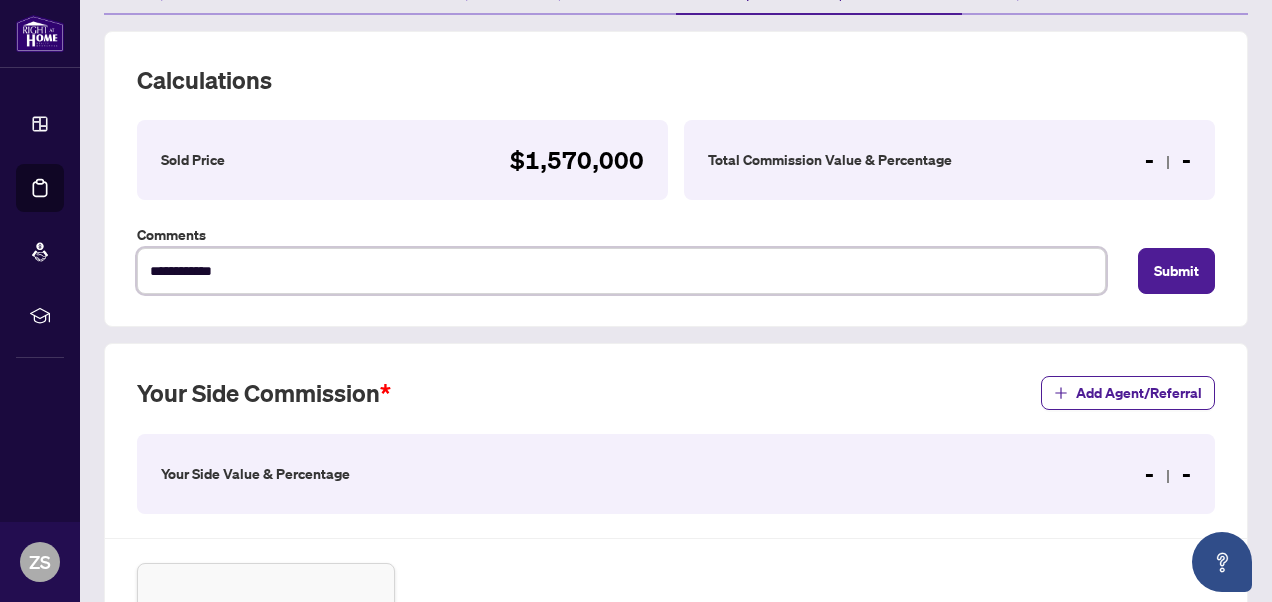 type on "**********" 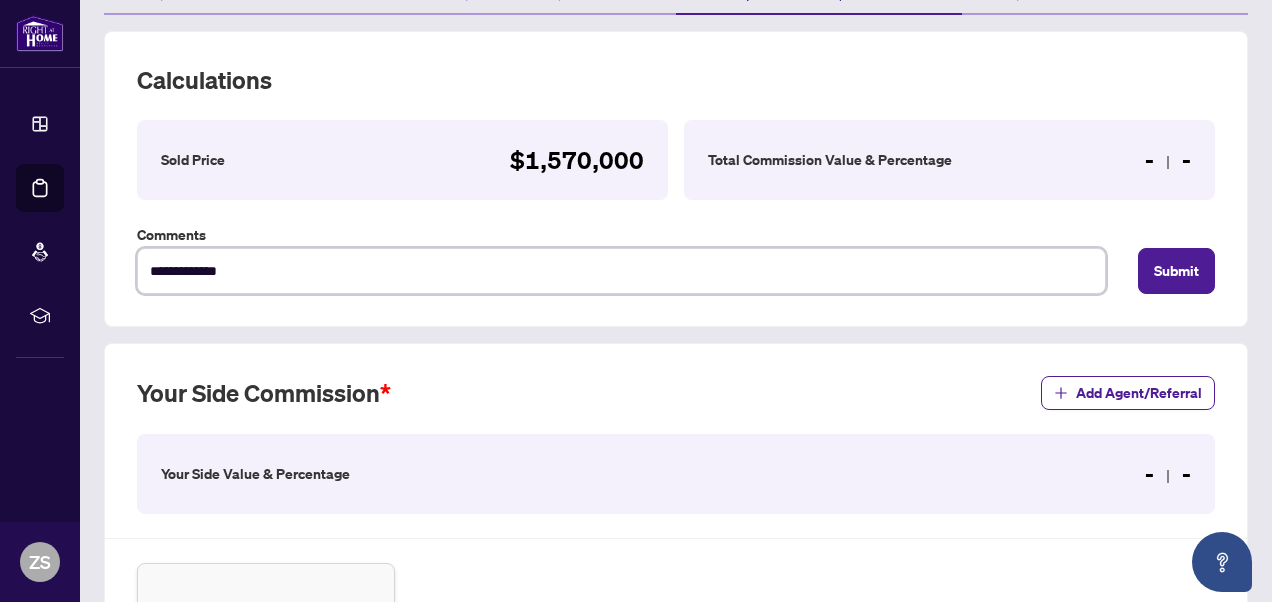 type on "**********" 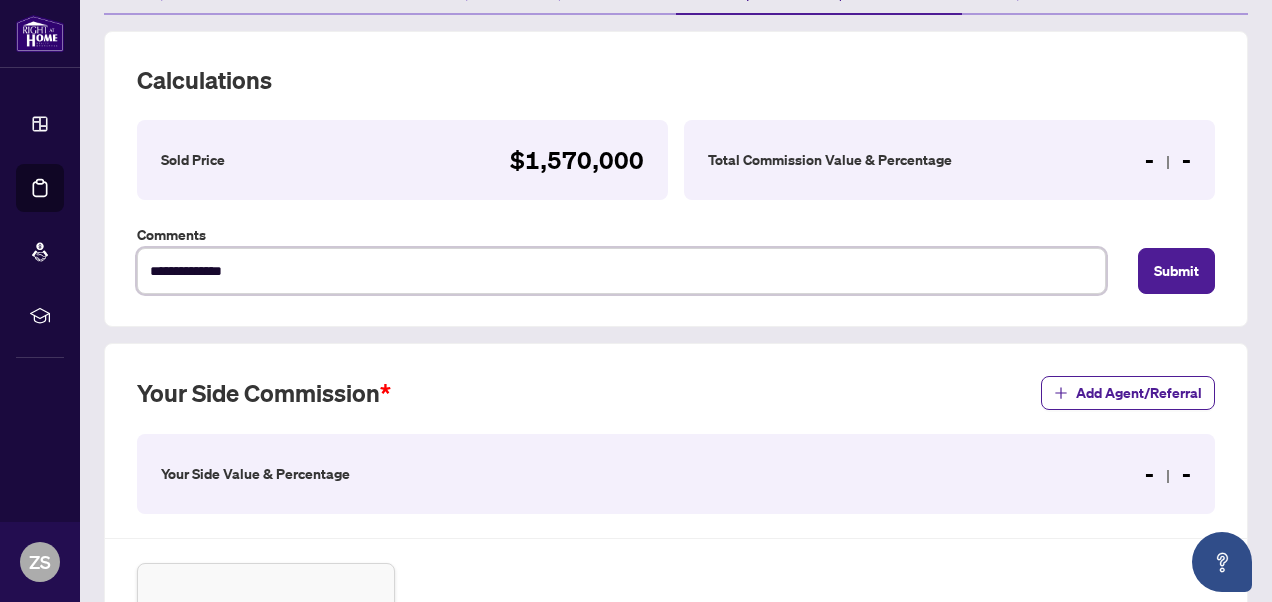 type on "**********" 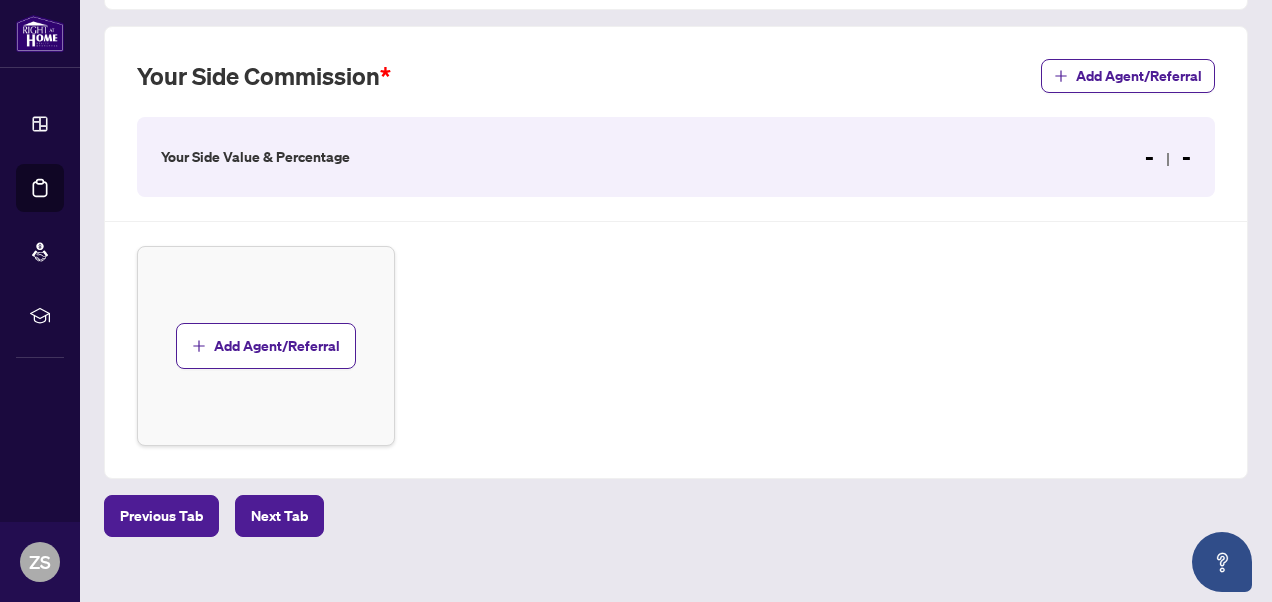 scroll, scrollTop: 561, scrollLeft: 0, axis: vertical 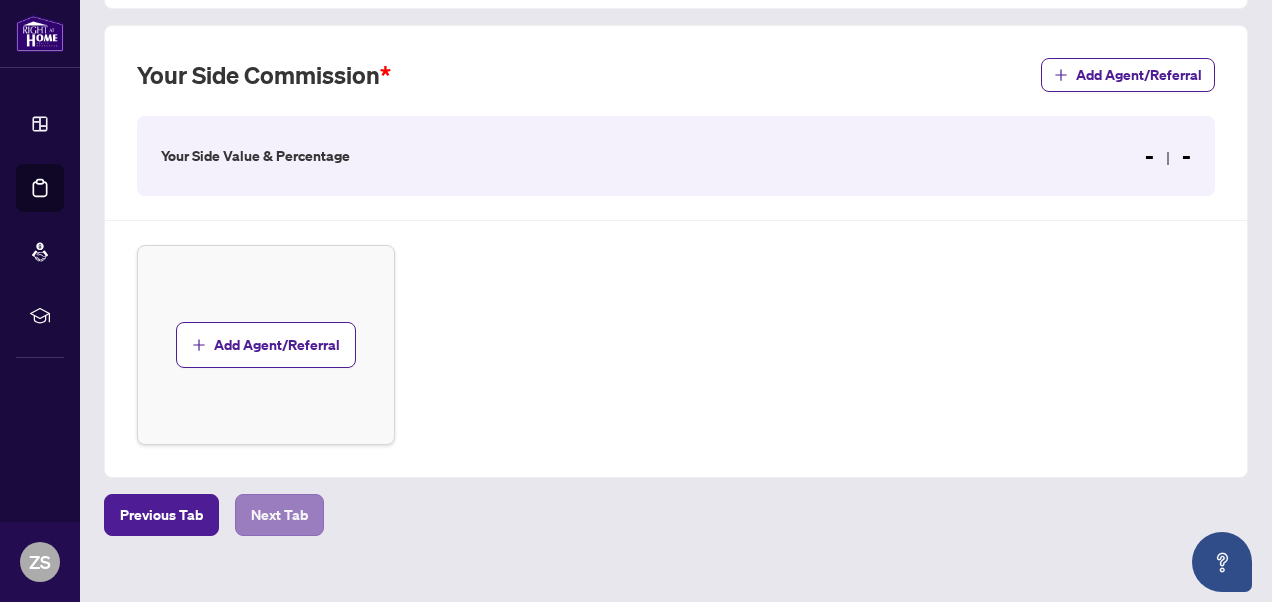 type on "**********" 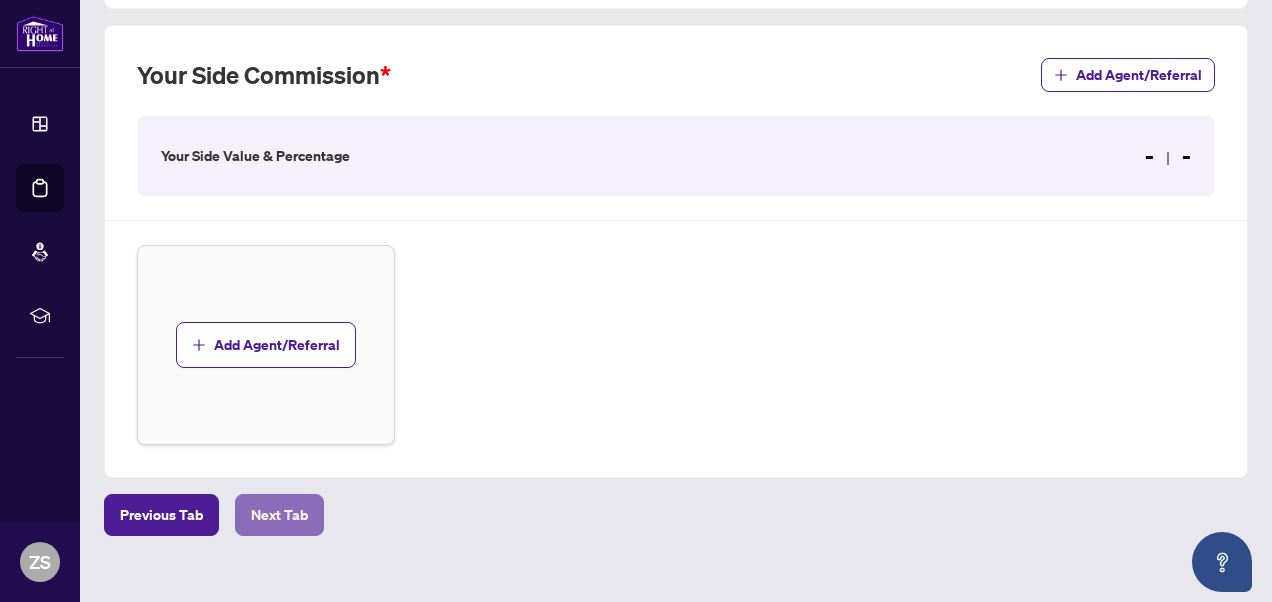 click on "Next Tab" at bounding box center (279, 515) 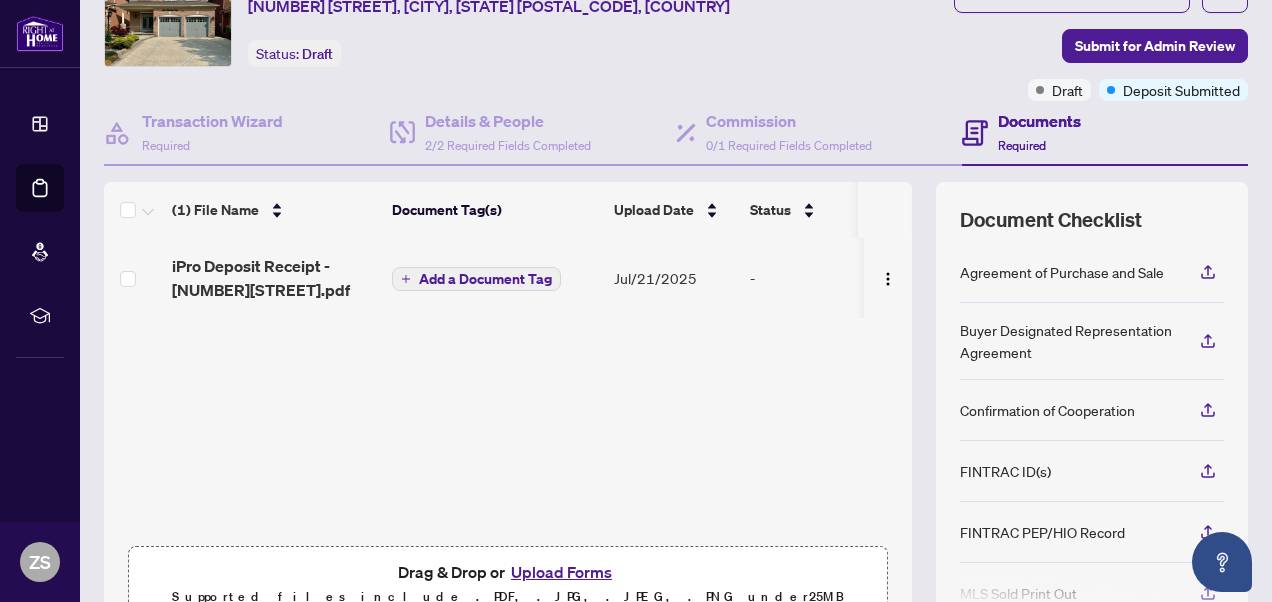 scroll, scrollTop: 79, scrollLeft: 0, axis: vertical 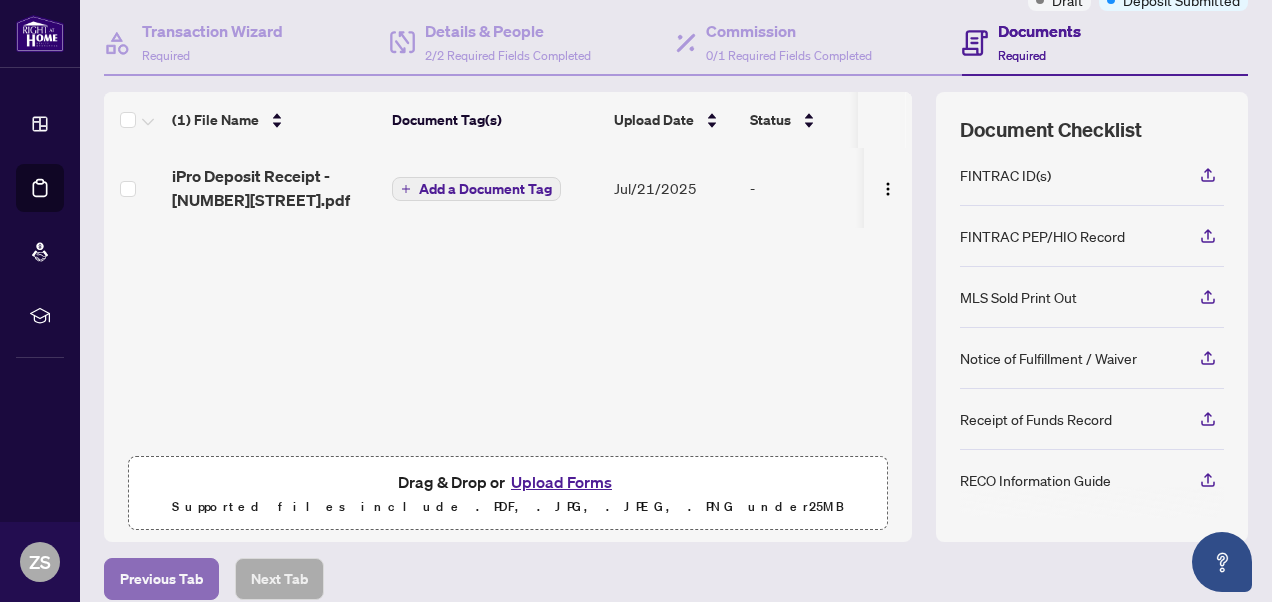 click on "Previous Tab" at bounding box center [161, 579] 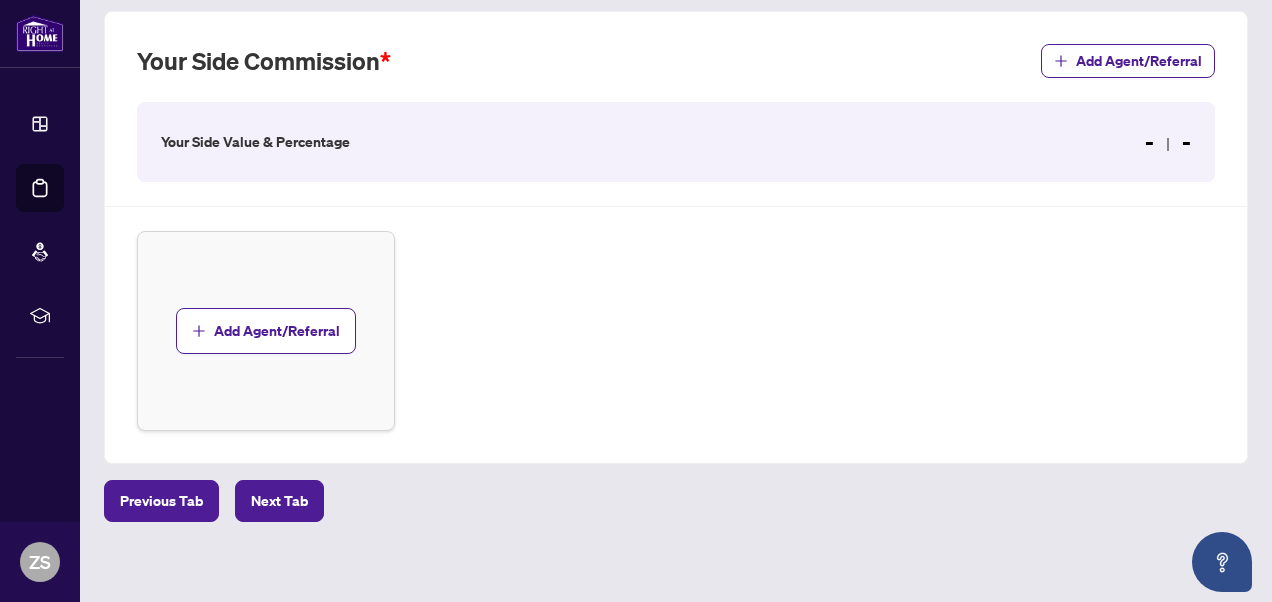 scroll, scrollTop: 587, scrollLeft: 0, axis: vertical 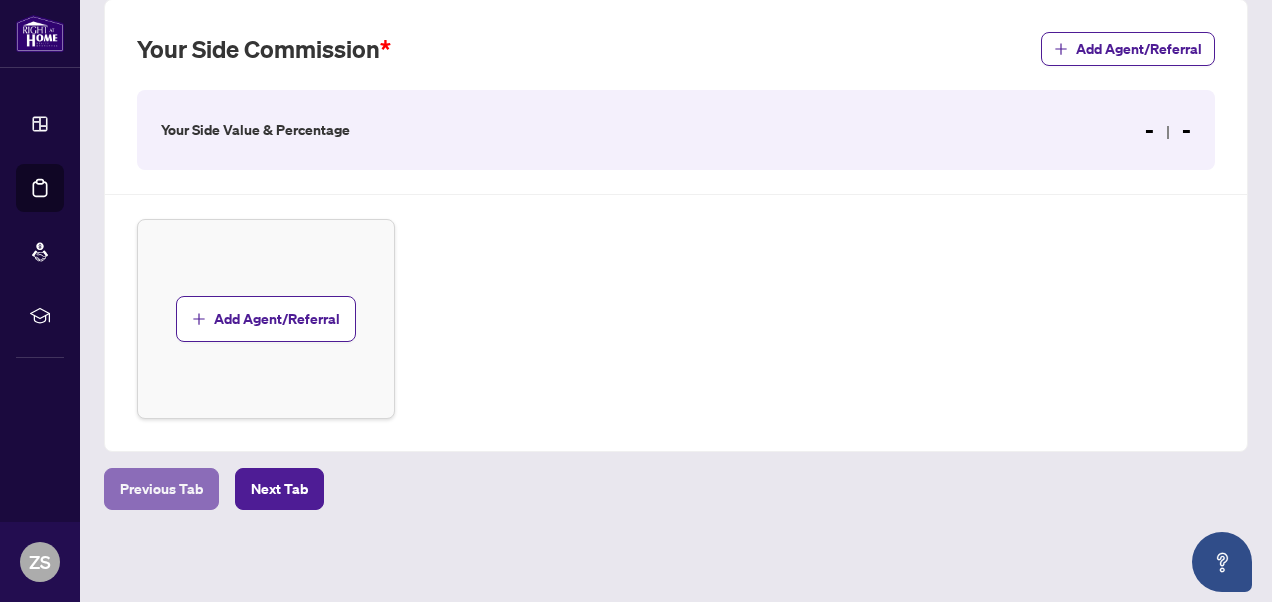 click on "Previous Tab" at bounding box center [161, 489] 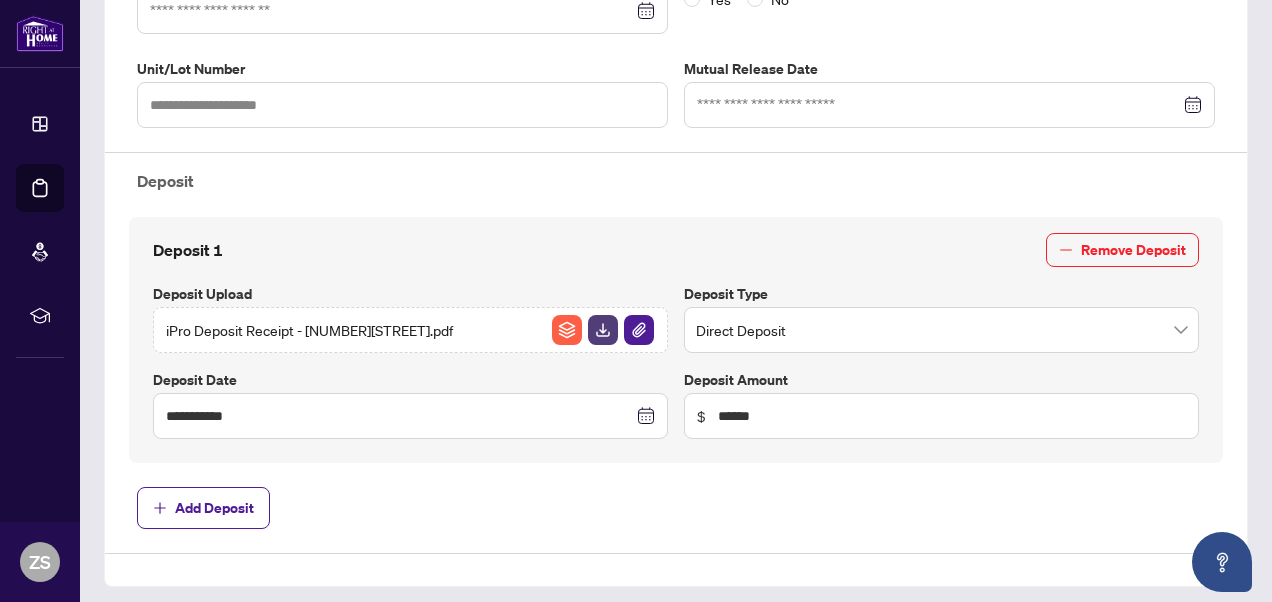 type on "**********" 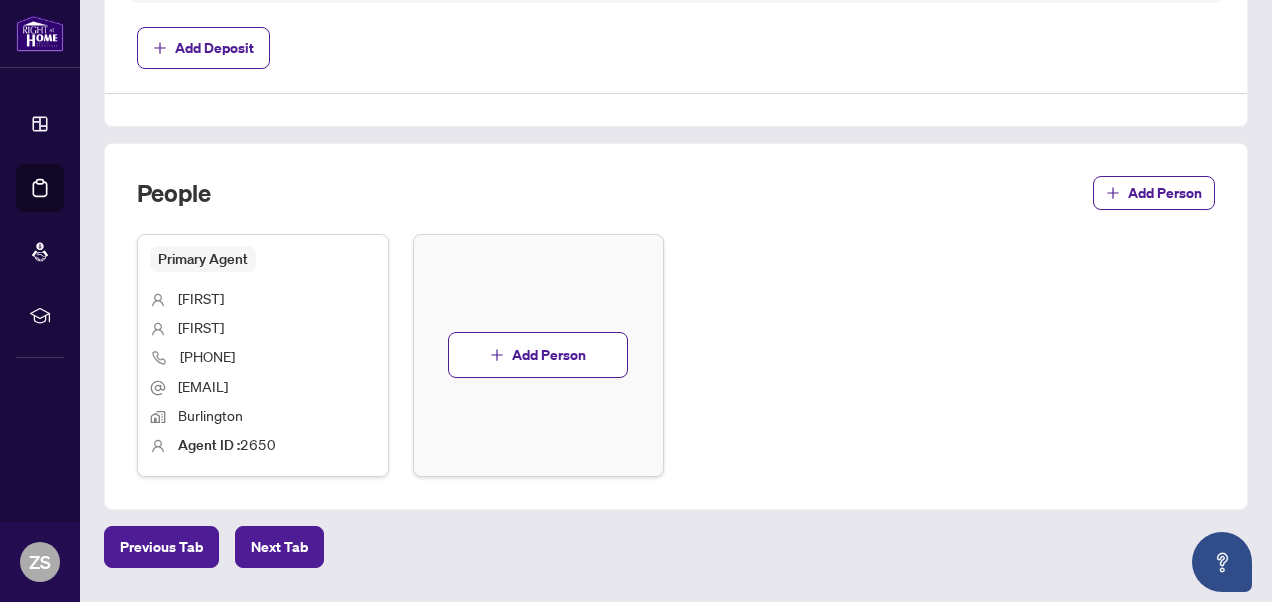 scroll, scrollTop: 1104, scrollLeft: 0, axis: vertical 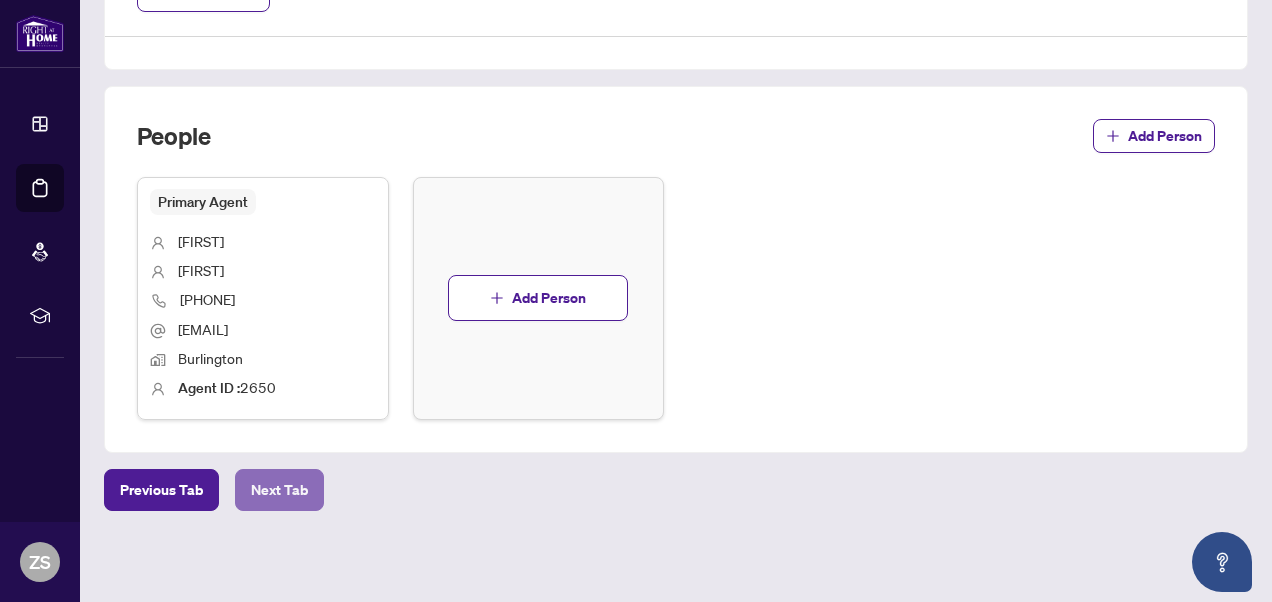 click on "Next Tab" at bounding box center (279, 490) 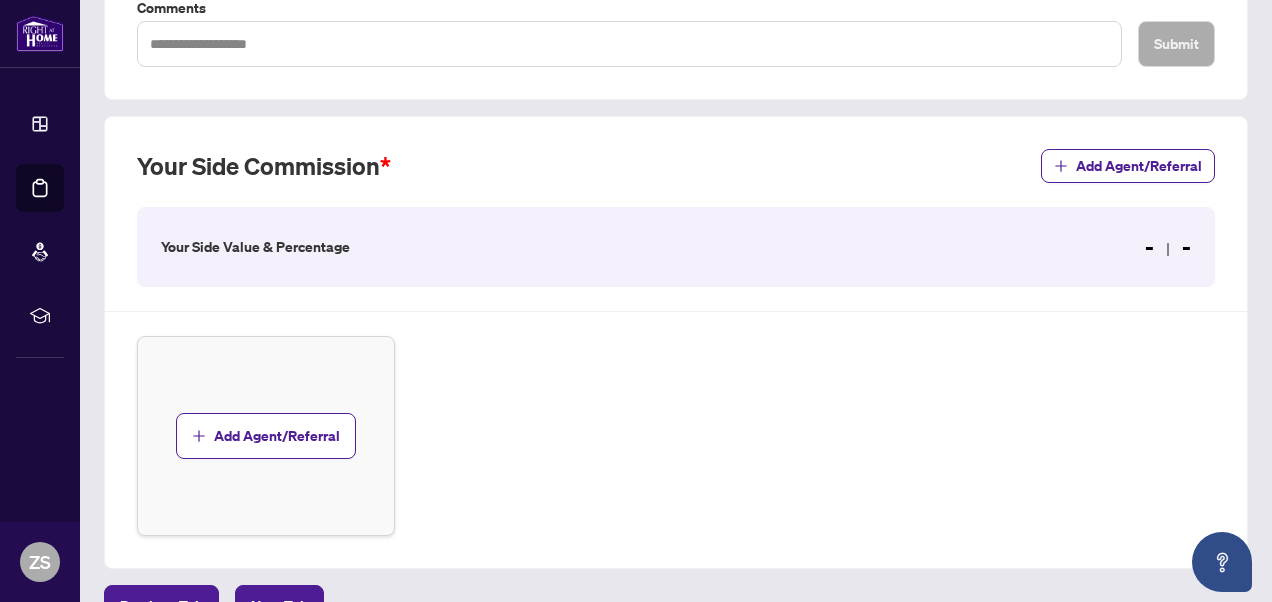scroll, scrollTop: 587, scrollLeft: 0, axis: vertical 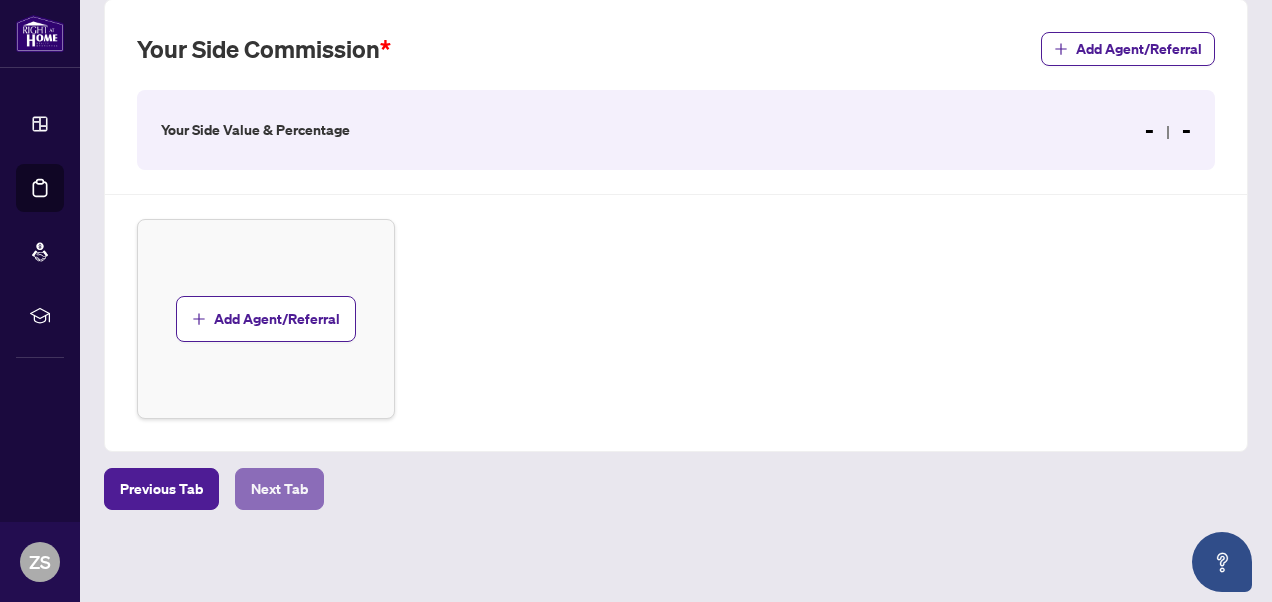 click on "Next Tab" at bounding box center (279, 489) 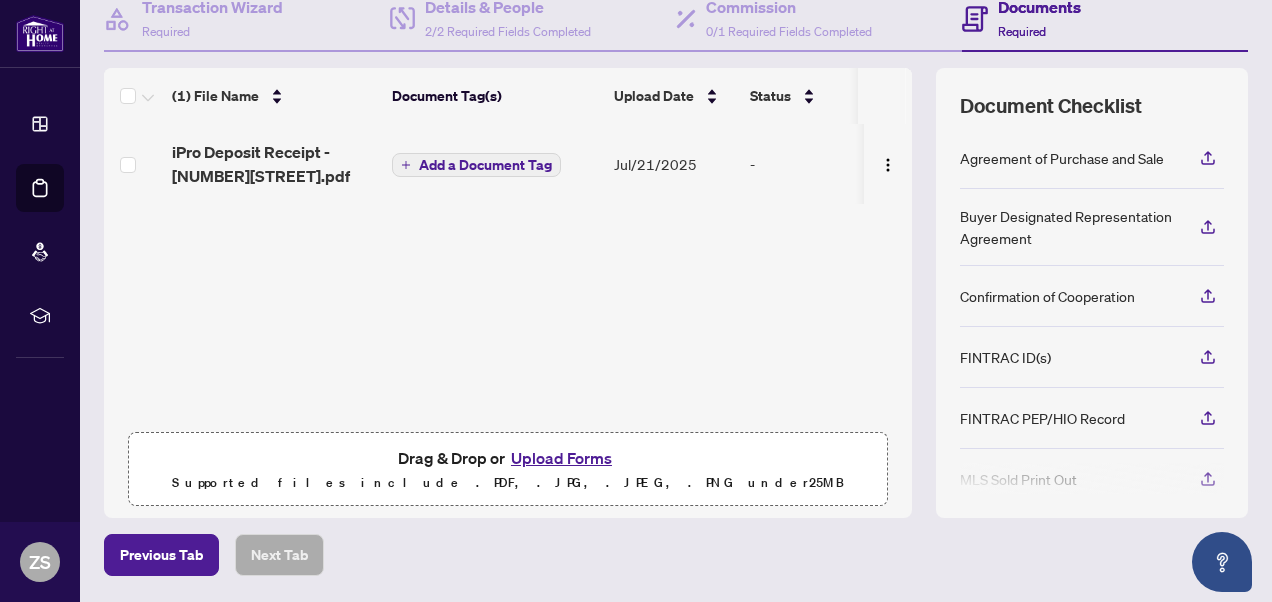 scroll, scrollTop: 208, scrollLeft: 0, axis: vertical 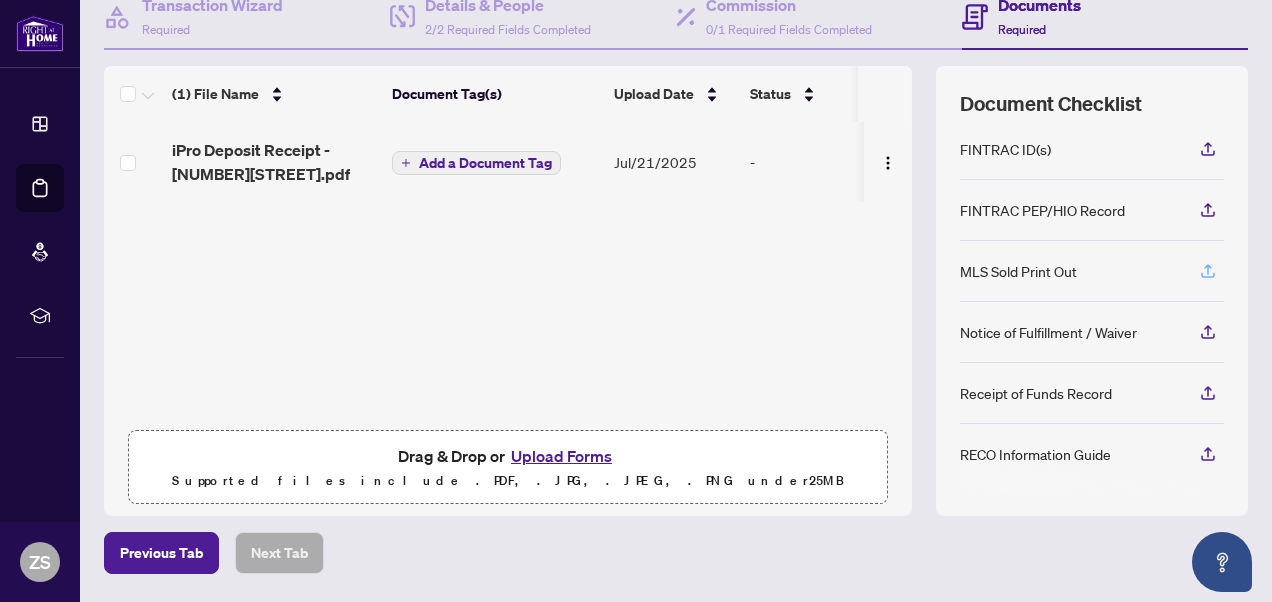 click 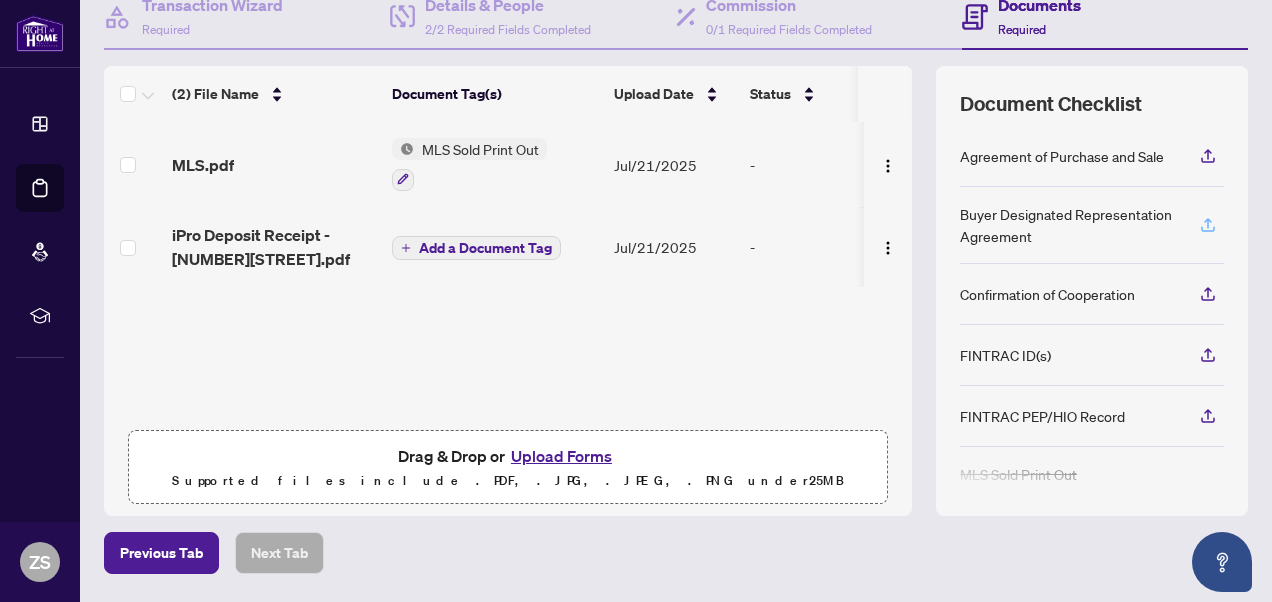 click 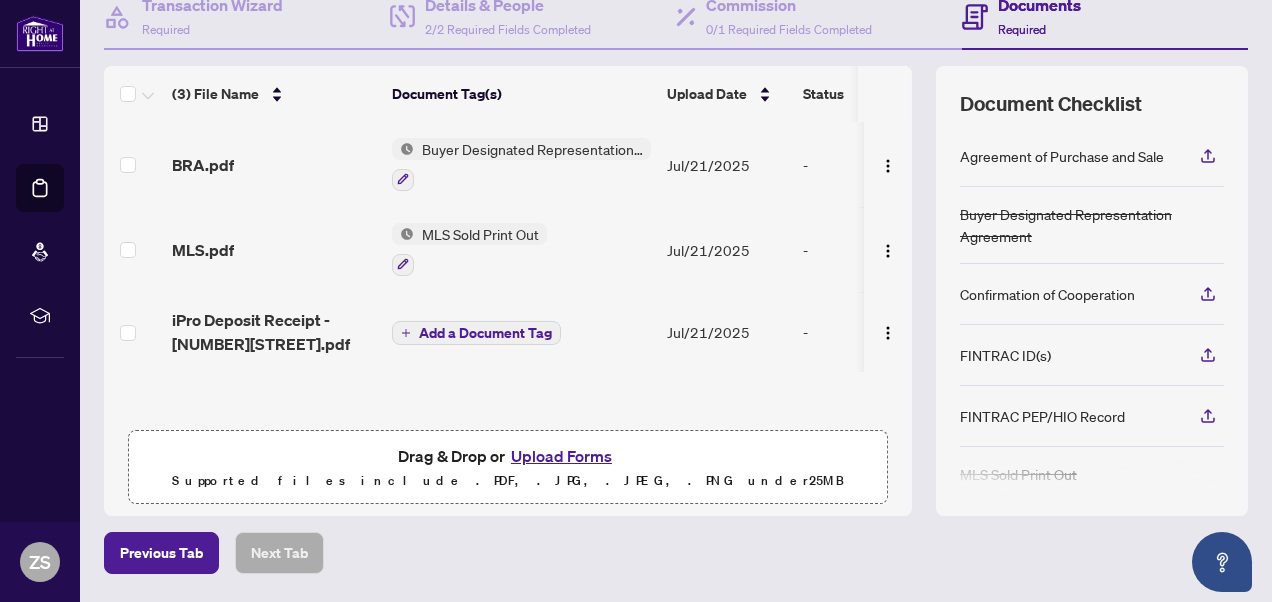 scroll, scrollTop: 210, scrollLeft: 0, axis: vertical 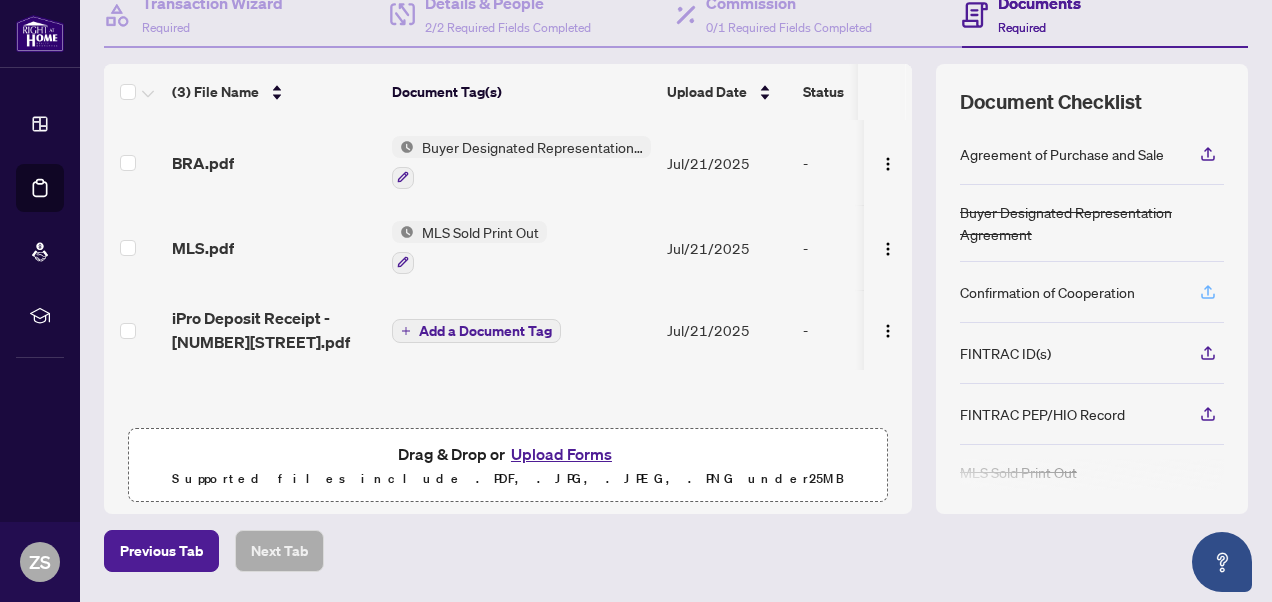 click 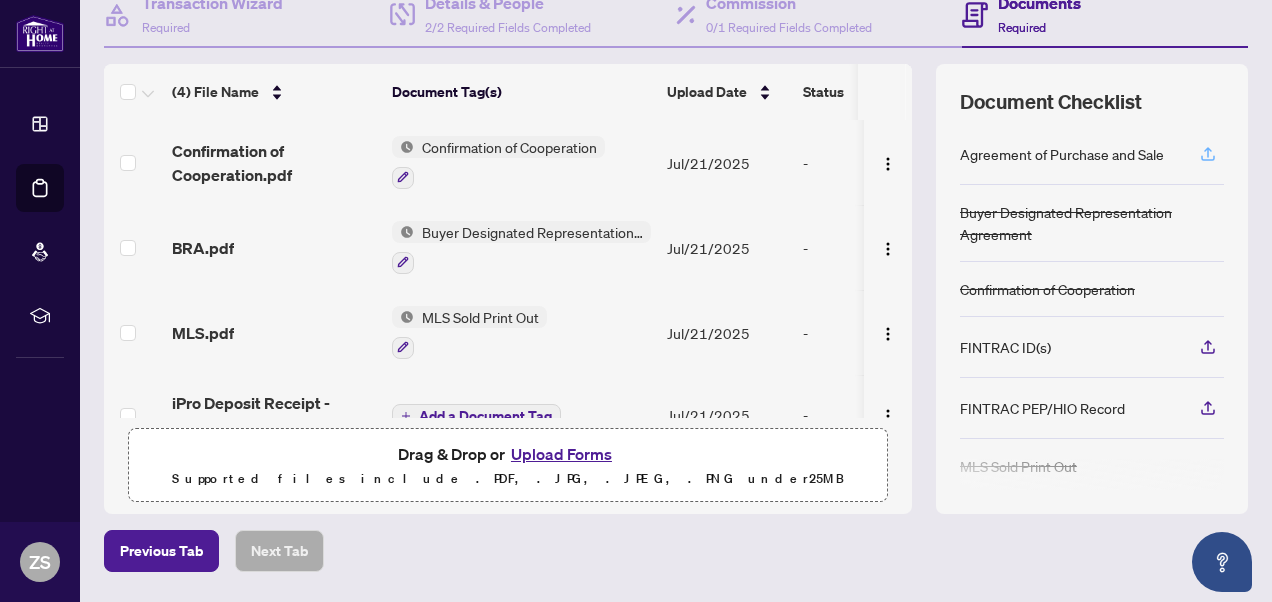 click 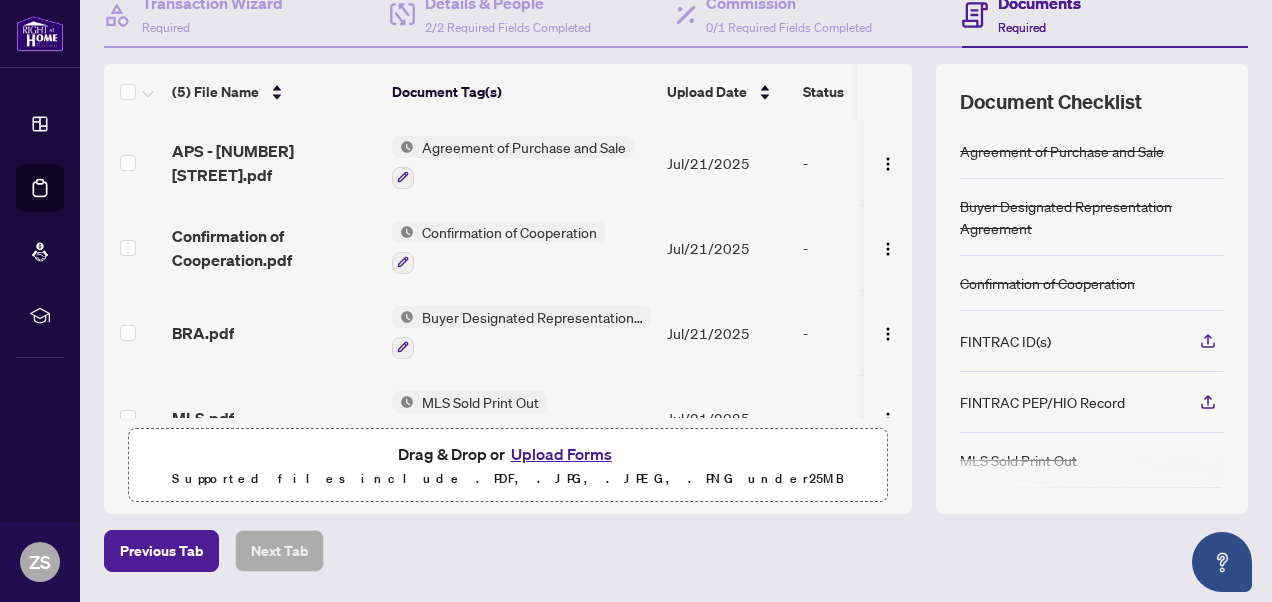 scroll, scrollTop: 188, scrollLeft: 0, axis: vertical 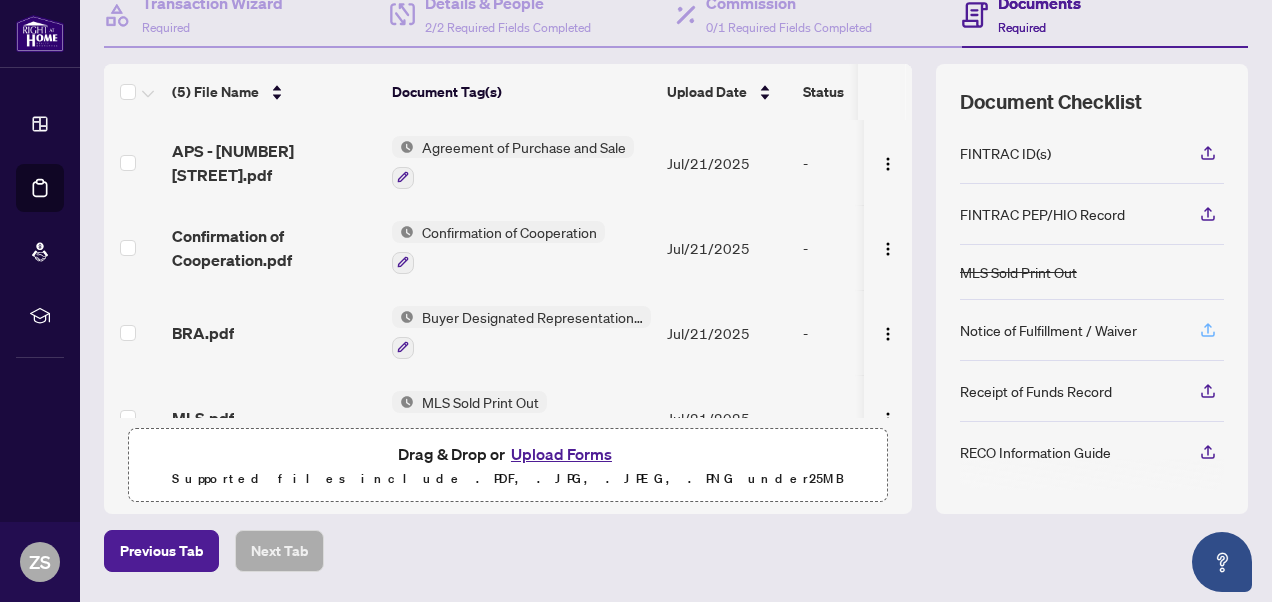click 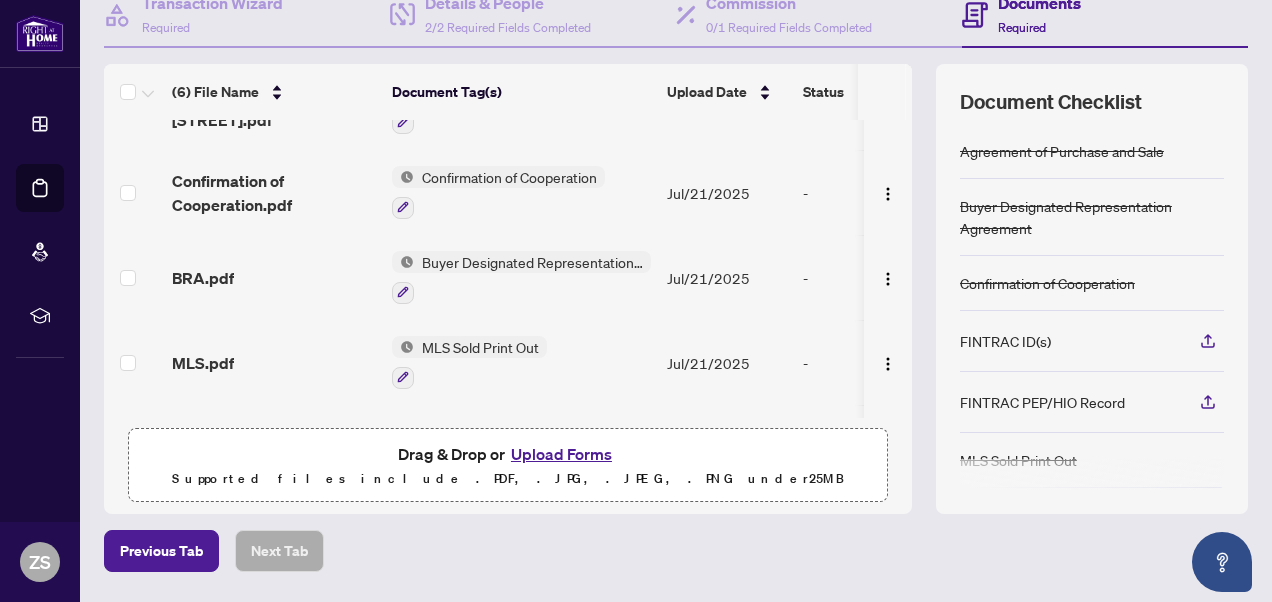 scroll, scrollTop: 209, scrollLeft: 0, axis: vertical 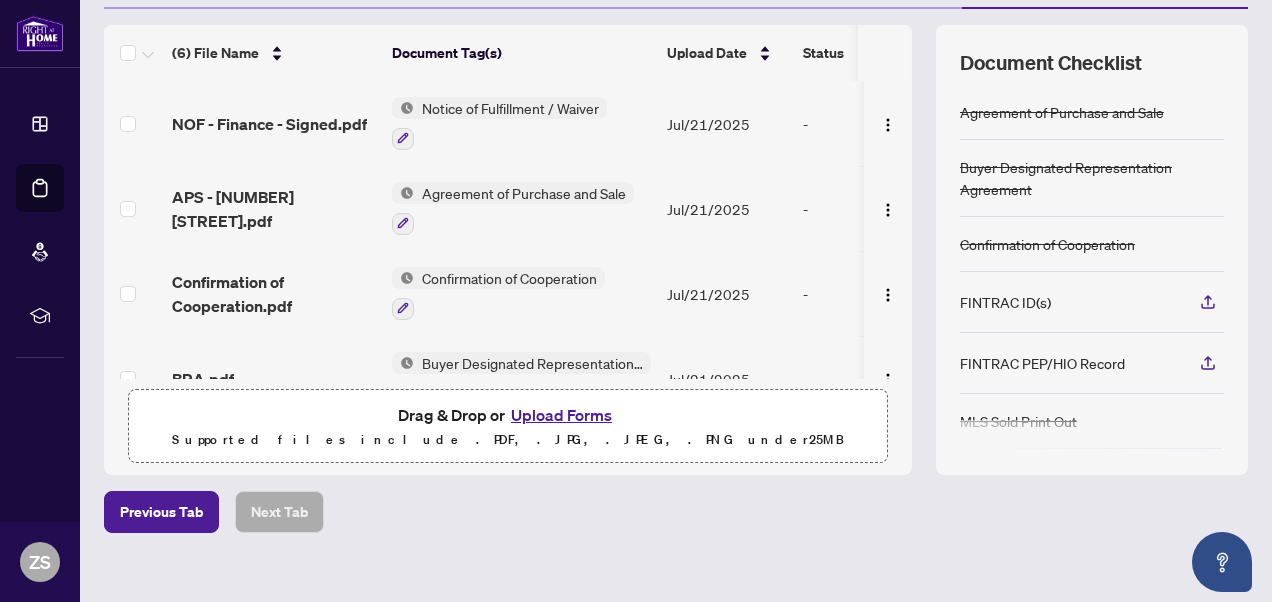 click on "Upload Forms" at bounding box center (561, 415) 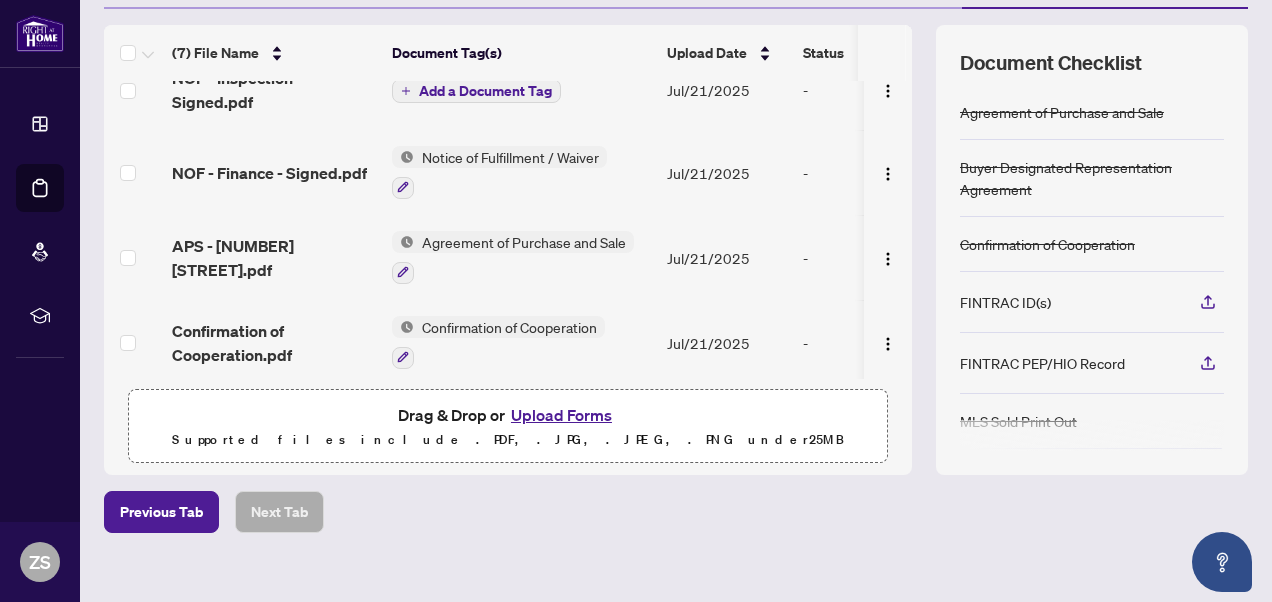 scroll, scrollTop: 0, scrollLeft: 0, axis: both 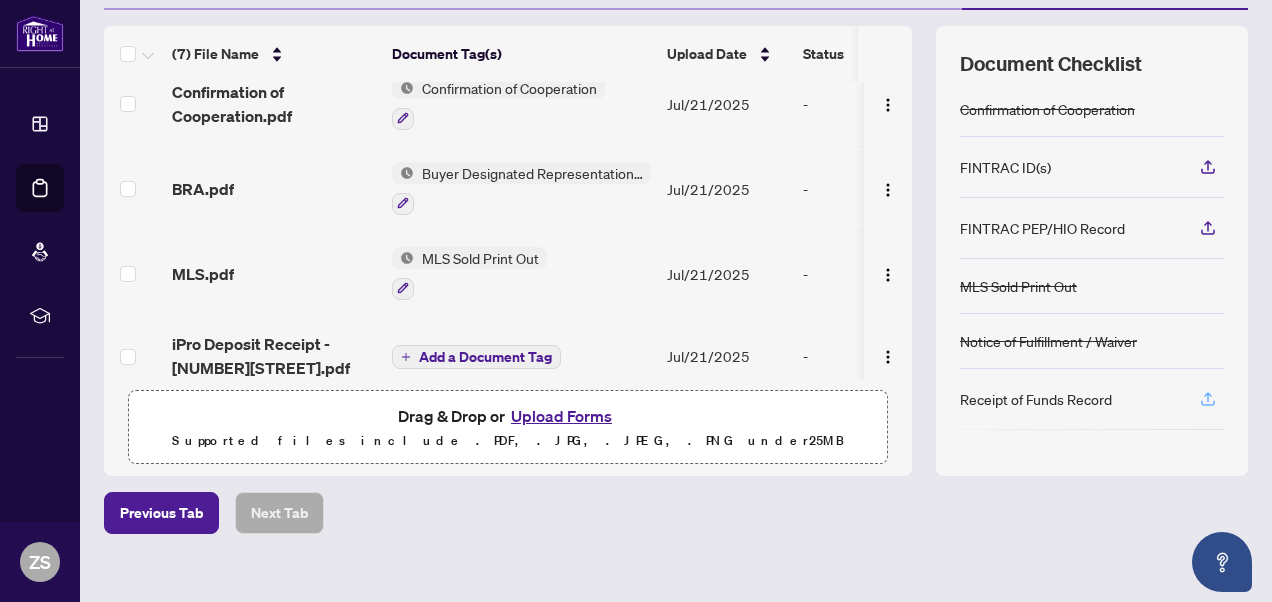 click 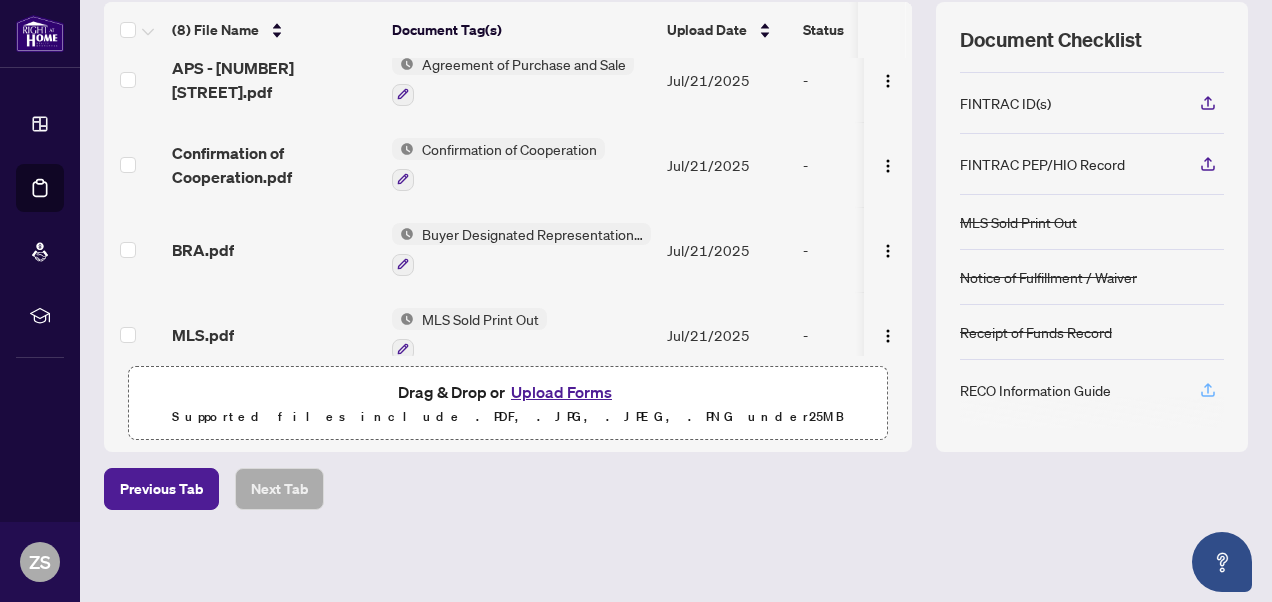 click 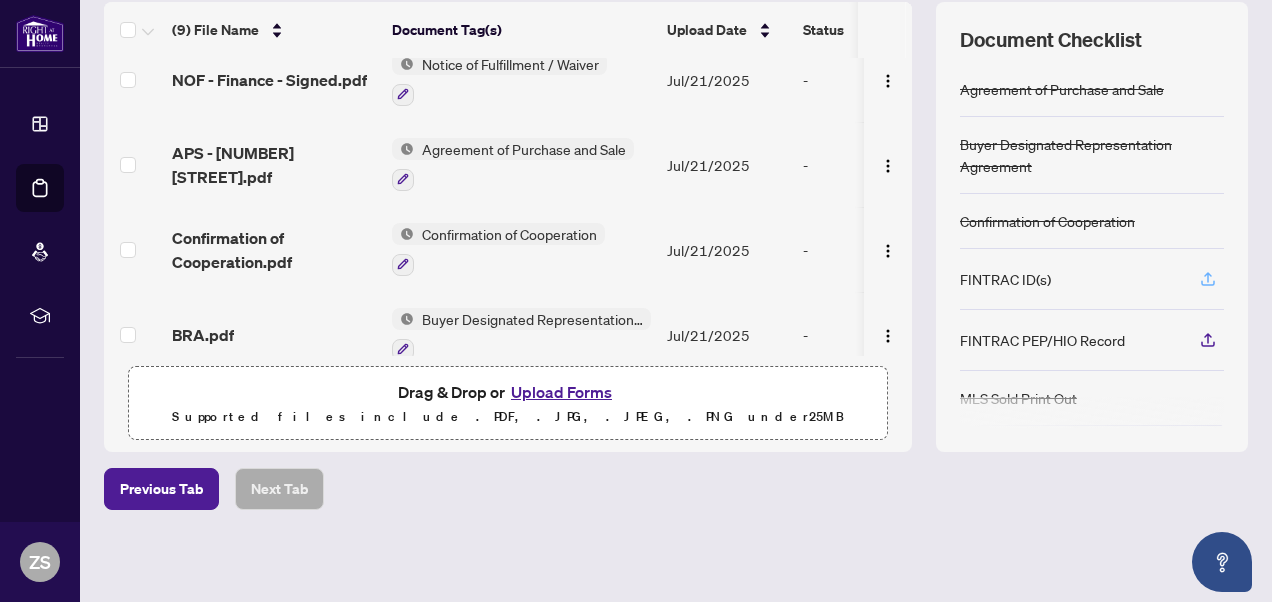 click 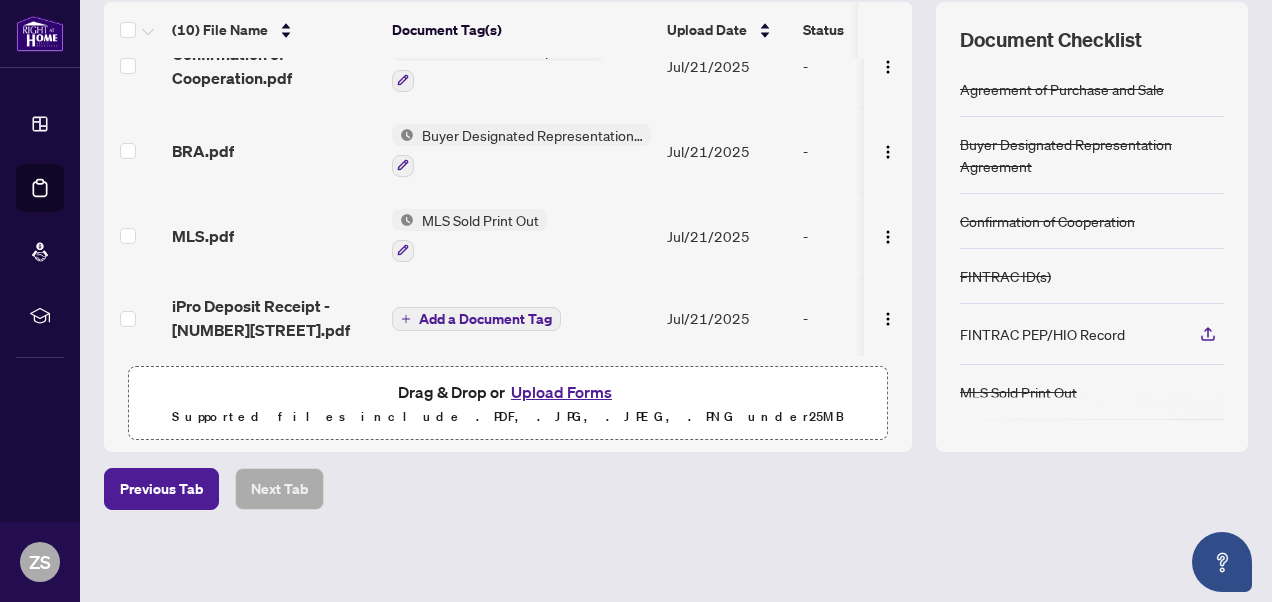 scroll, scrollTop: 541, scrollLeft: 0, axis: vertical 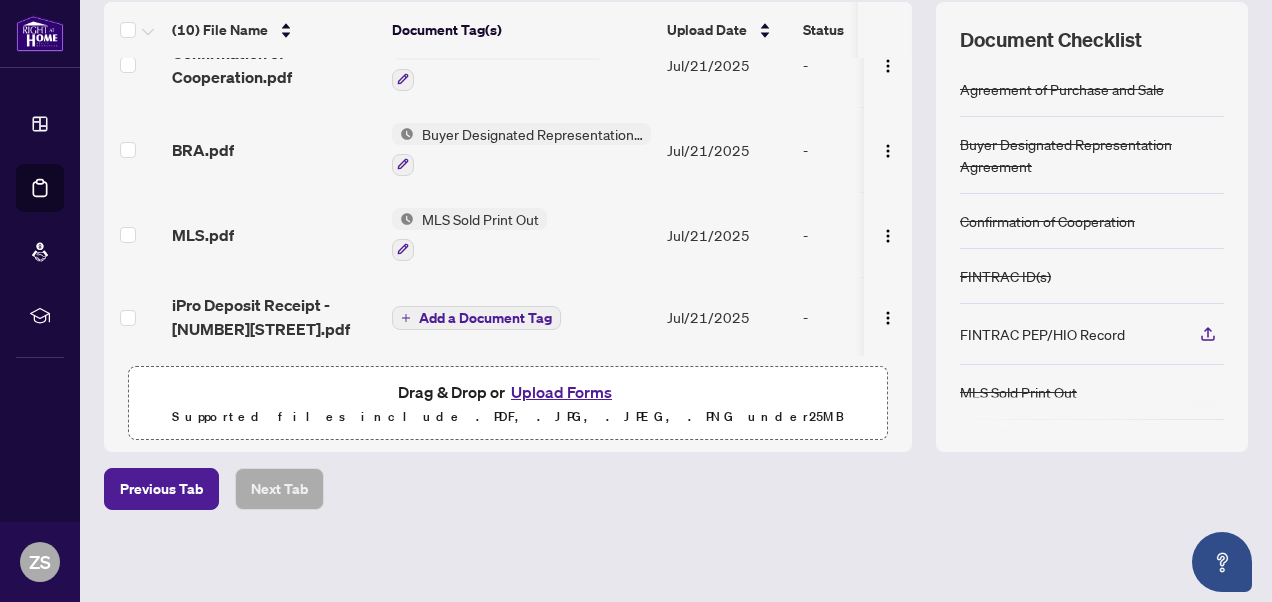 click on "Upload Forms" at bounding box center [561, 392] 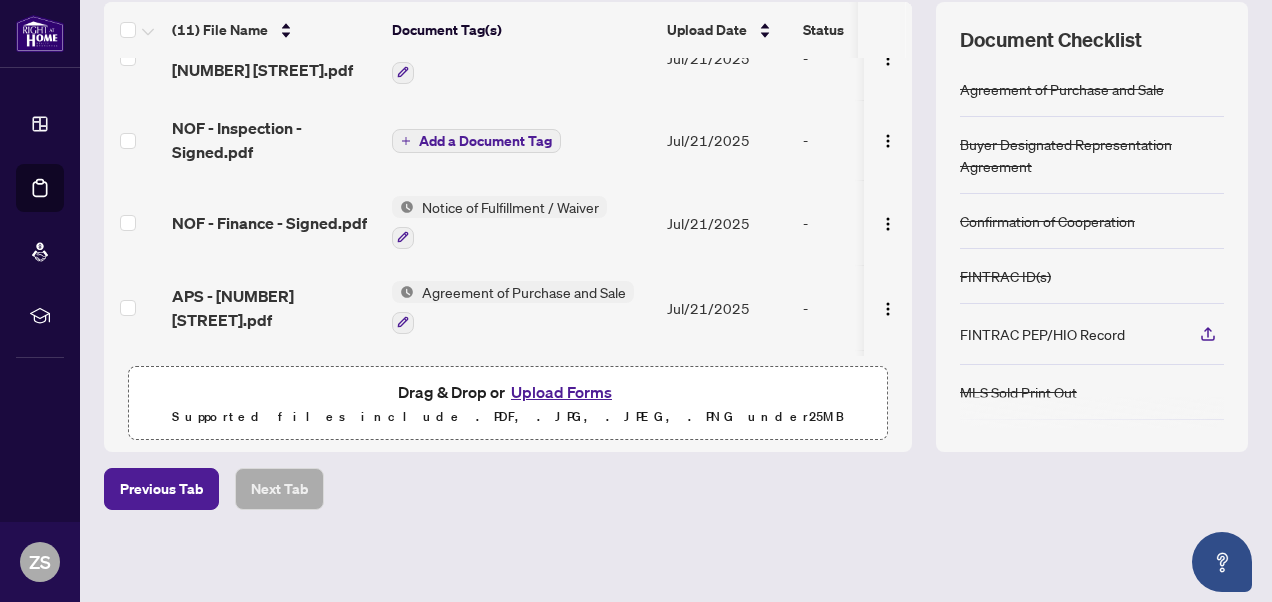 scroll, scrollTop: 221, scrollLeft: 8, axis: both 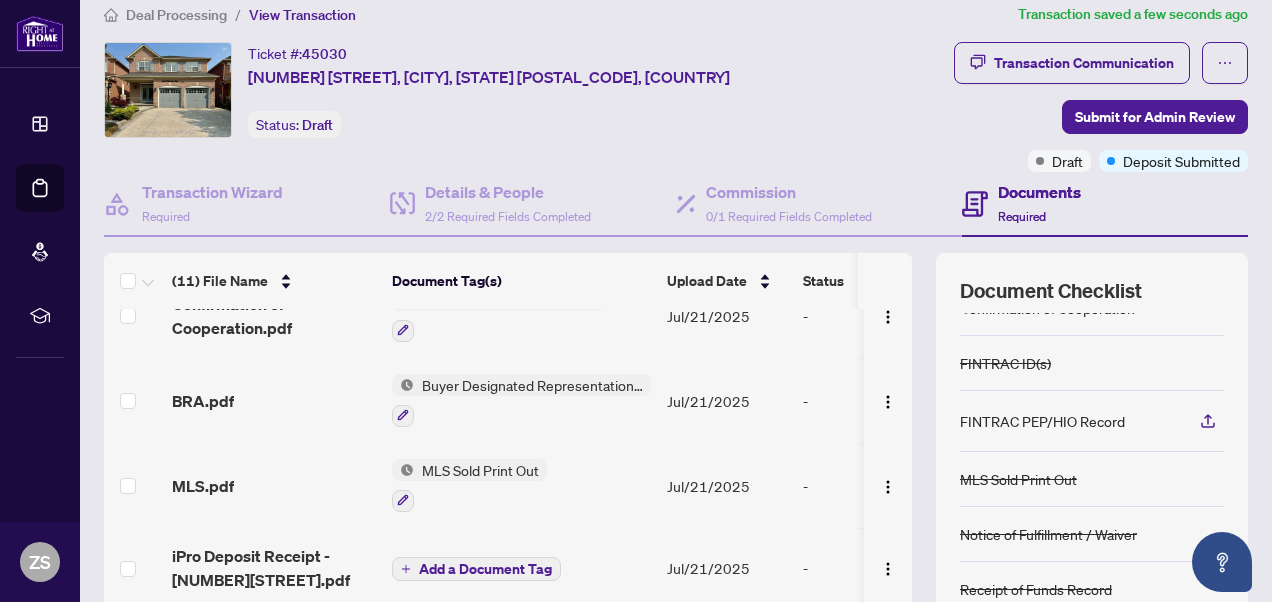 click on "Documents" at bounding box center (1039, 192) 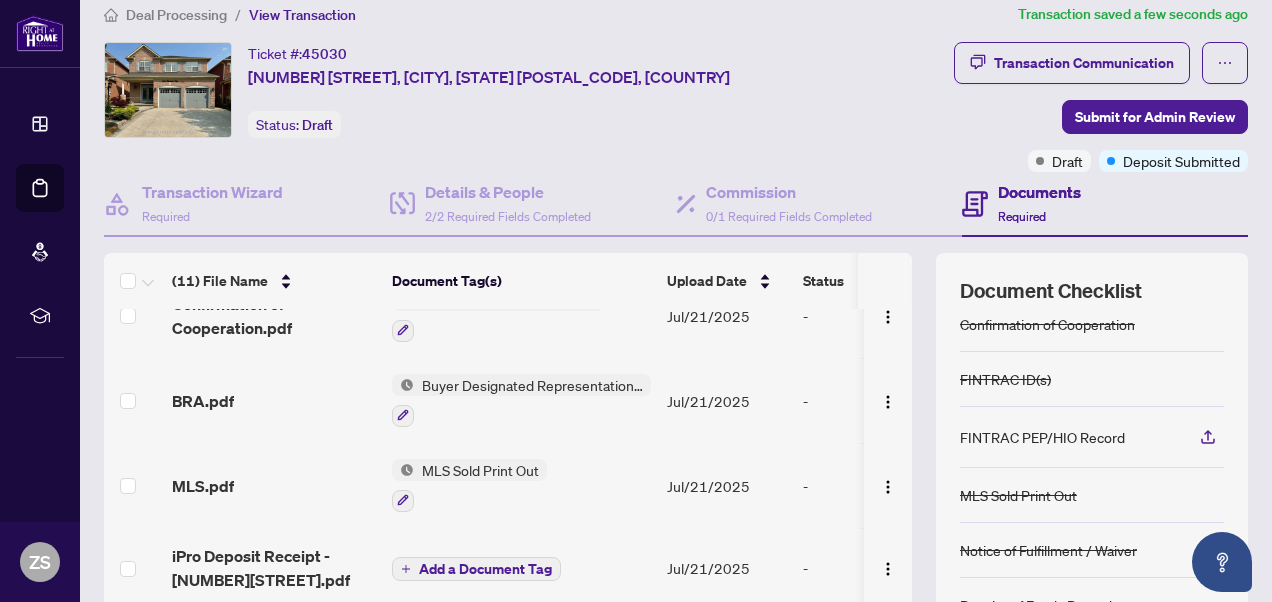 scroll, scrollTop: 164, scrollLeft: 0, axis: vertical 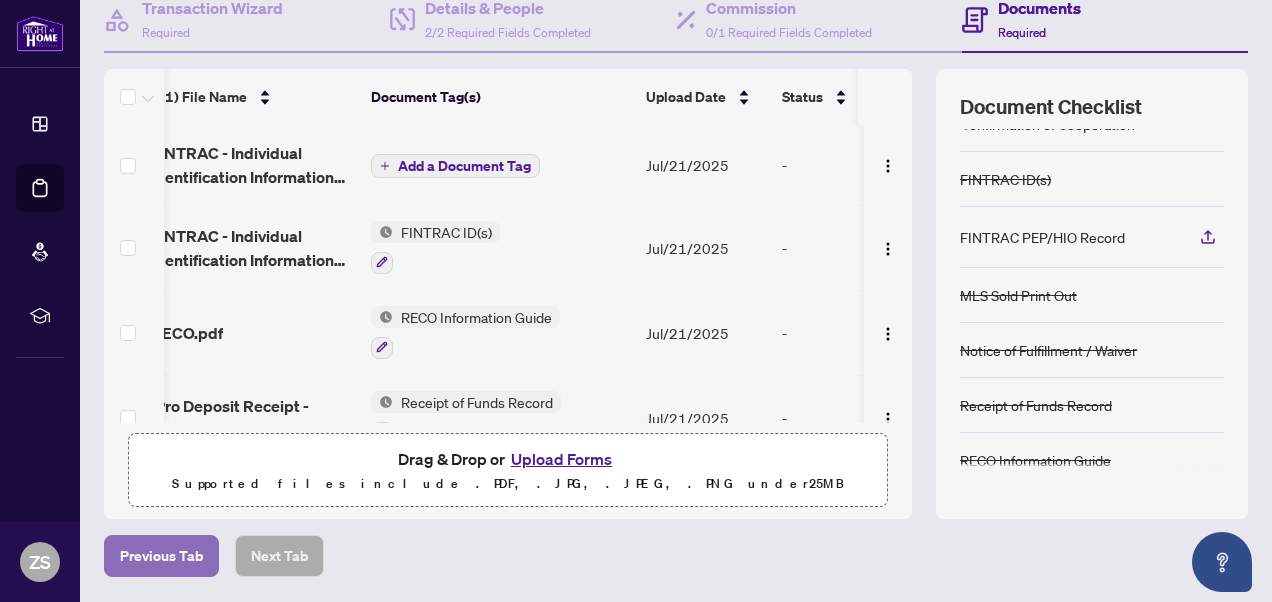 click on "Previous Tab" at bounding box center (161, 556) 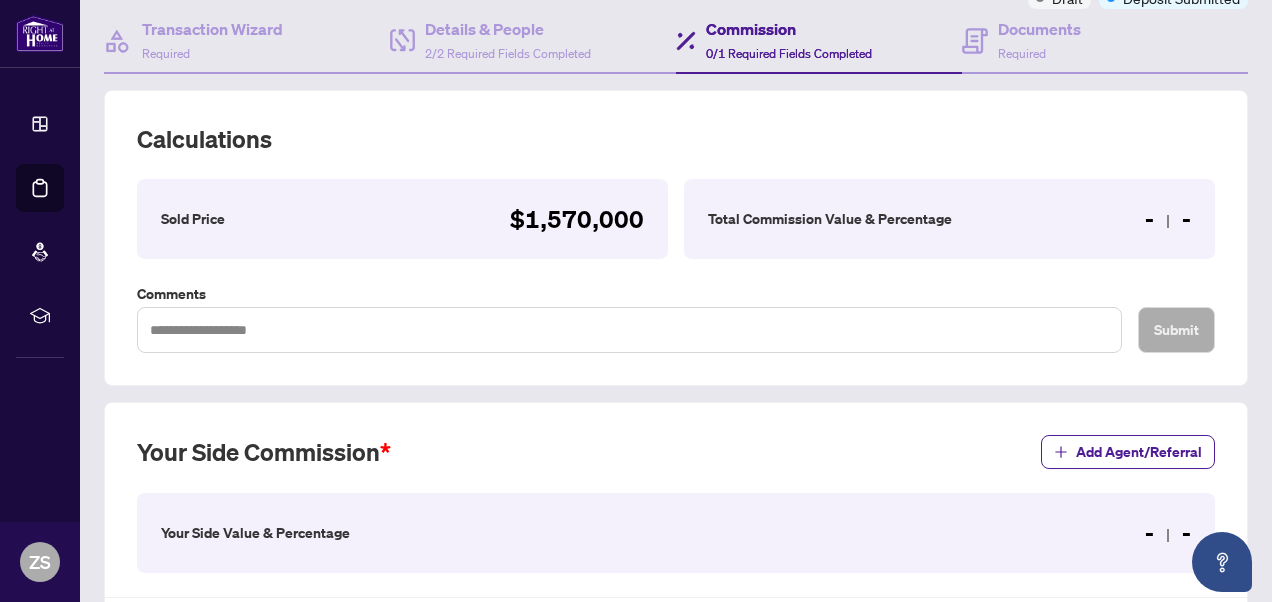 scroll, scrollTop: 179, scrollLeft: 0, axis: vertical 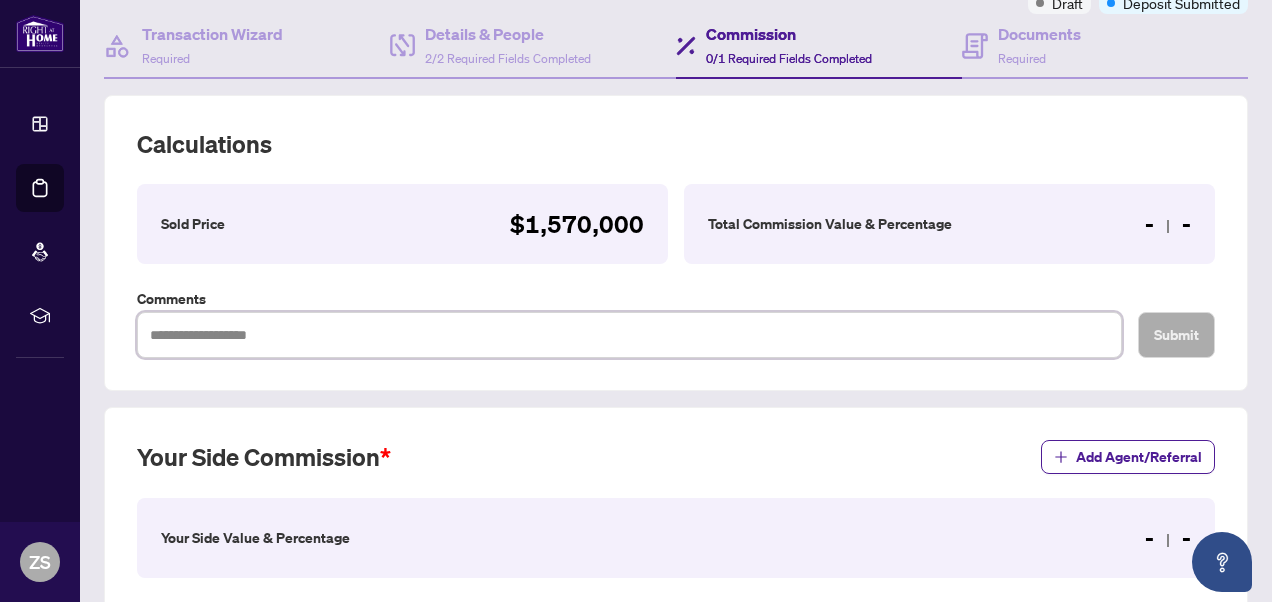 click at bounding box center [629, 335] 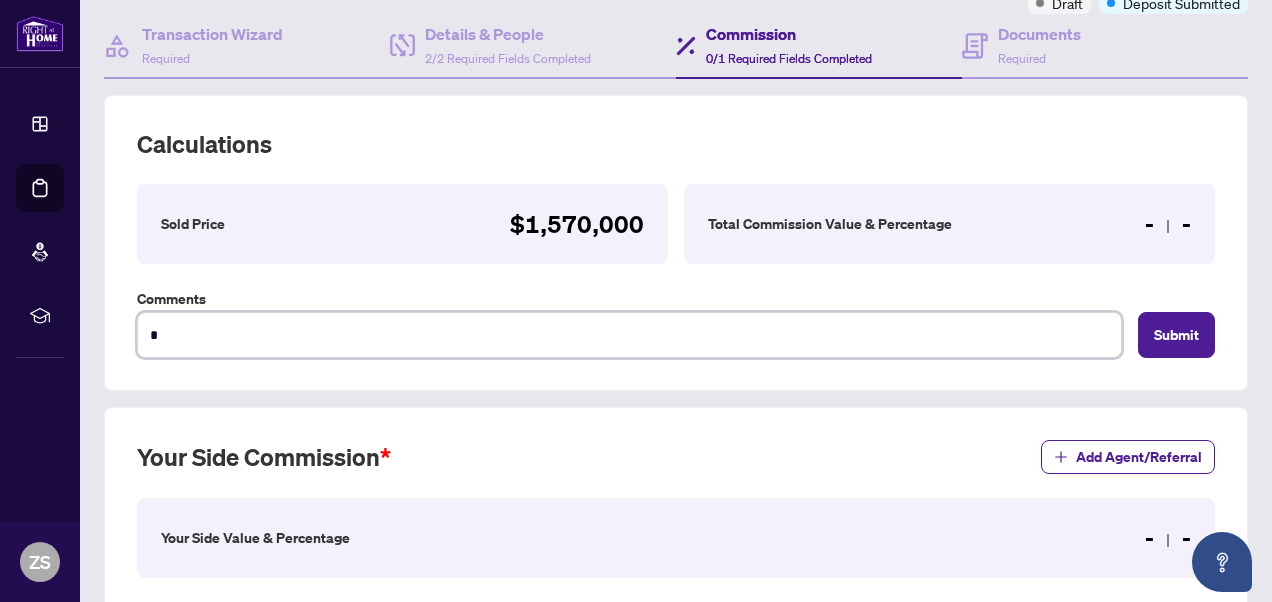 type on "*" 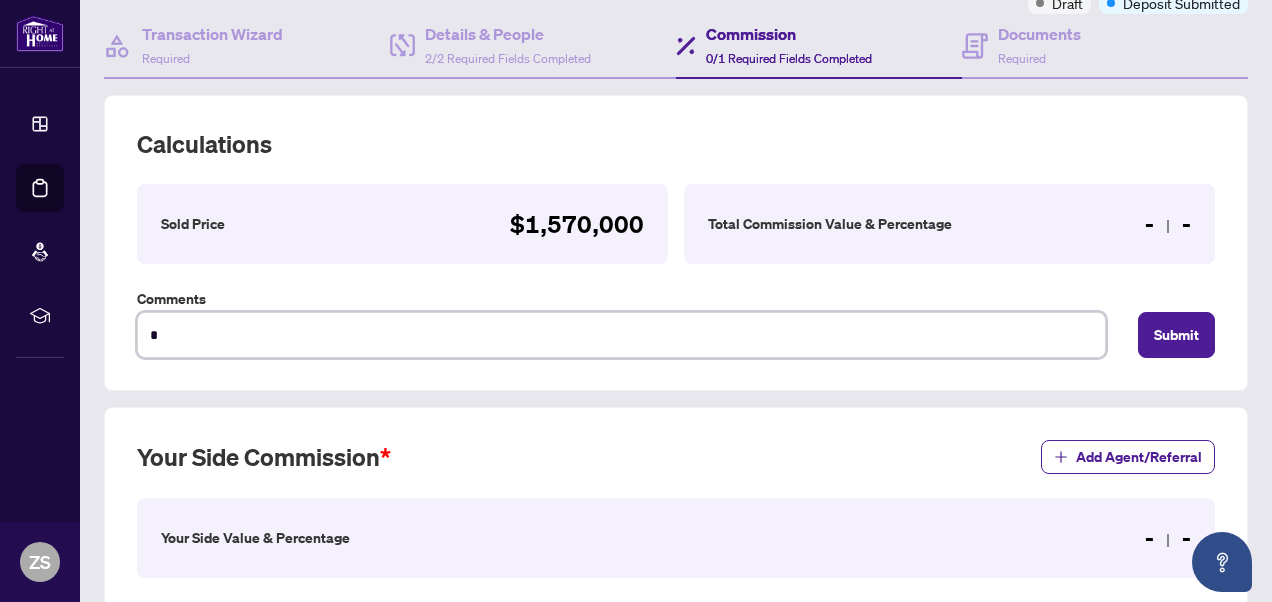 type on "**" 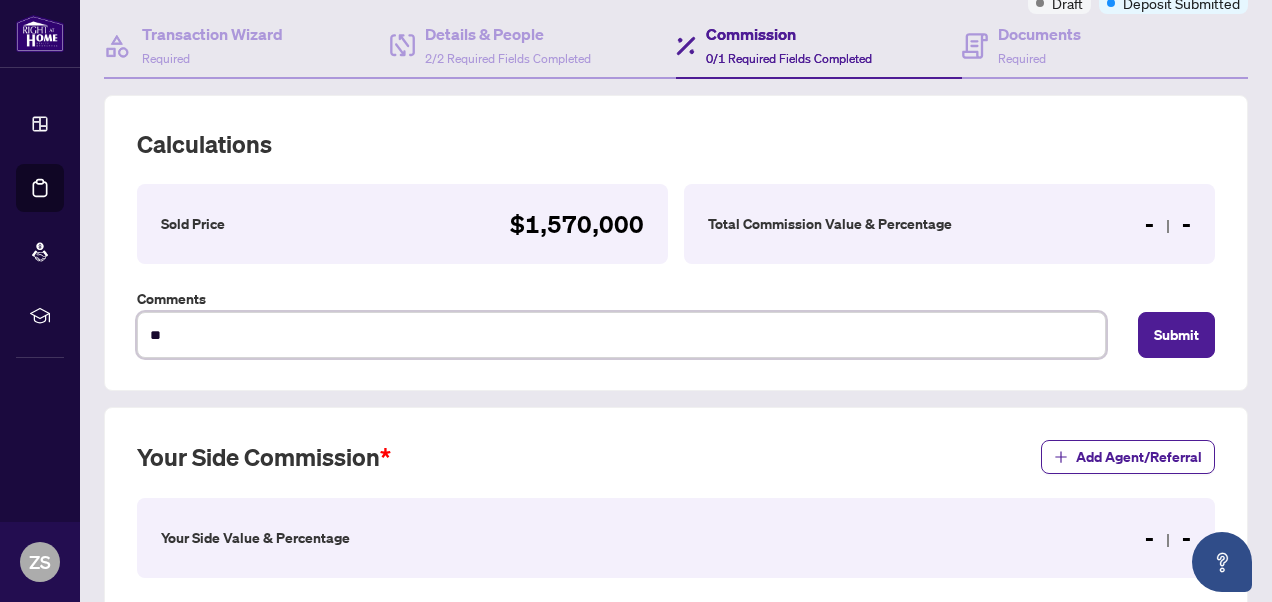 type on "***" 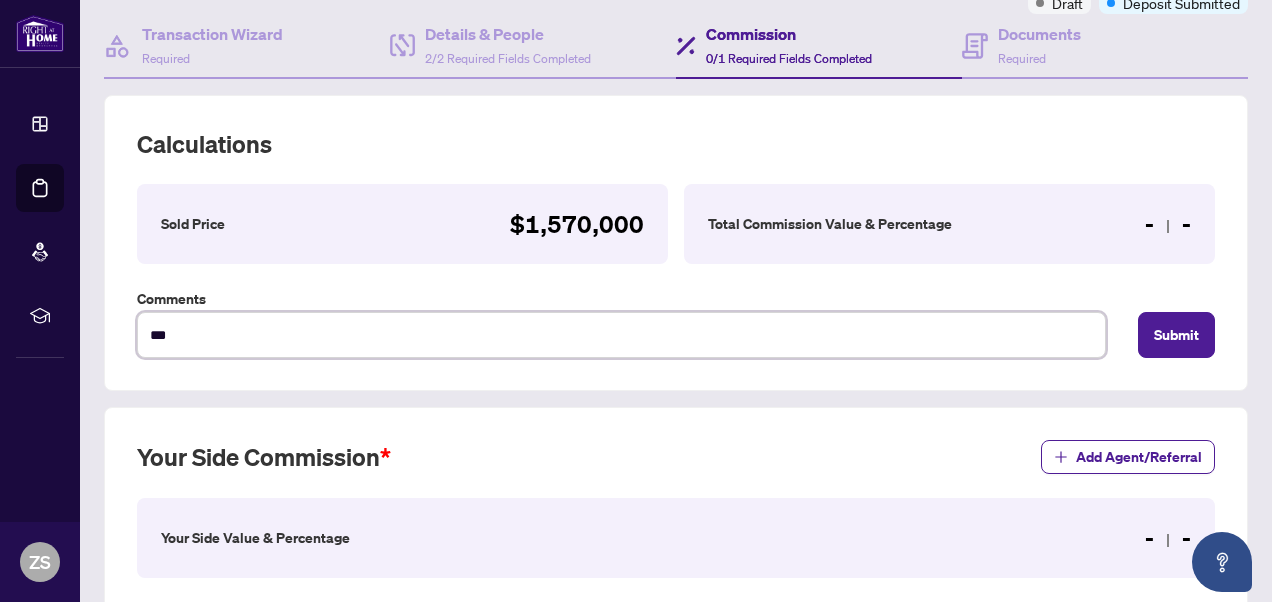 type on "****" 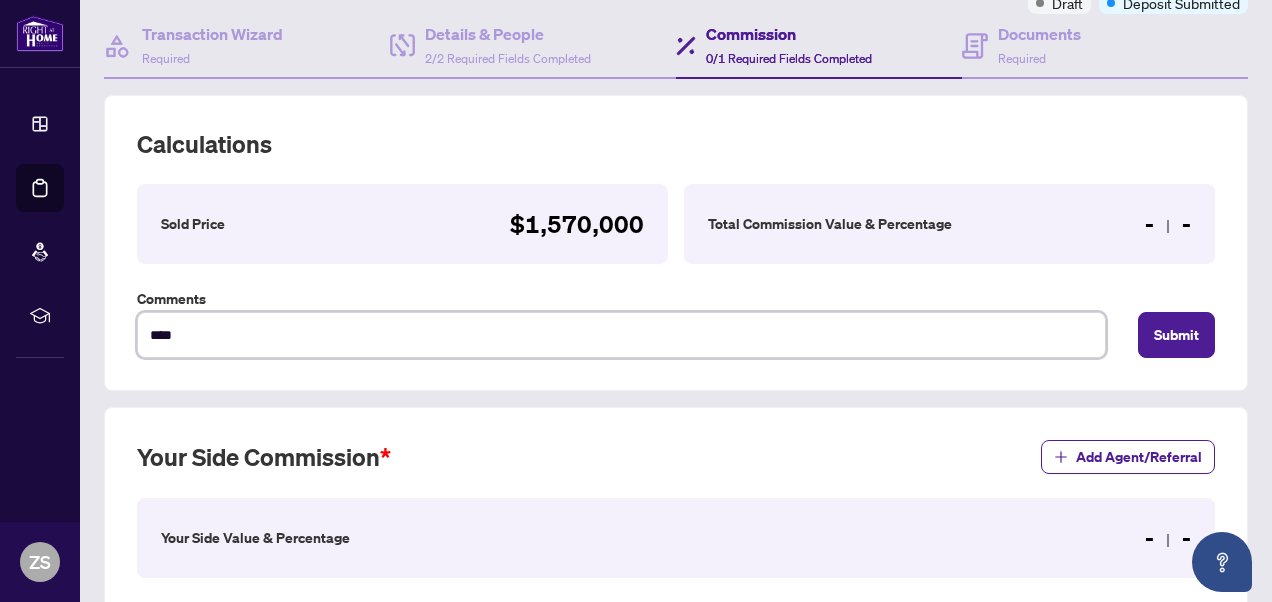 type on "****" 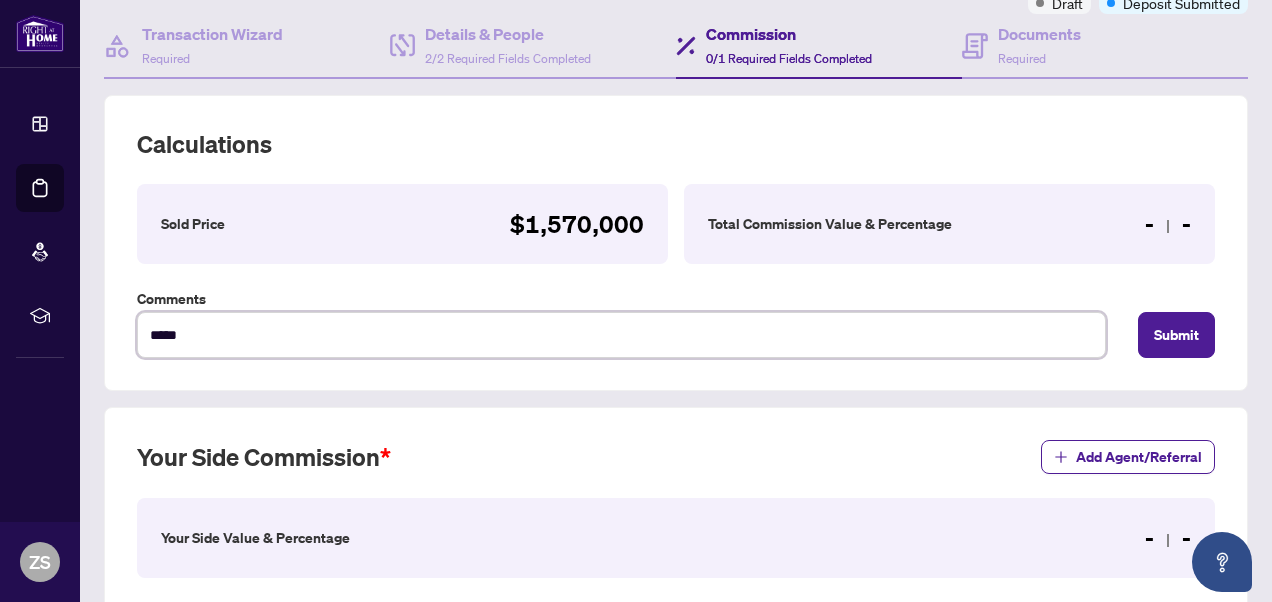 type on "******" 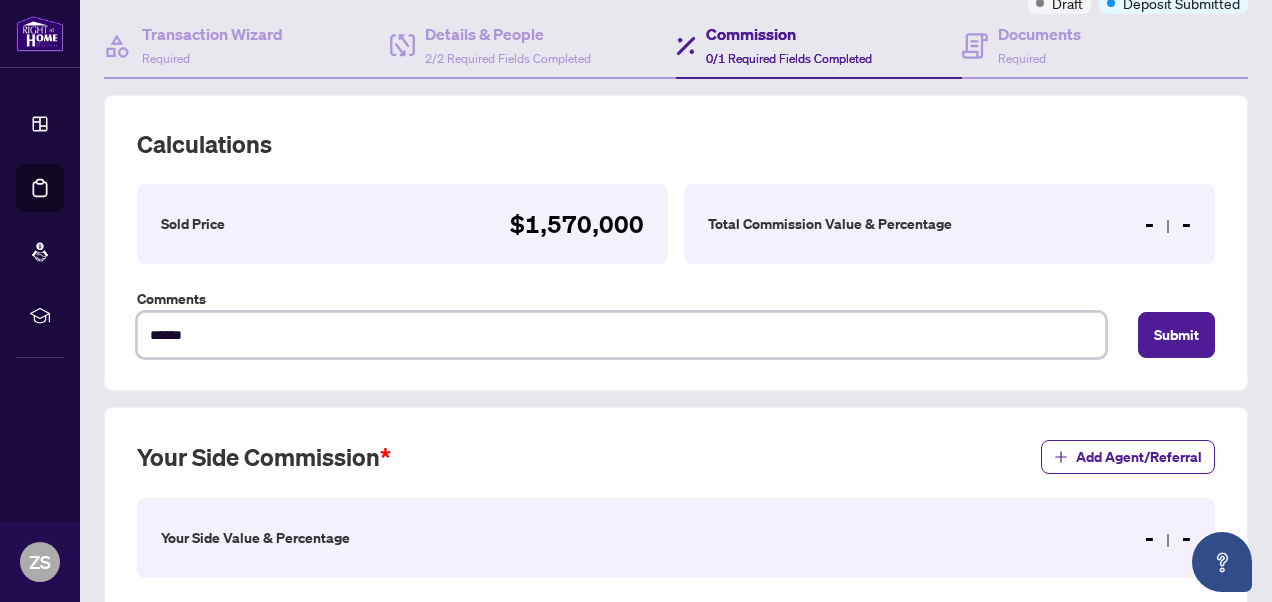 type on "*******" 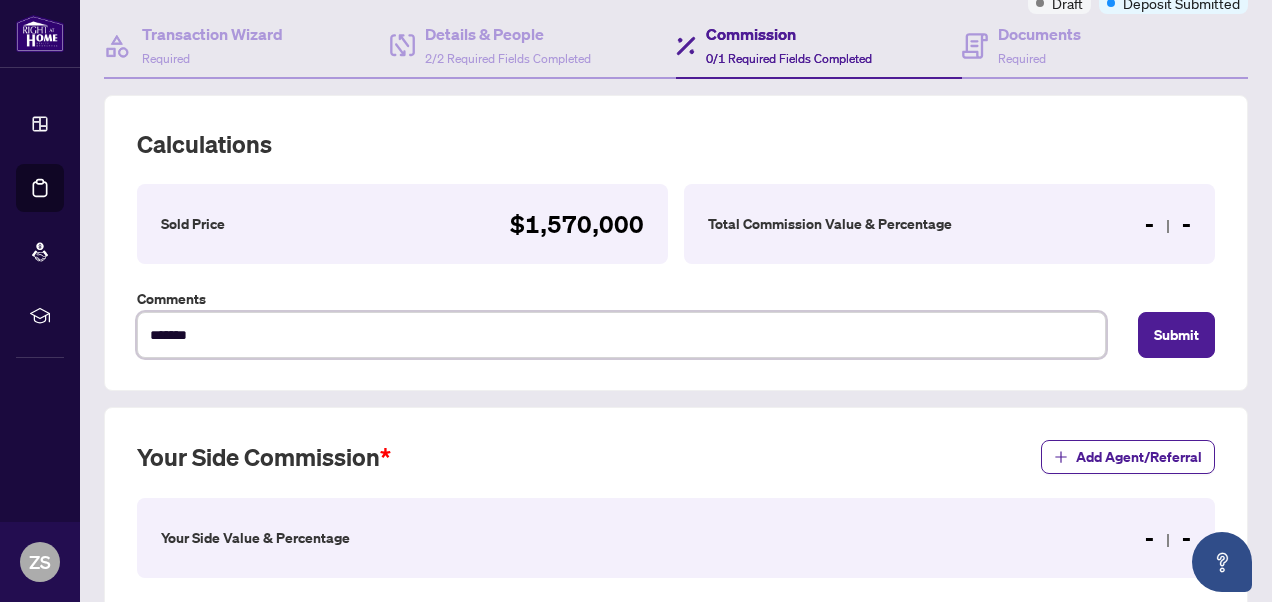 type on "******" 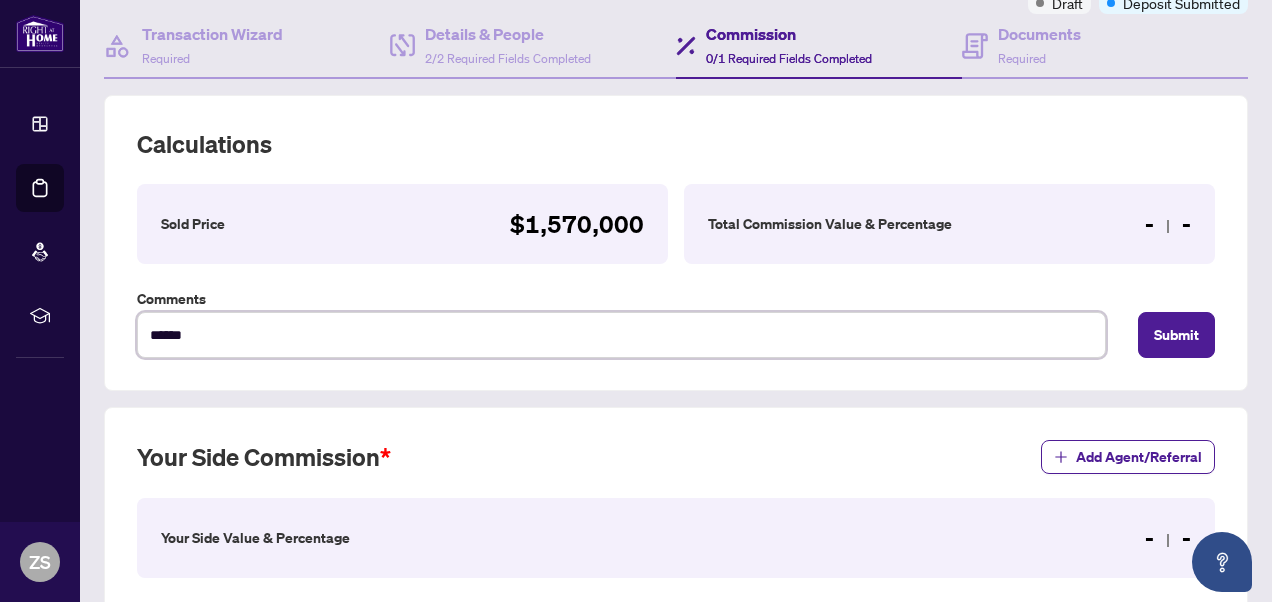 type on "****" 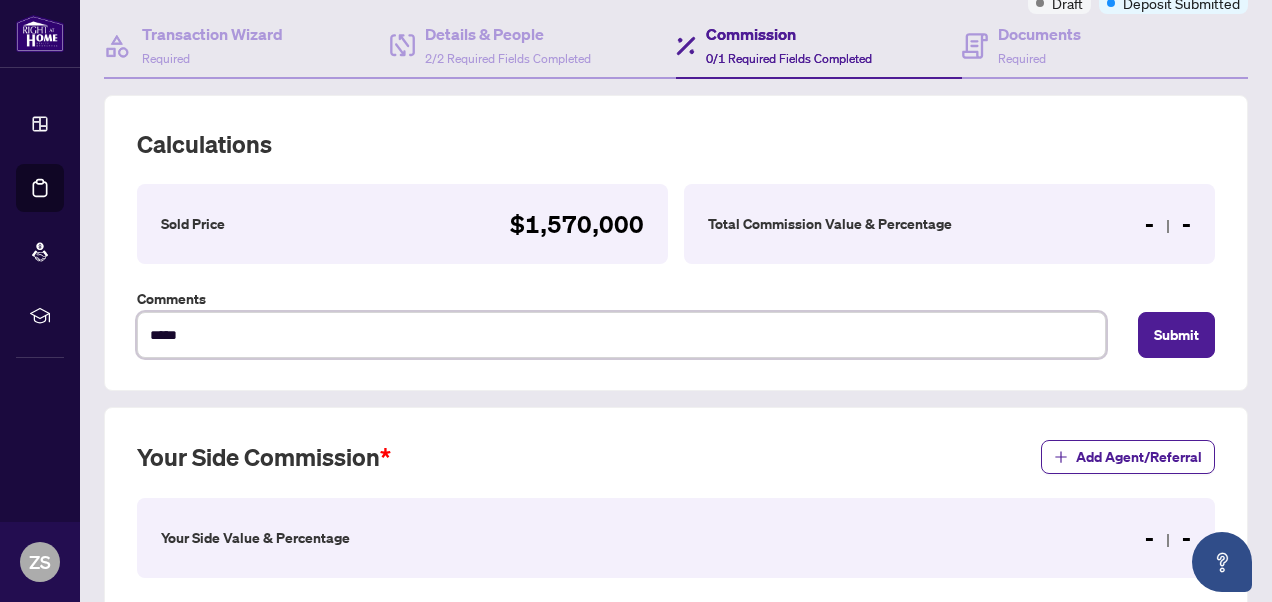 type on "******" 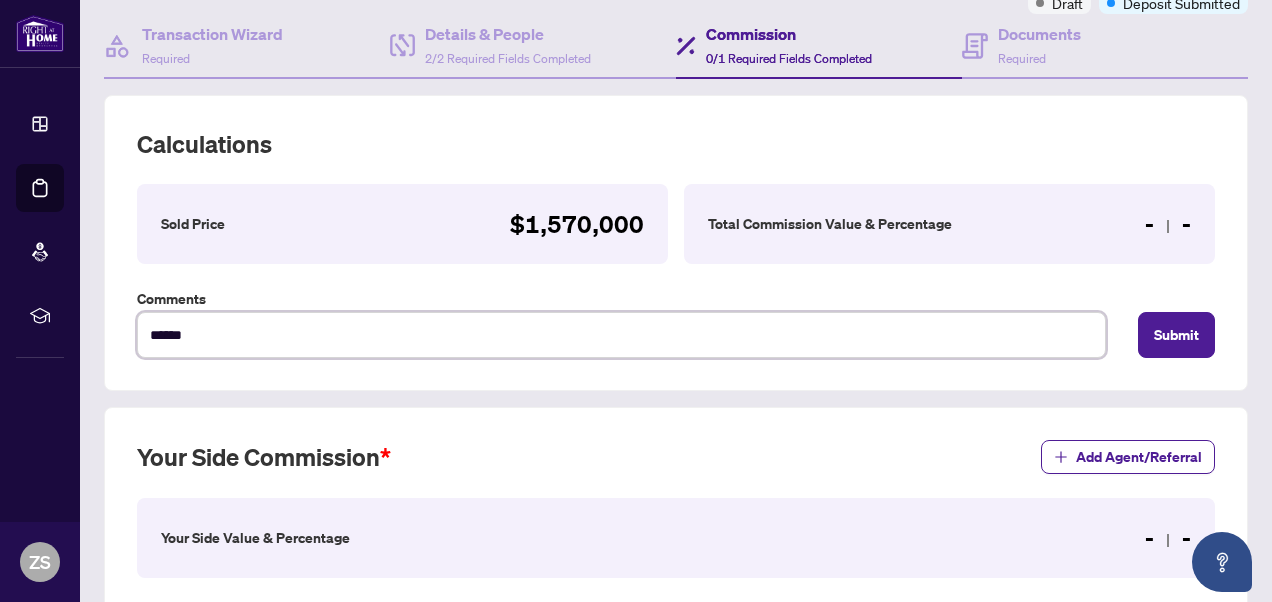 type on "*******" 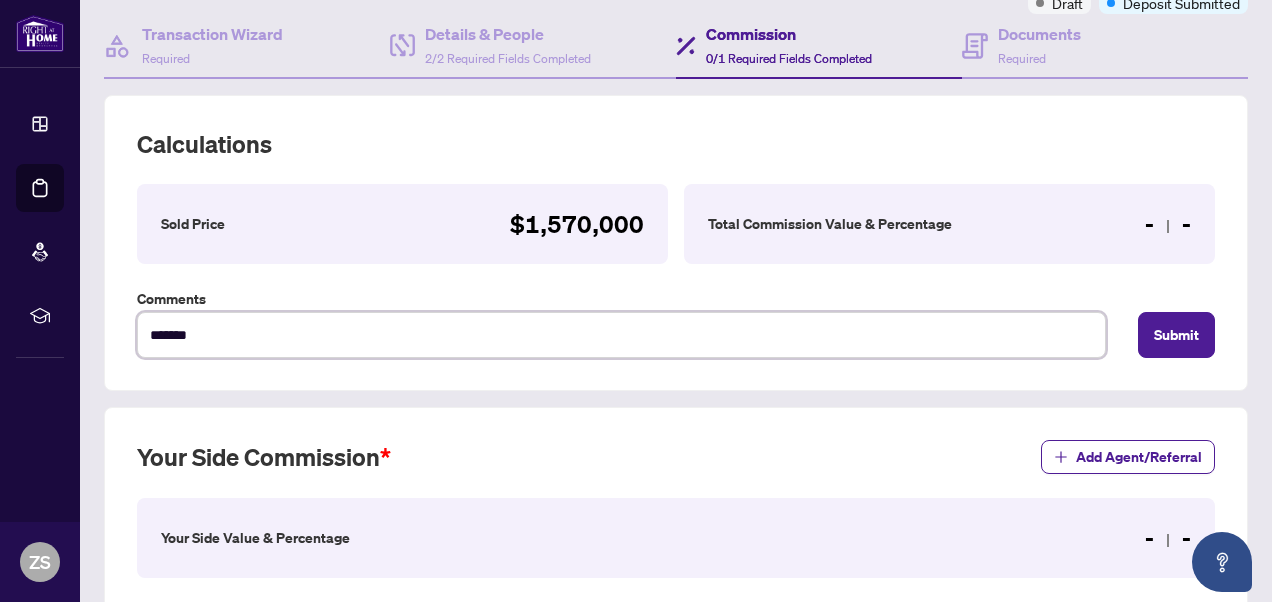 type on "********" 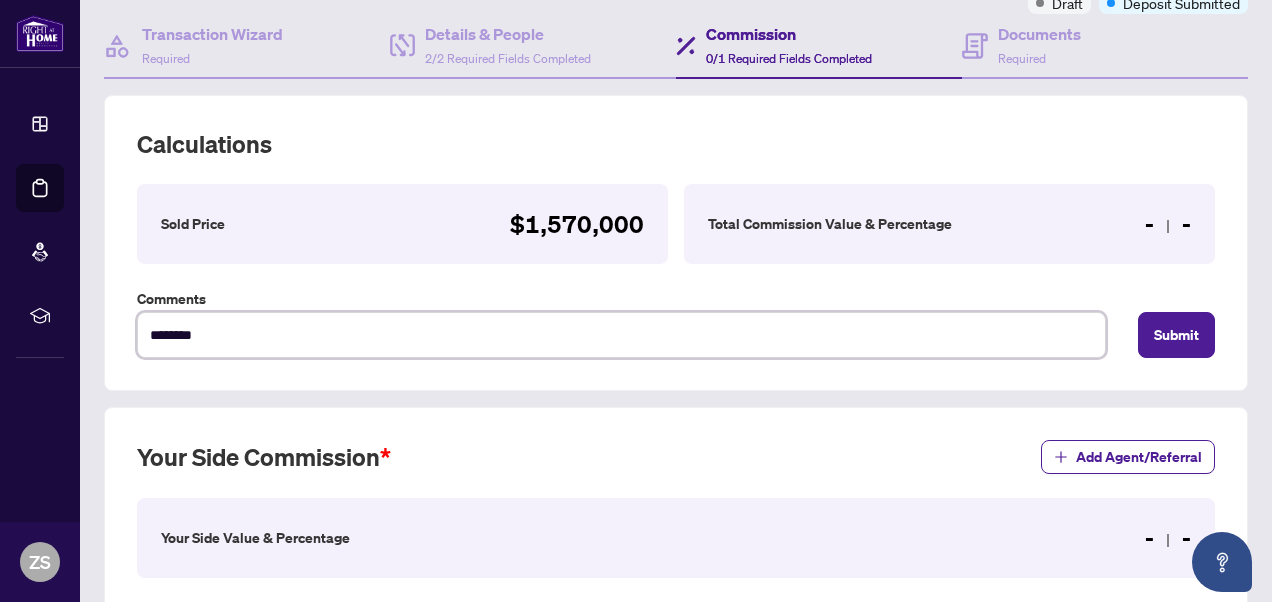type on "*********" 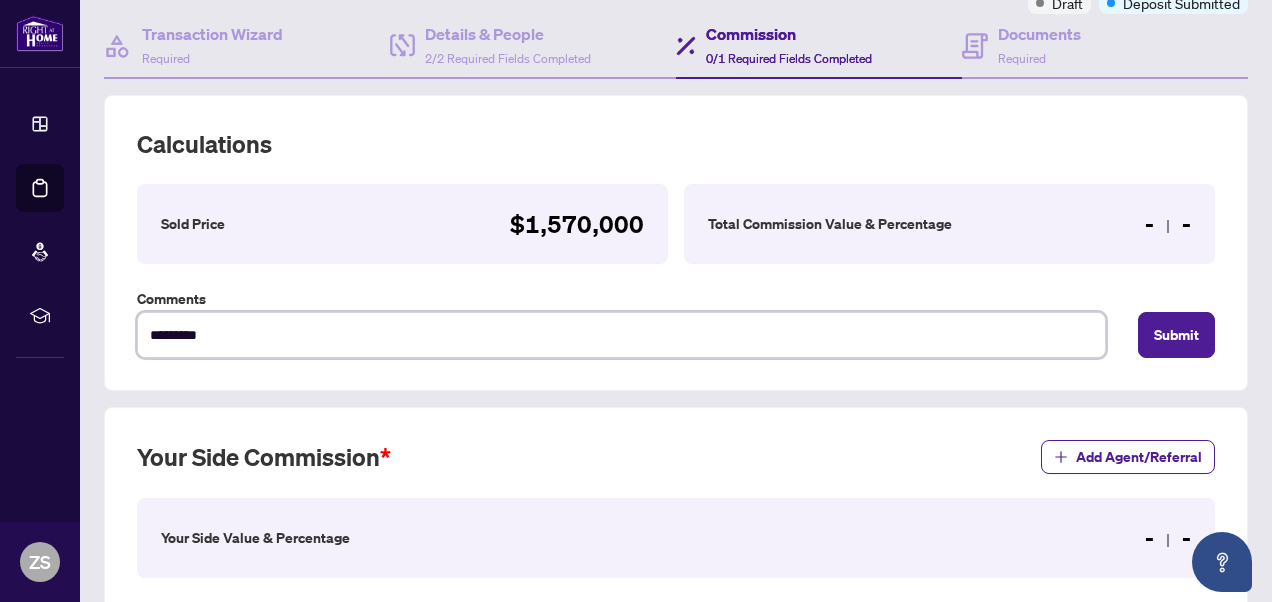 type on "**********" 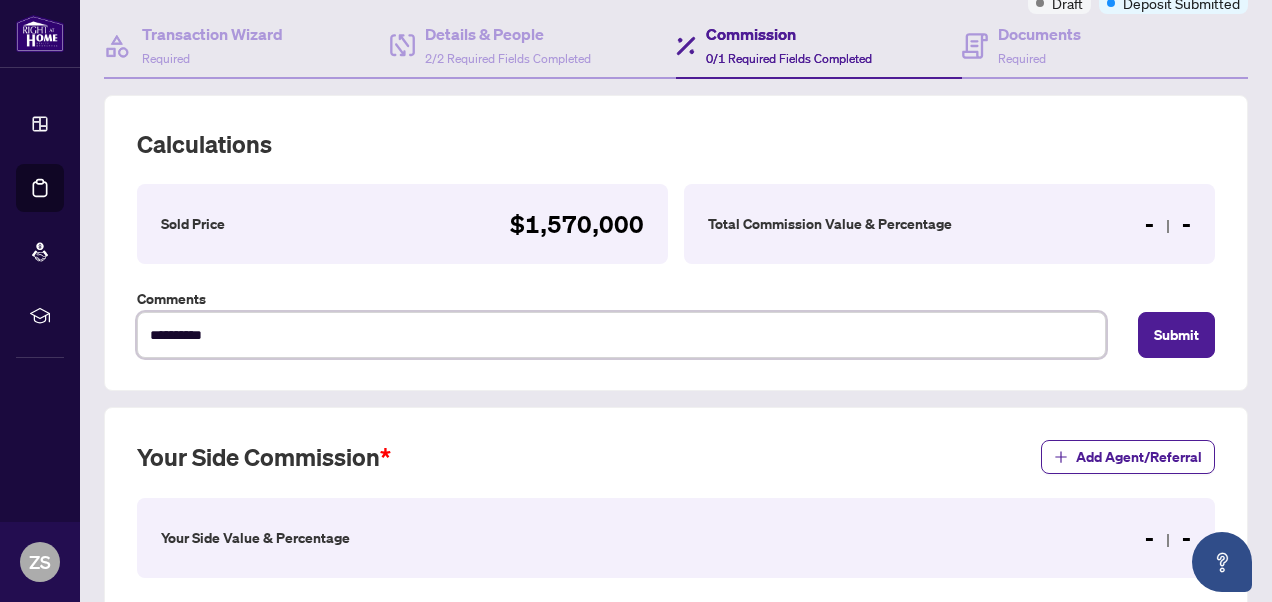 type on "**********" 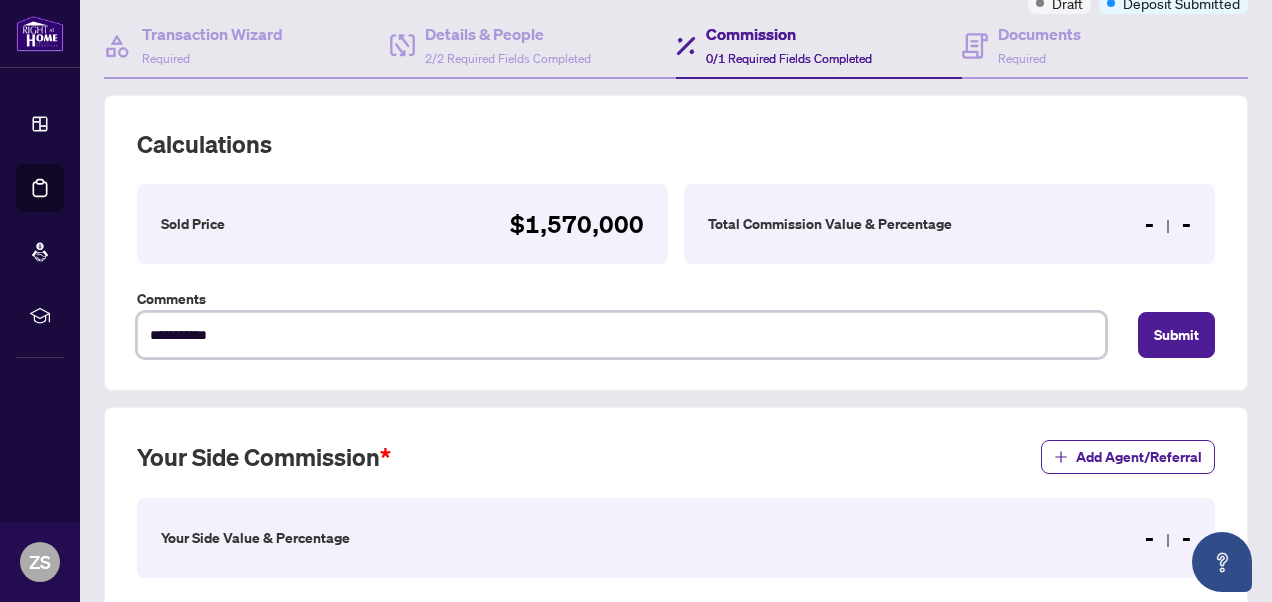 type on "**********" 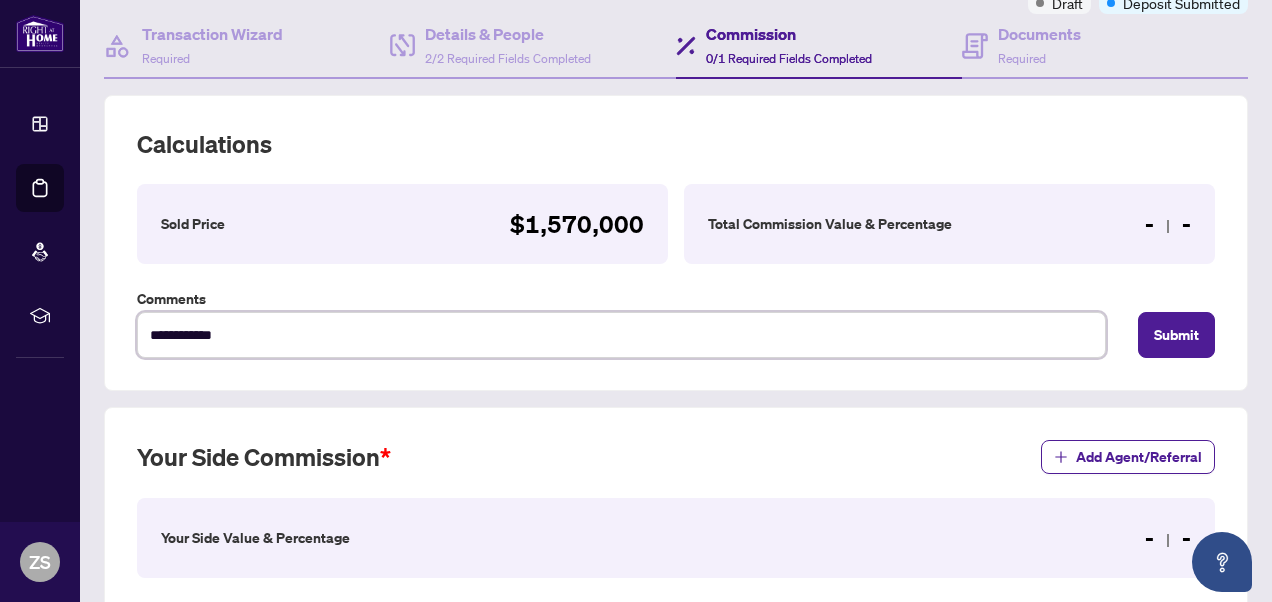 type on "**********" 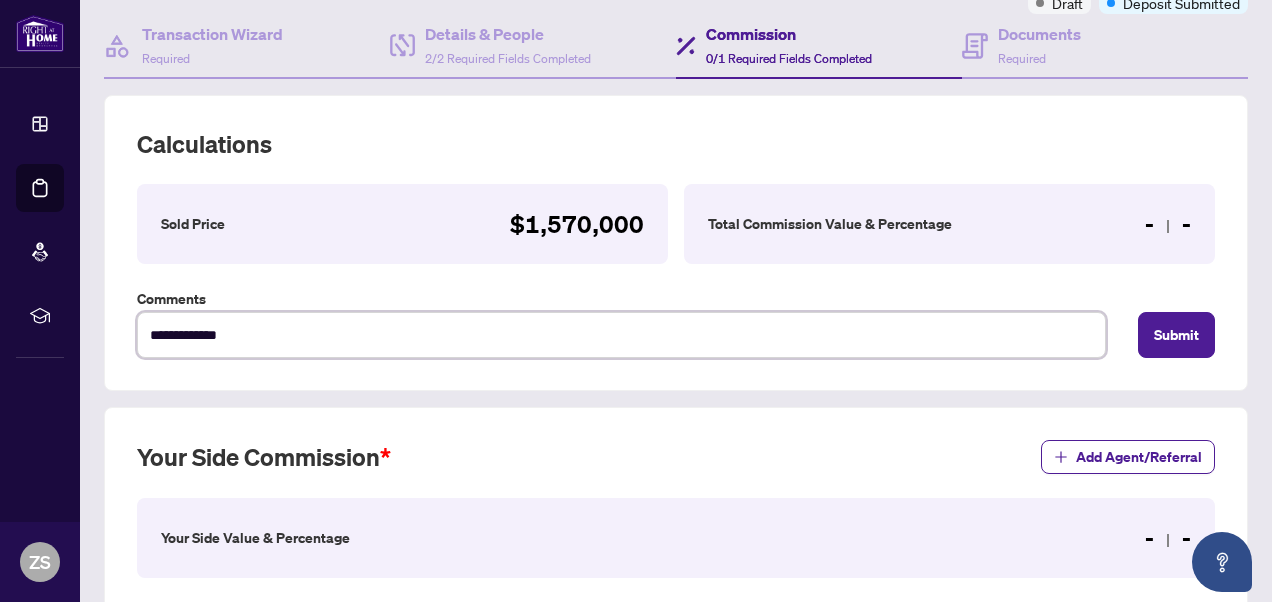 type on "**********" 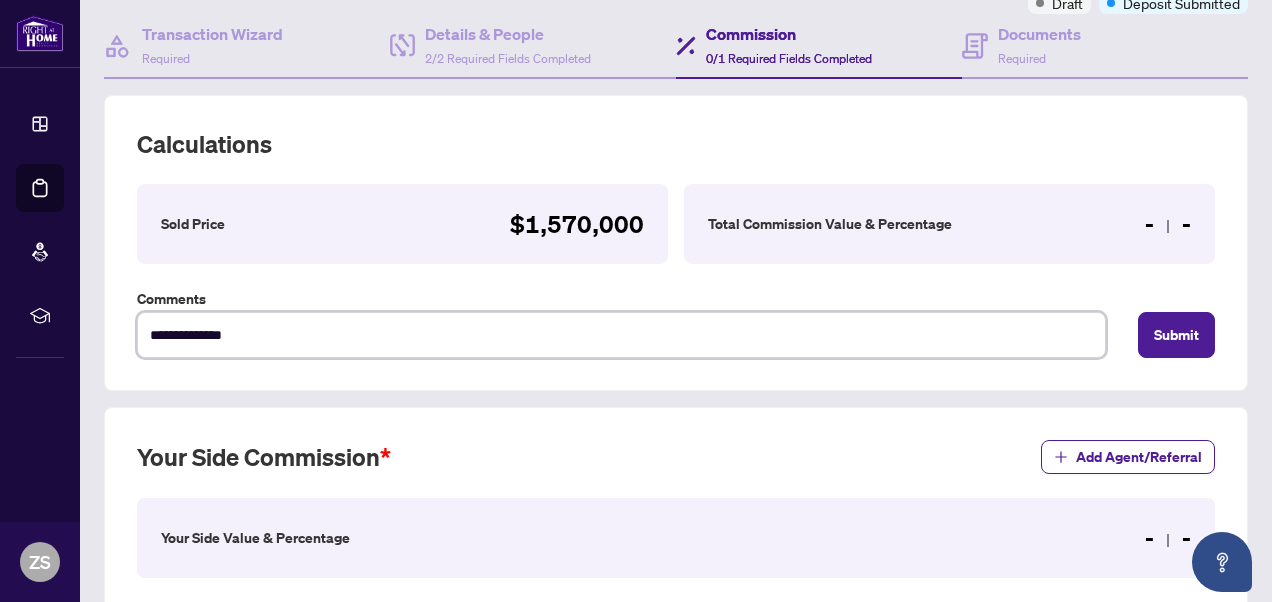 type on "**********" 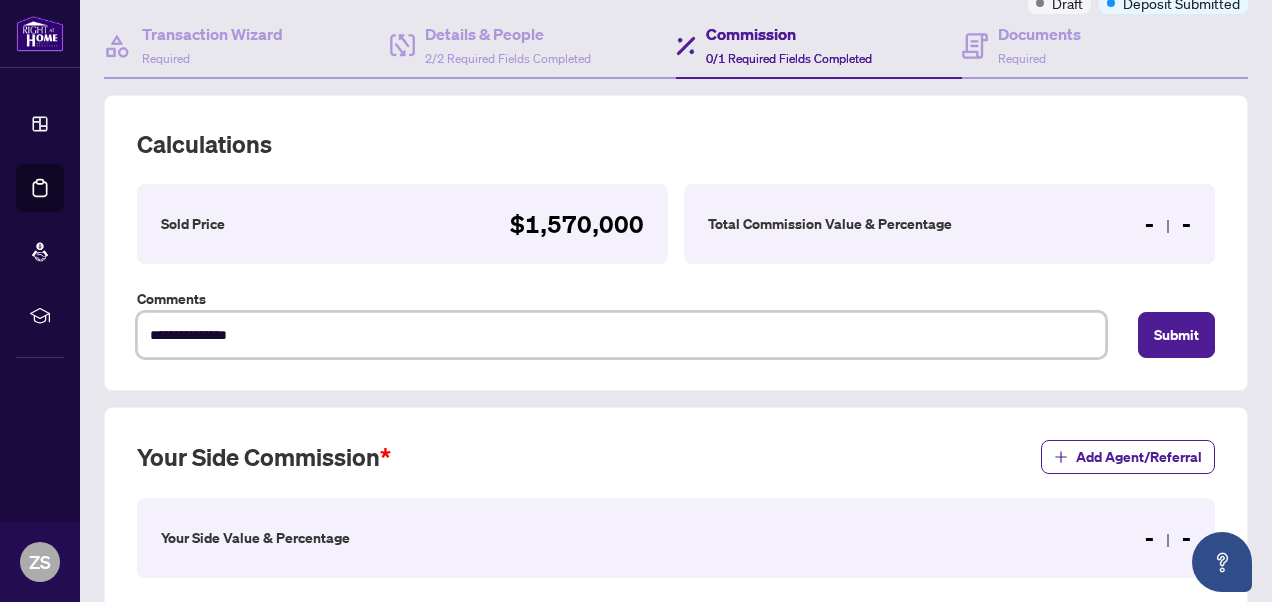 type on "**********" 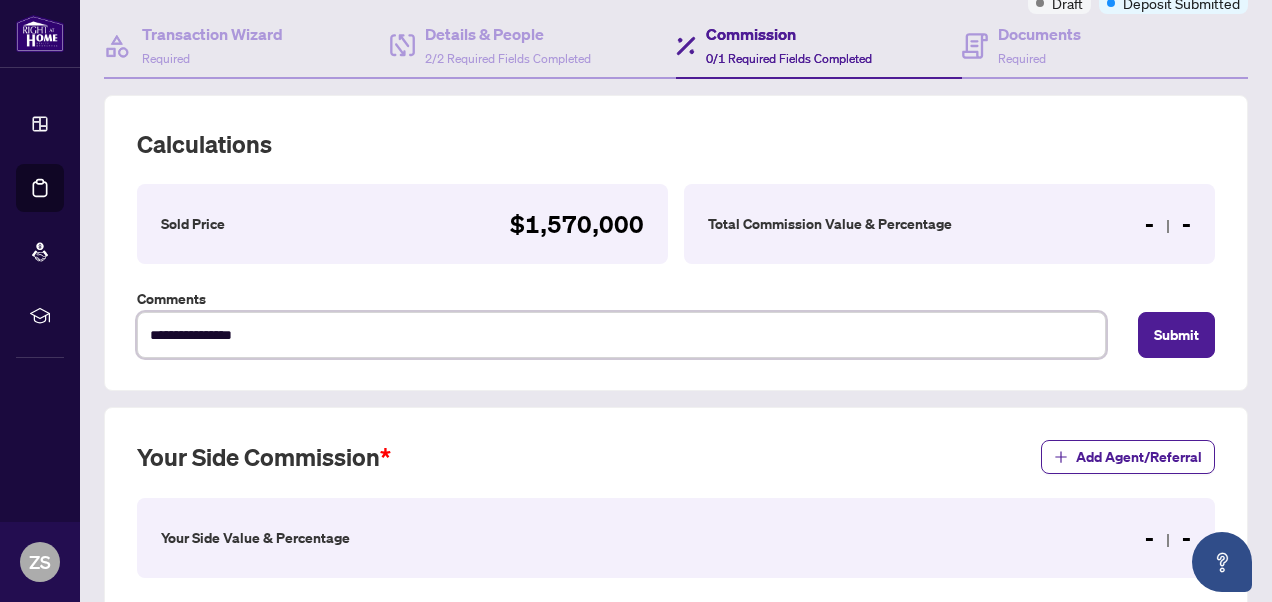 type on "**********" 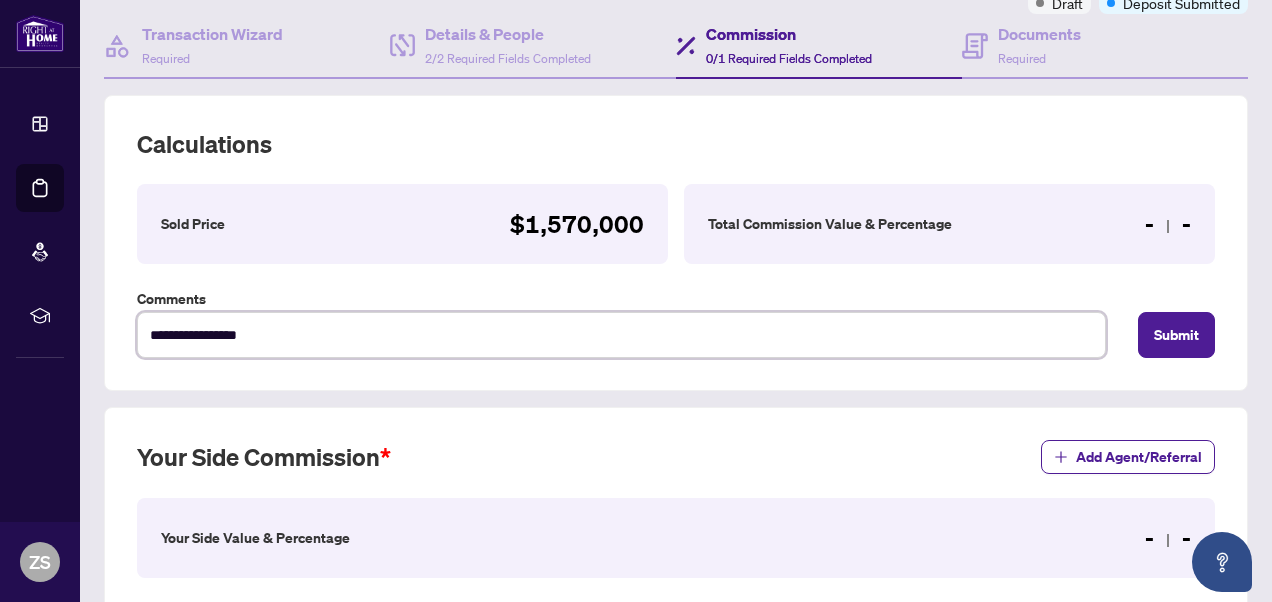 type on "**********" 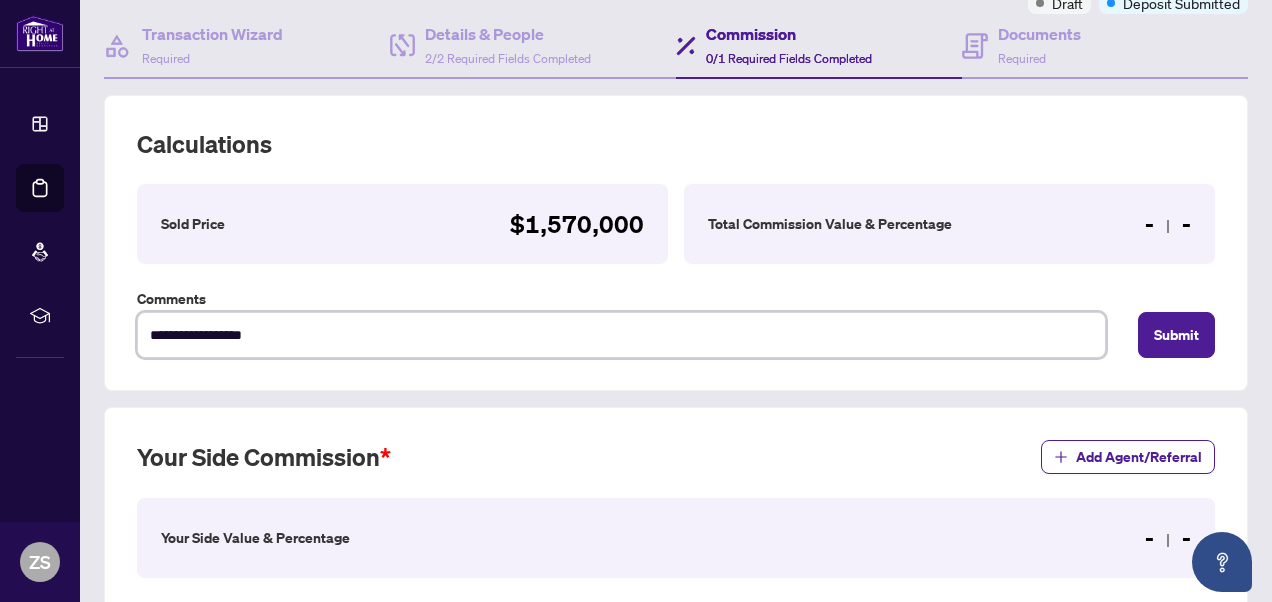 type on "**********" 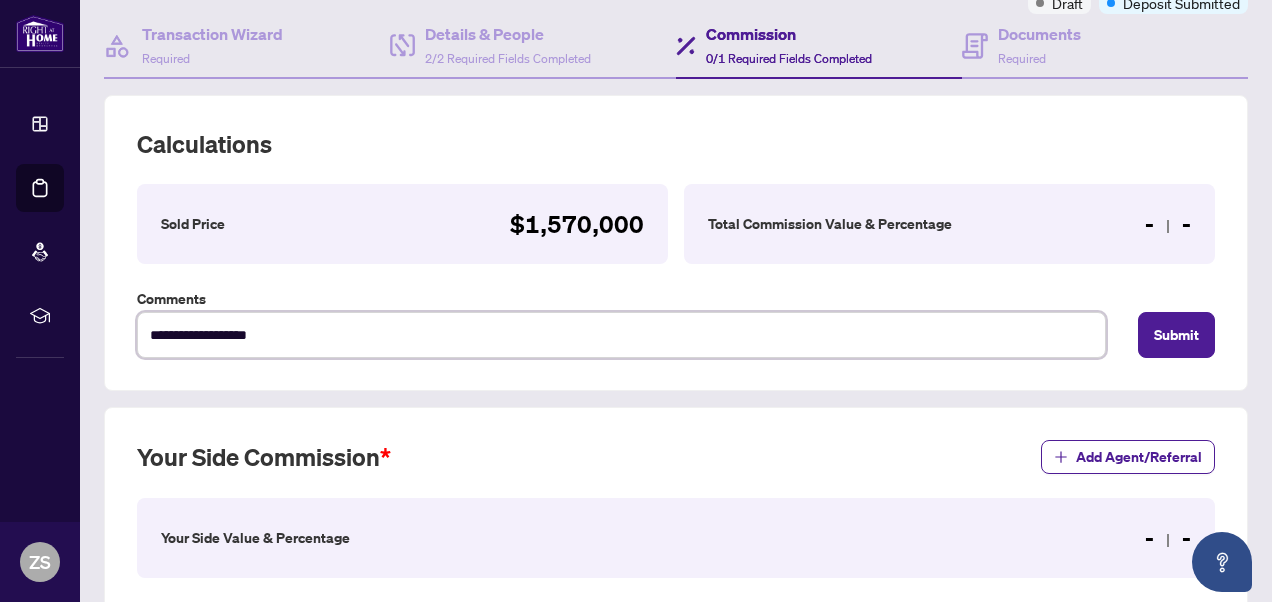 type on "**********" 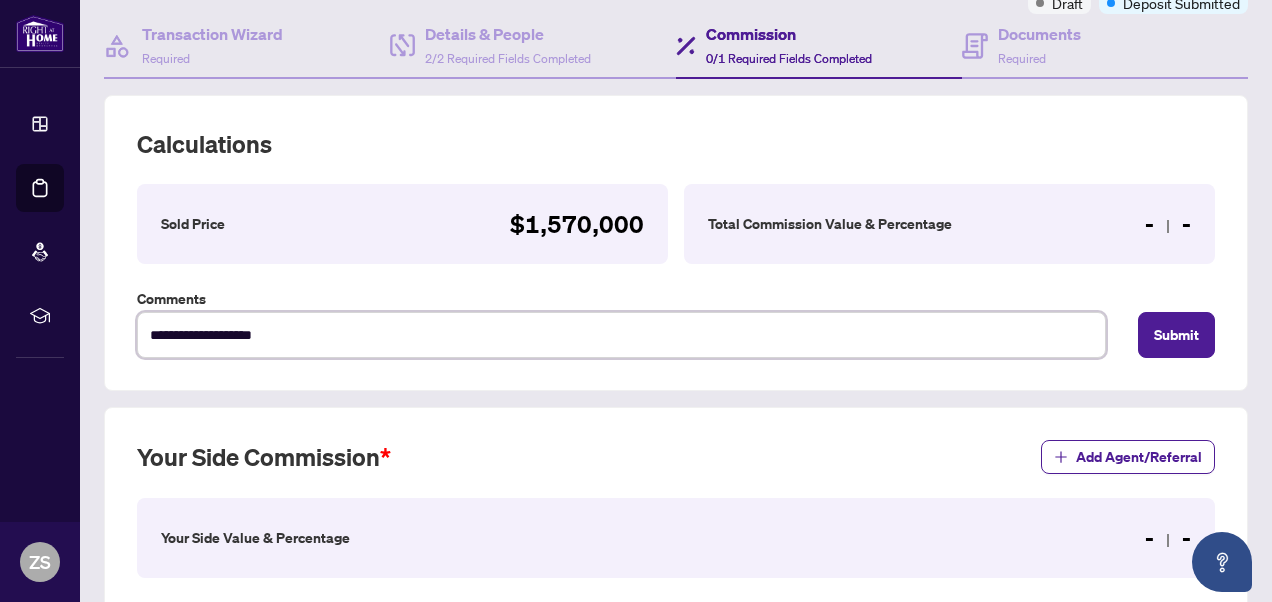 type on "**********" 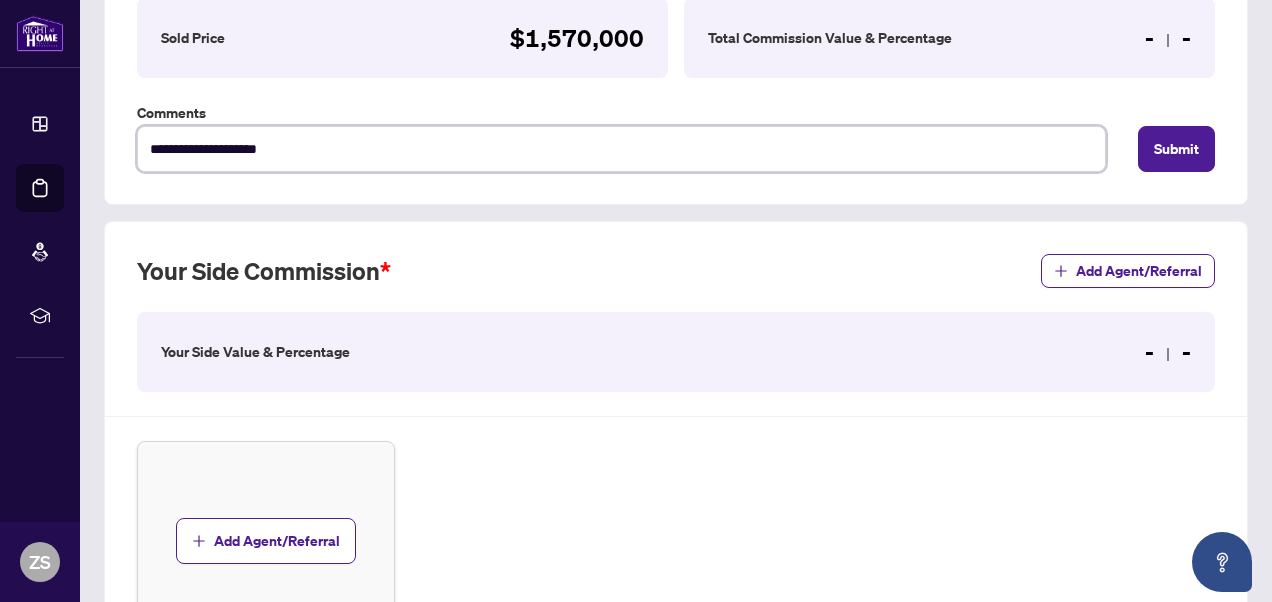 scroll, scrollTop: 366, scrollLeft: 0, axis: vertical 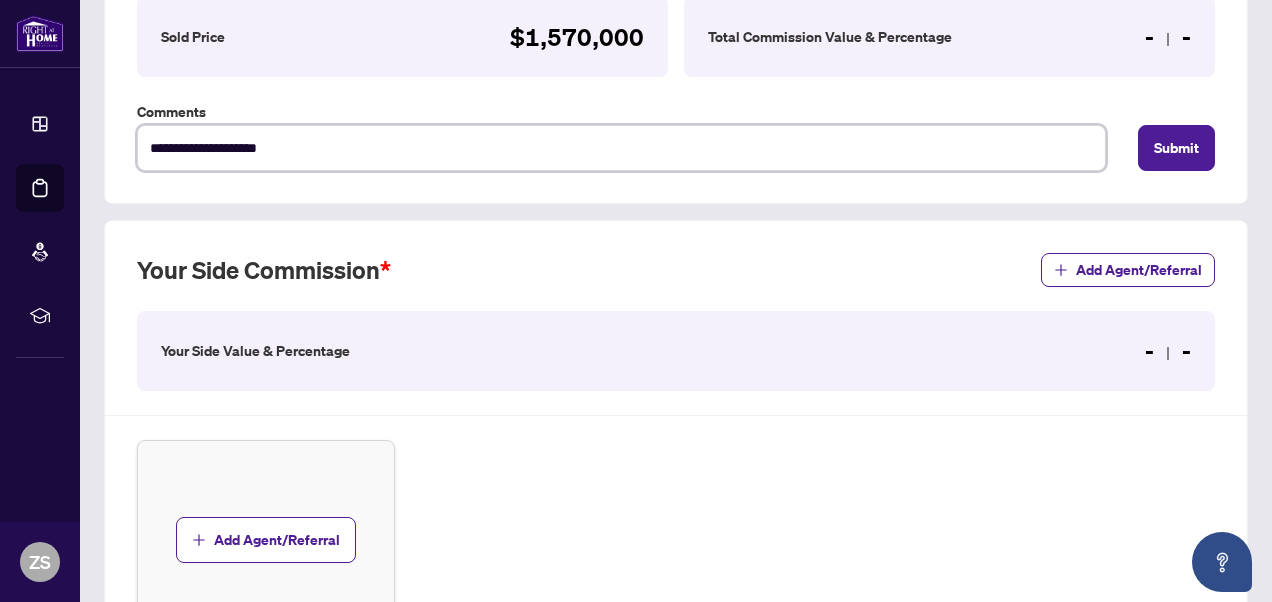 type on "**********" 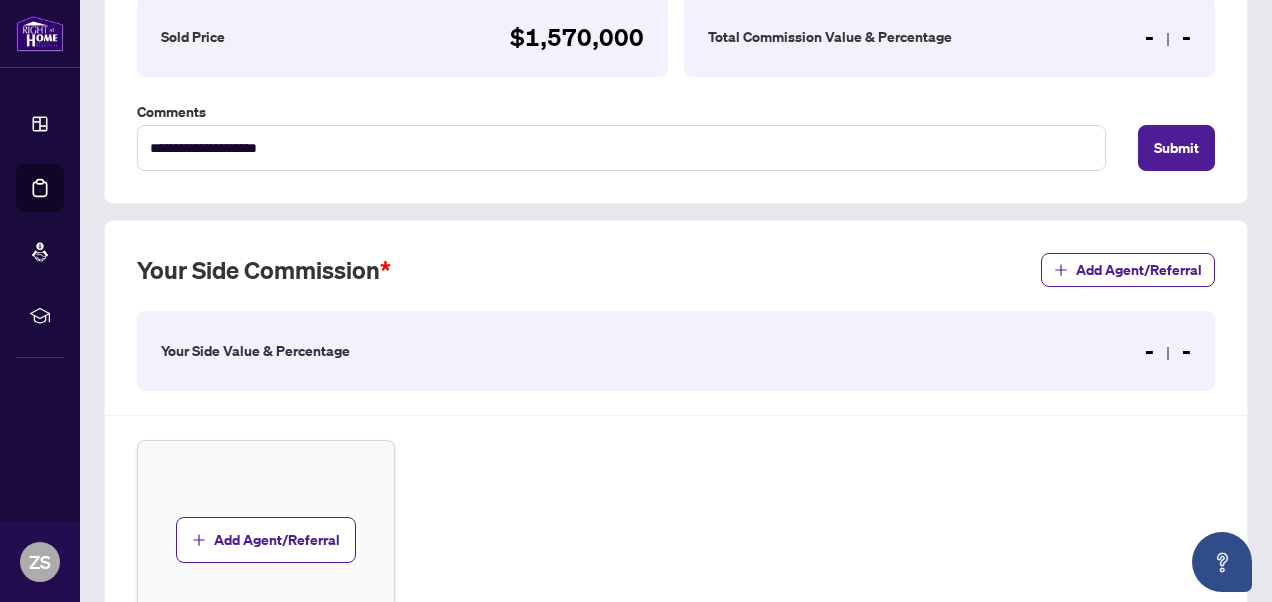 click on "-     -" at bounding box center (1168, 351) 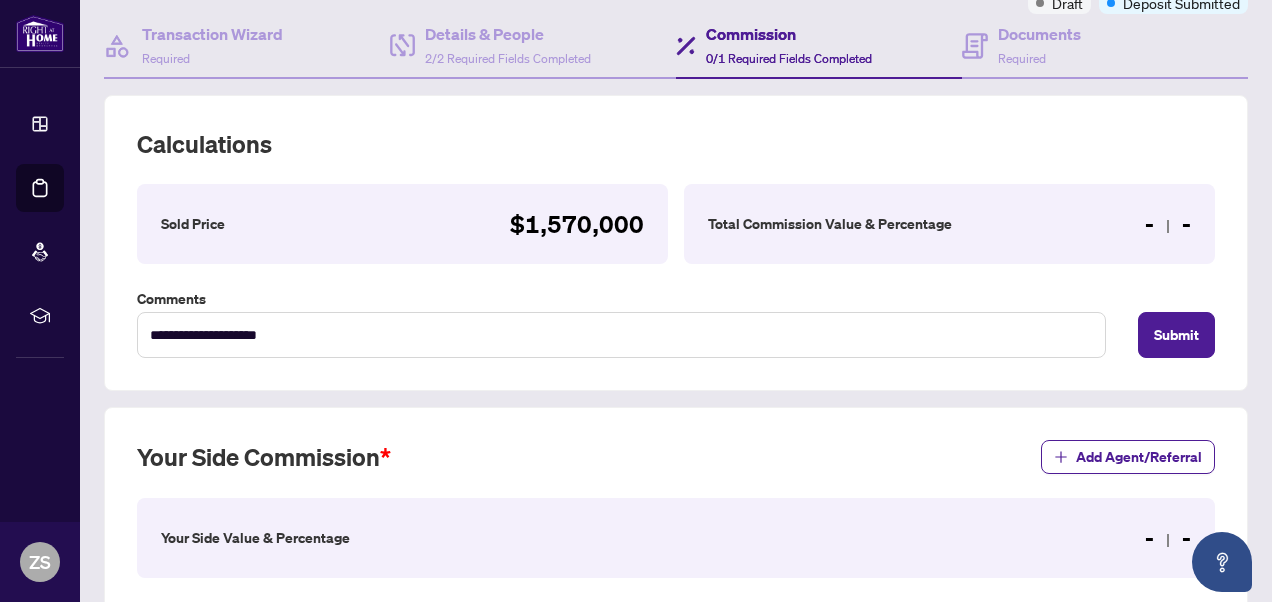 scroll, scrollTop: 181, scrollLeft: 0, axis: vertical 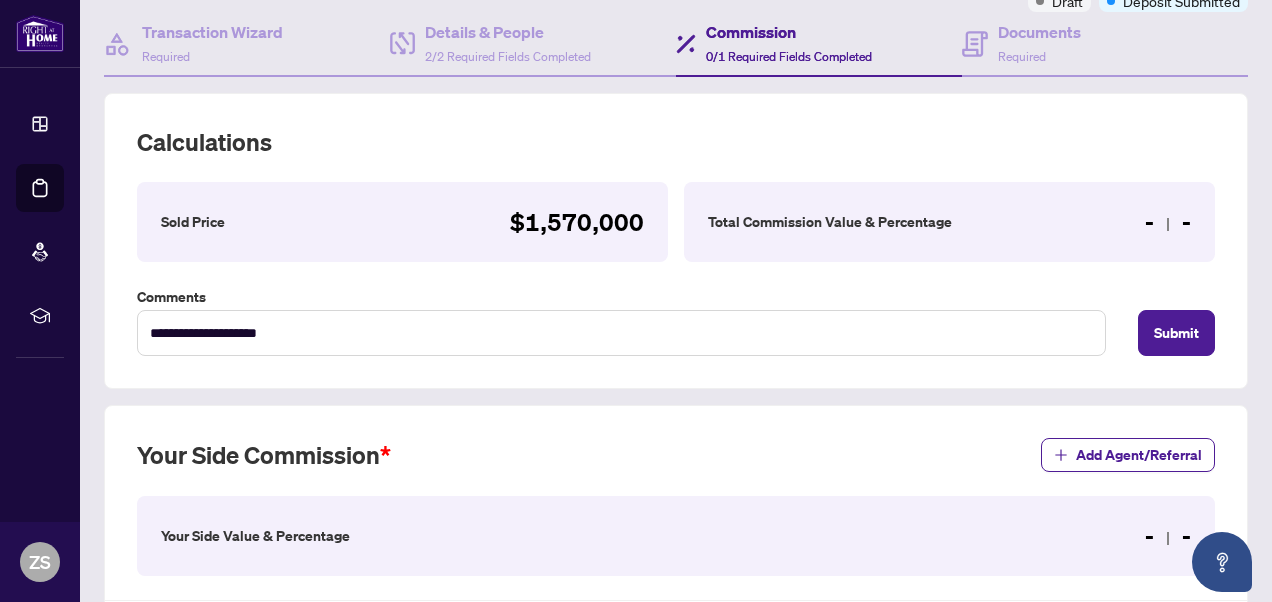 click on "-     -" at bounding box center (1168, 222) 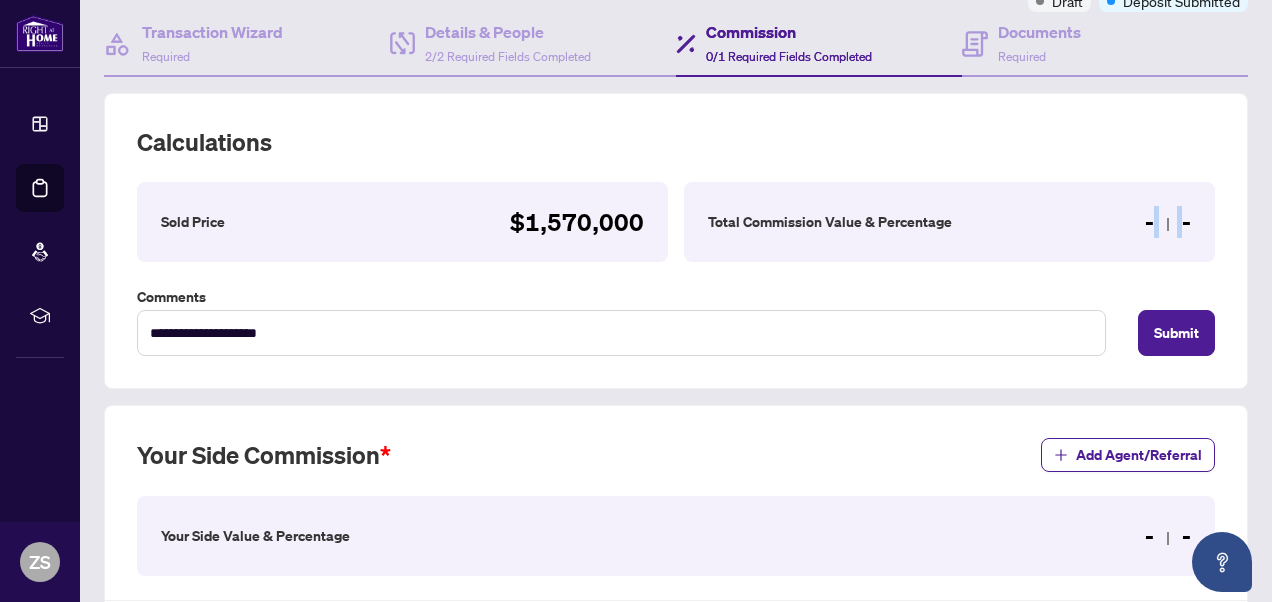 click on "-     -" at bounding box center (1168, 222) 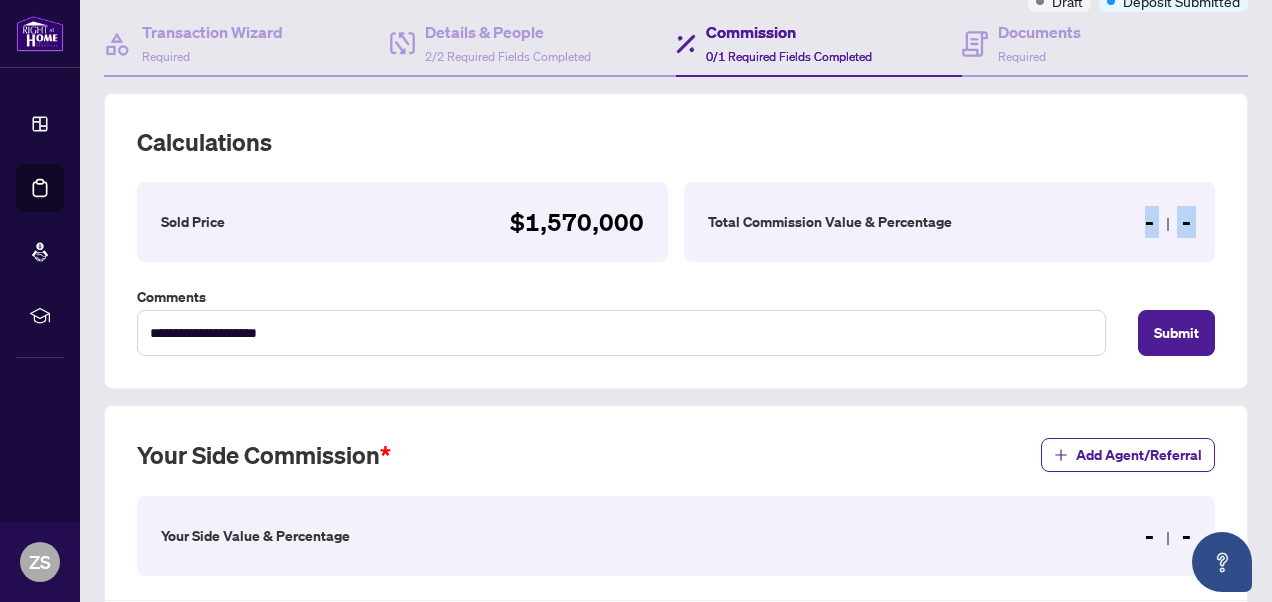 click on "-     -" at bounding box center [1168, 222] 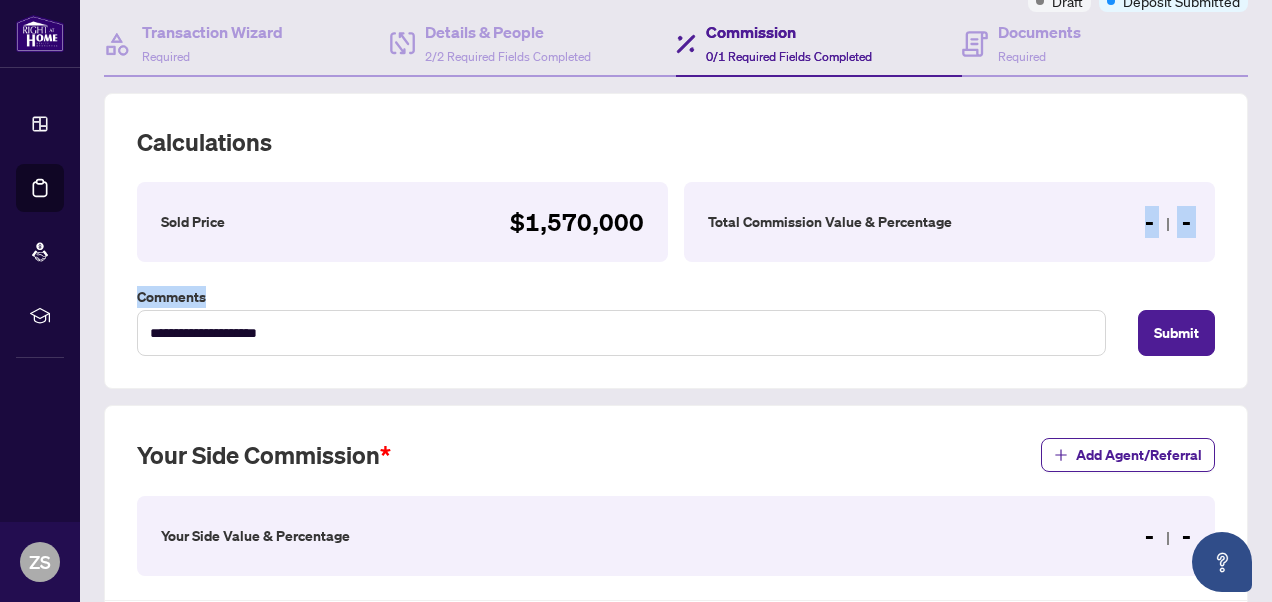 drag, startPoint x: 1136, startPoint y: 224, endPoint x: 334, endPoint y: 338, distance: 810.0617 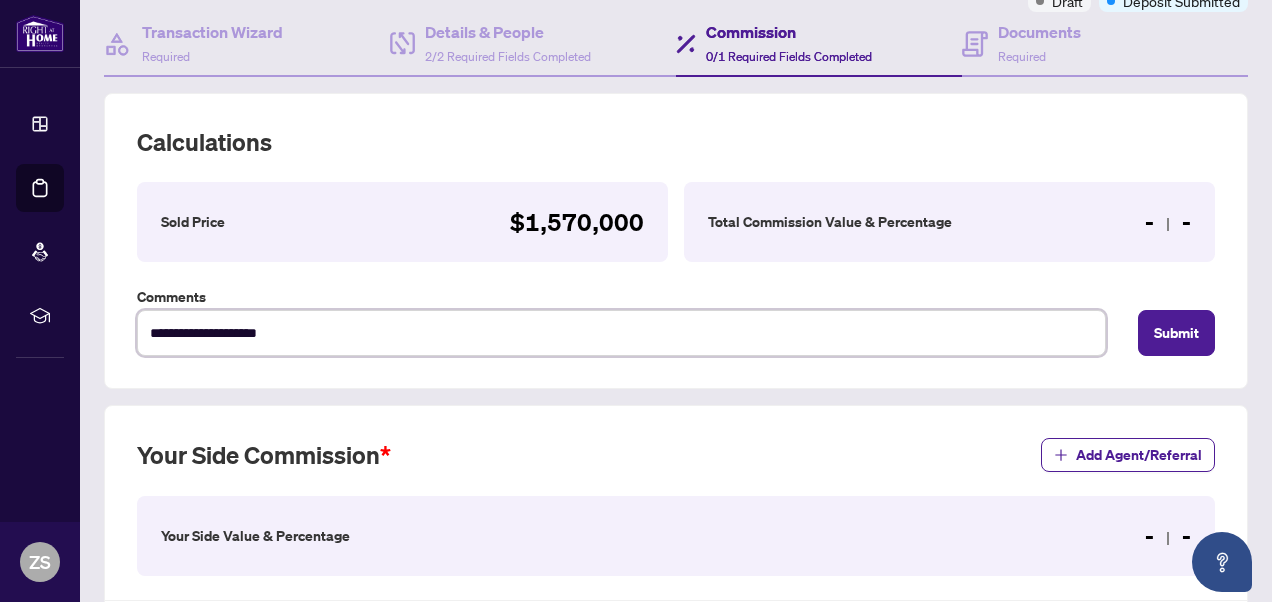 click on "**********" at bounding box center (621, 333) 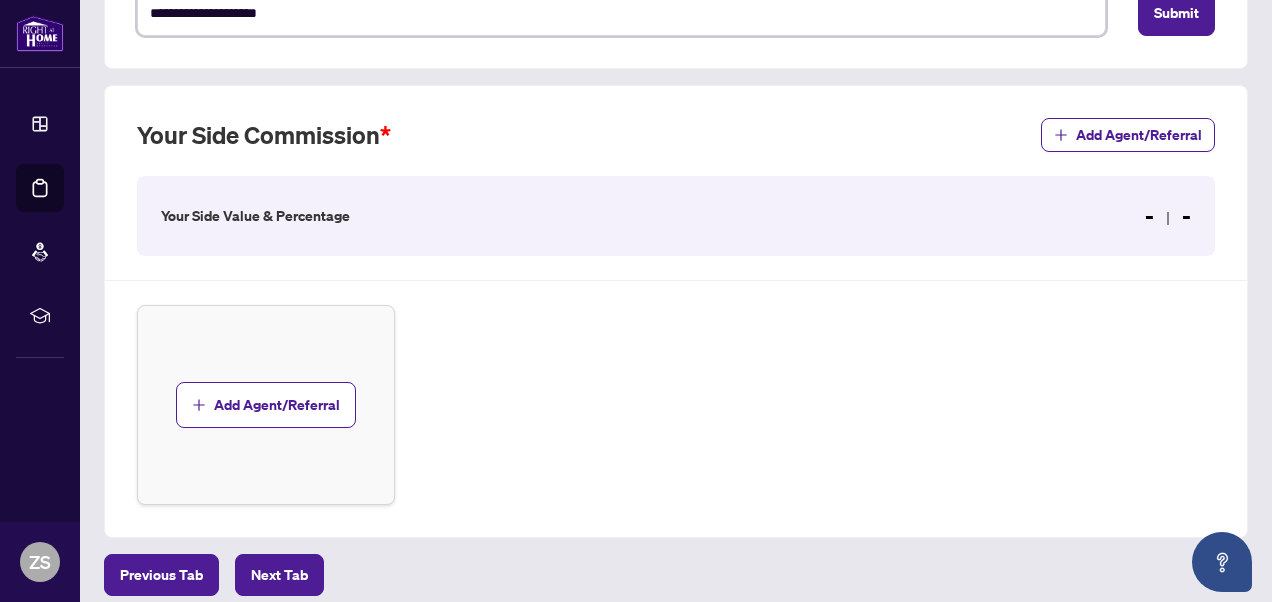 scroll, scrollTop: 587, scrollLeft: 0, axis: vertical 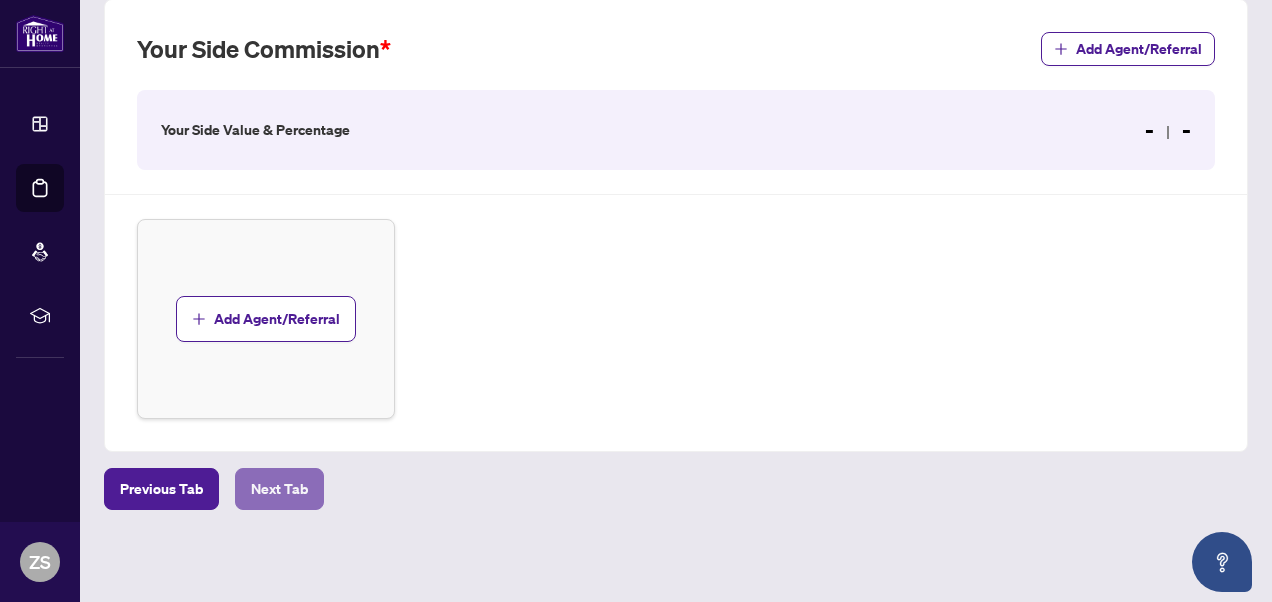 click on "Next Tab" at bounding box center [279, 489] 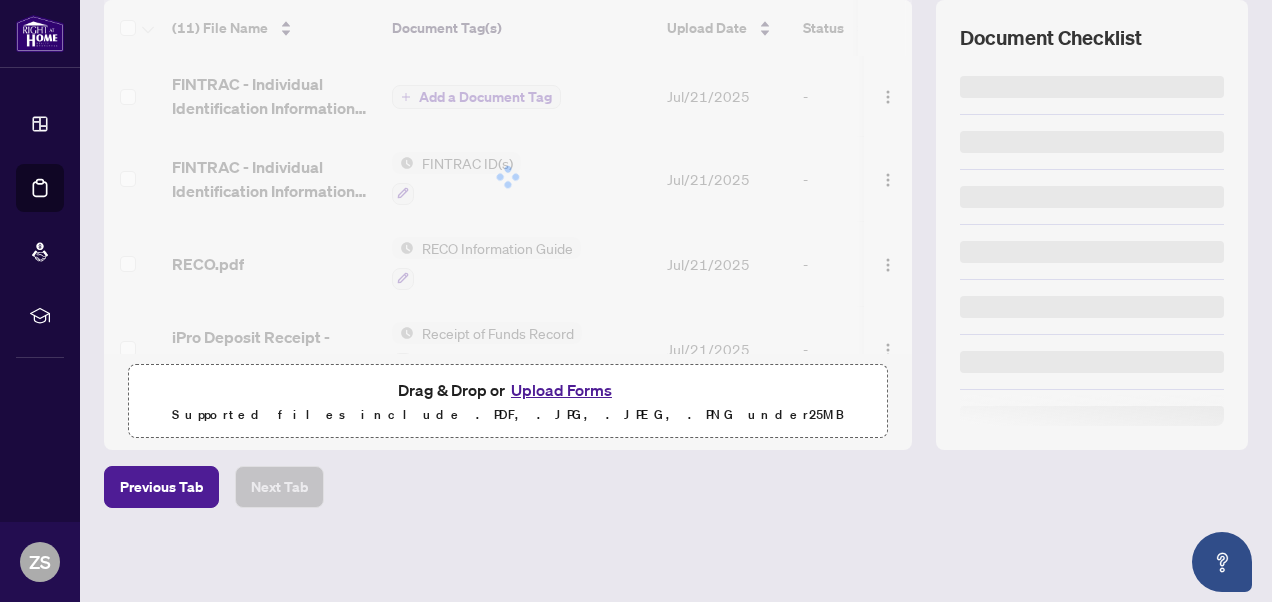 scroll, scrollTop: 0, scrollLeft: 0, axis: both 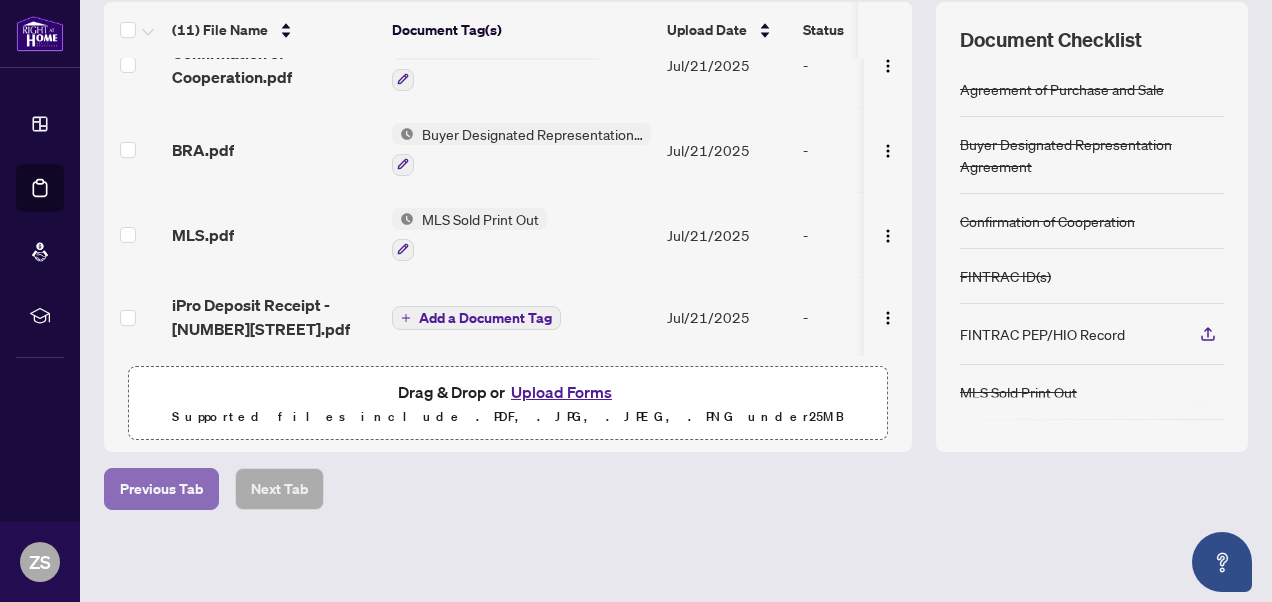 click on "Previous Tab" at bounding box center [161, 489] 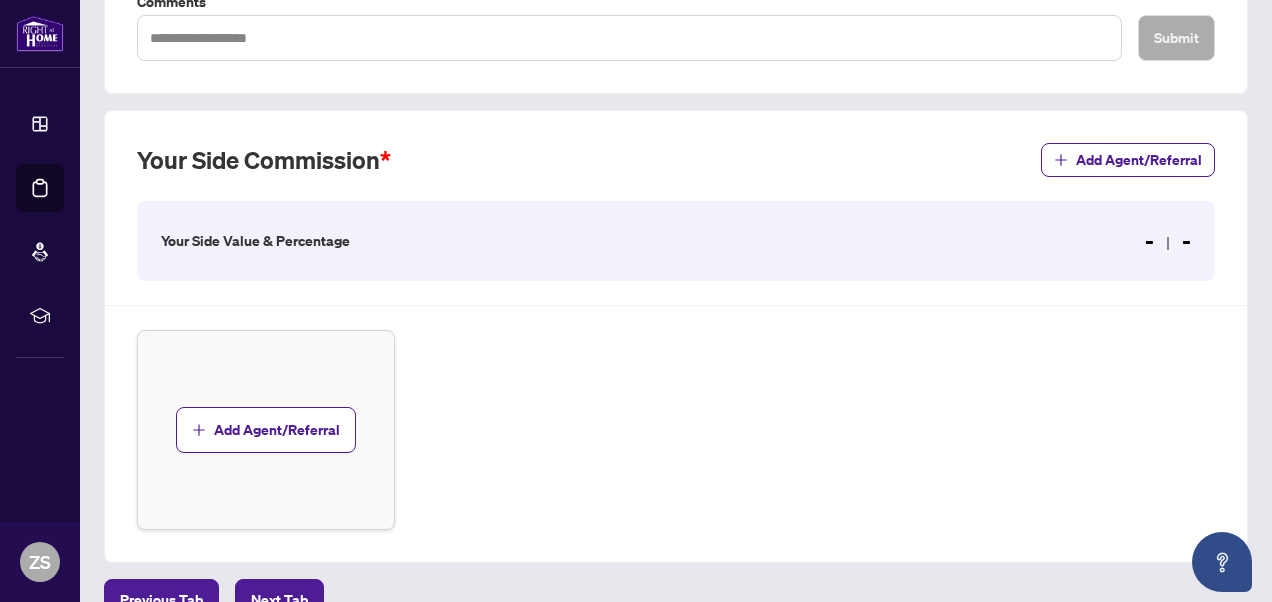 scroll, scrollTop: 477, scrollLeft: 0, axis: vertical 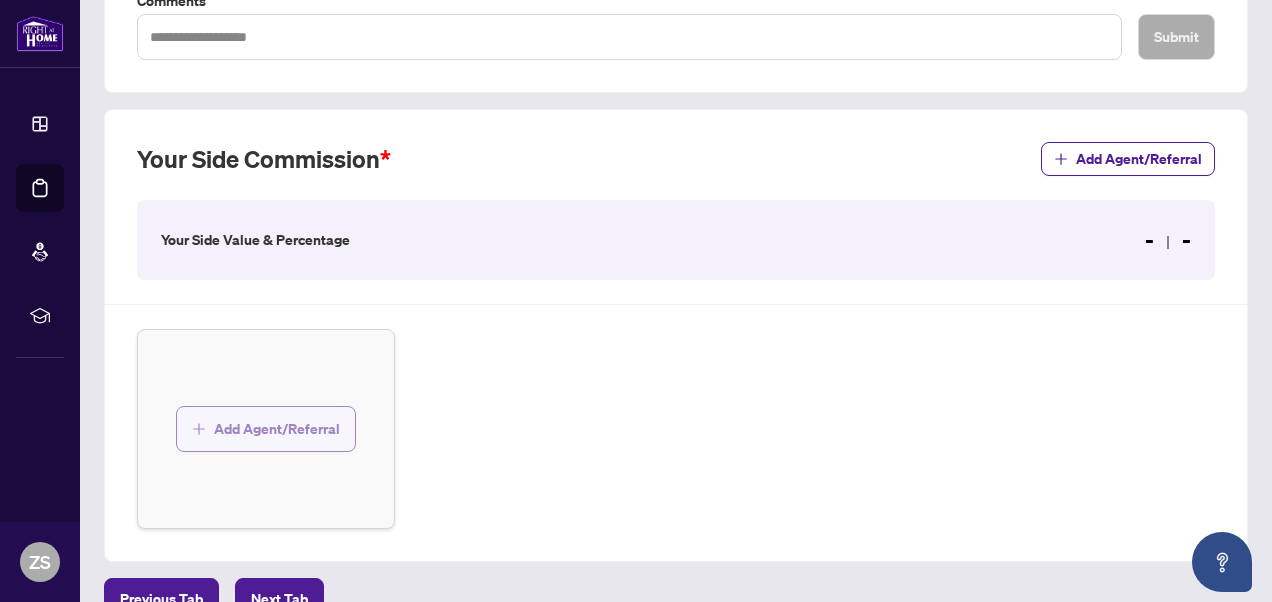 click on "Add Agent/Referral" at bounding box center (277, 429) 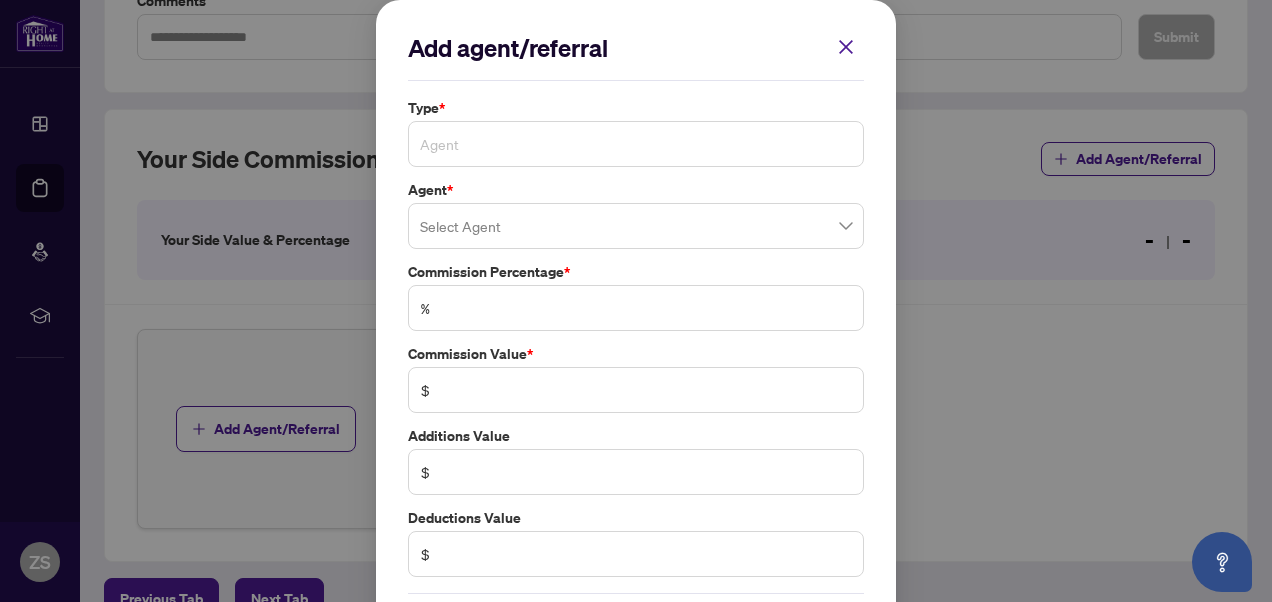 click on "Agent" at bounding box center [636, 144] 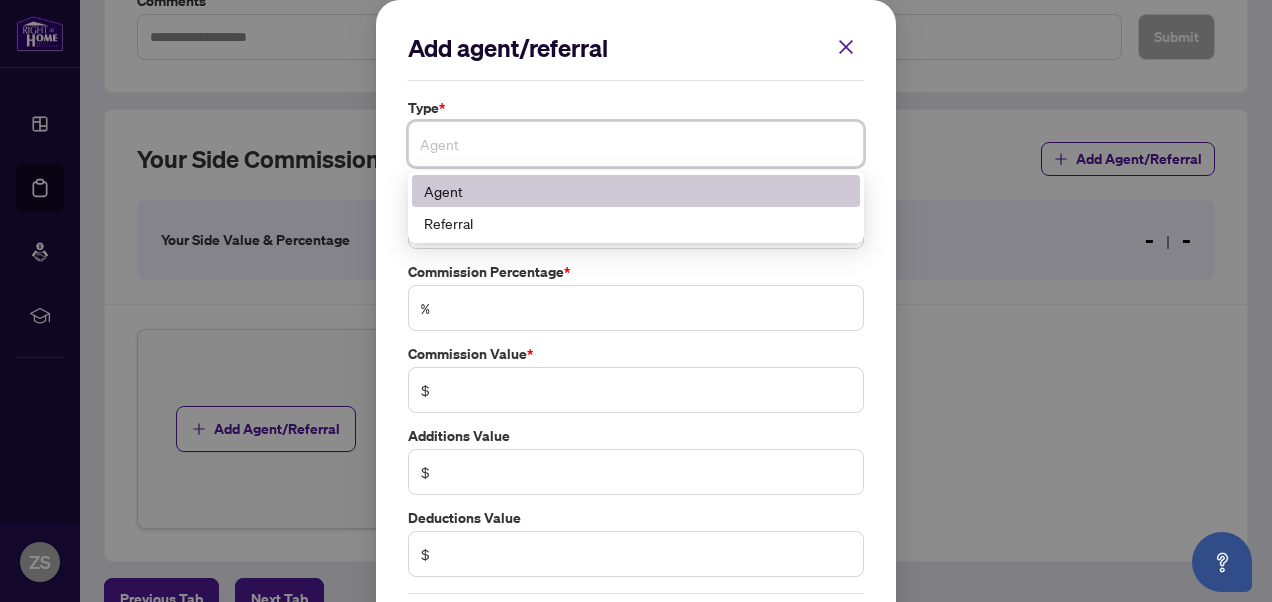 click on "Agent" at bounding box center (636, 191) 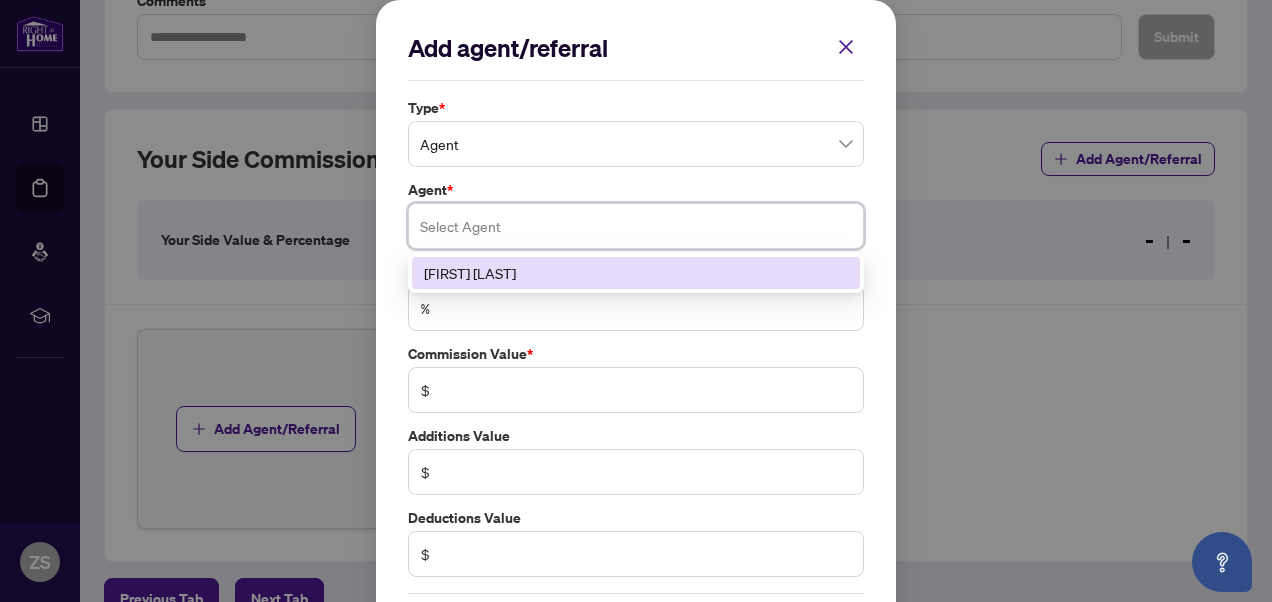 click at bounding box center [636, 226] 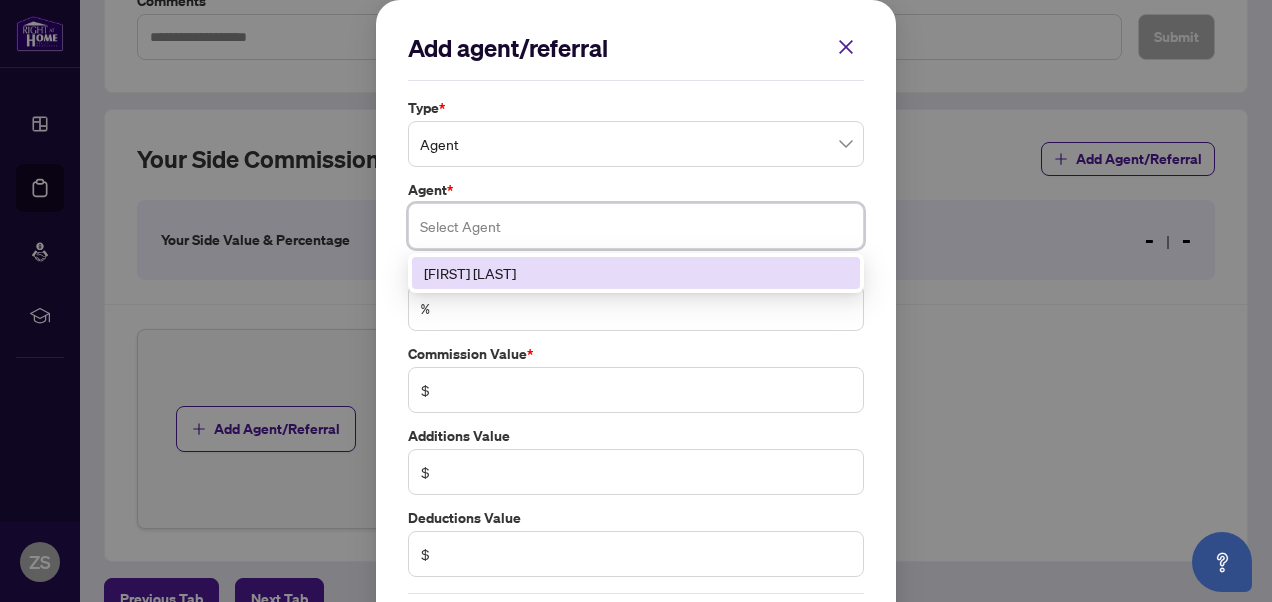 click on "[FIRST] [LAST]" at bounding box center (636, 273) 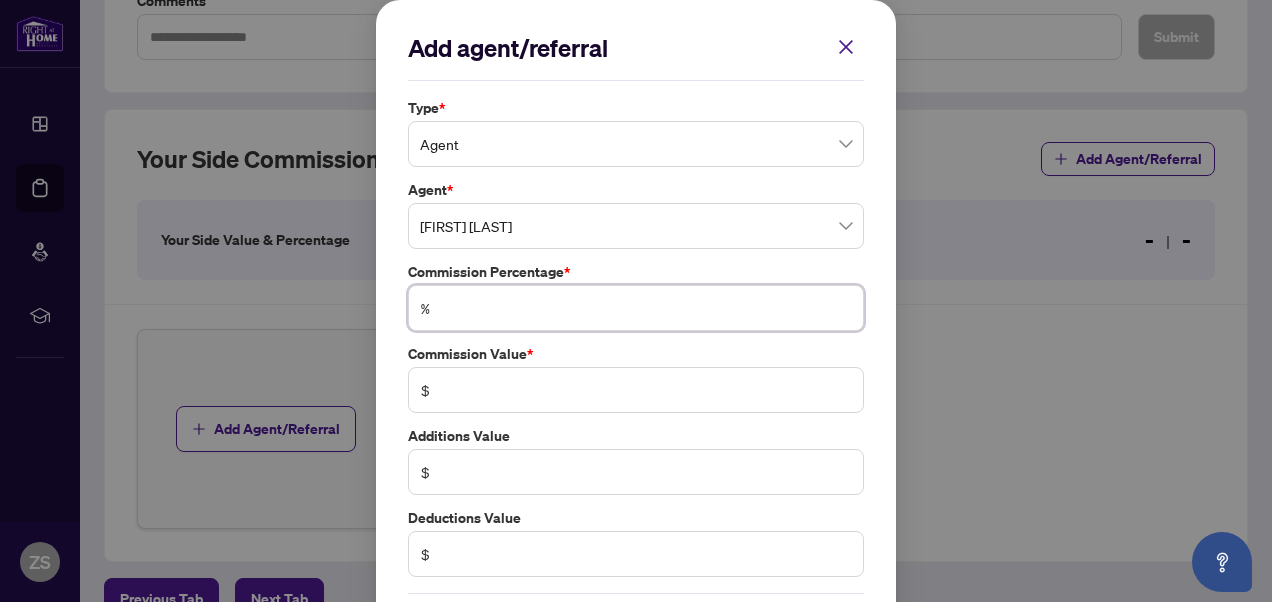 click at bounding box center [646, 308] 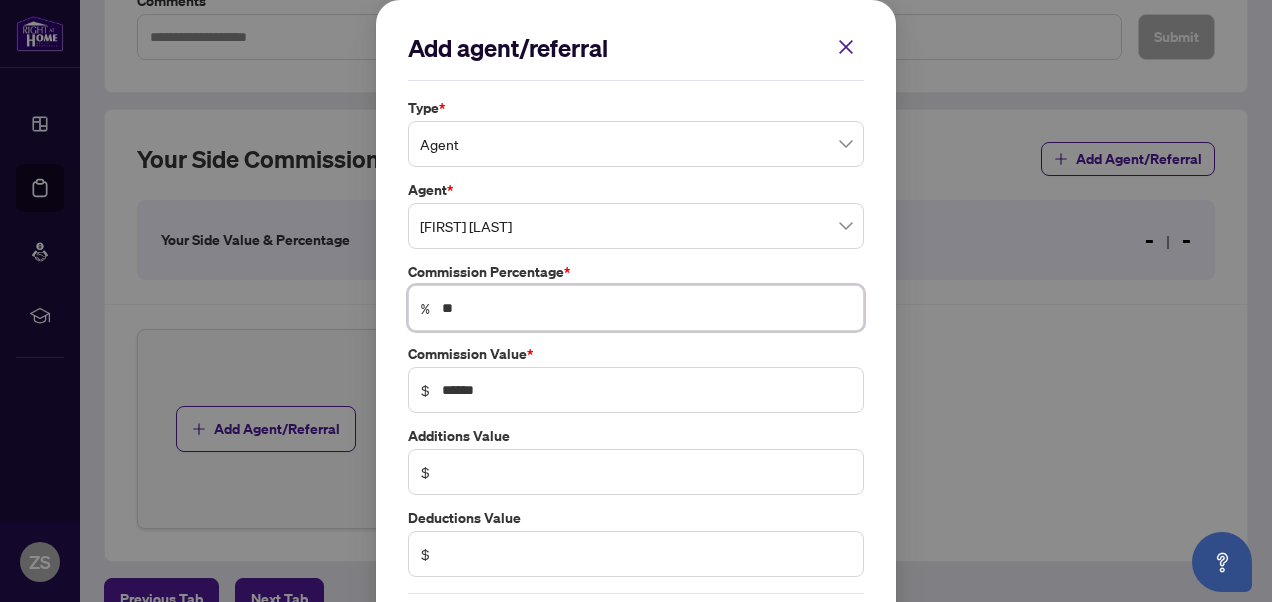type on "***" 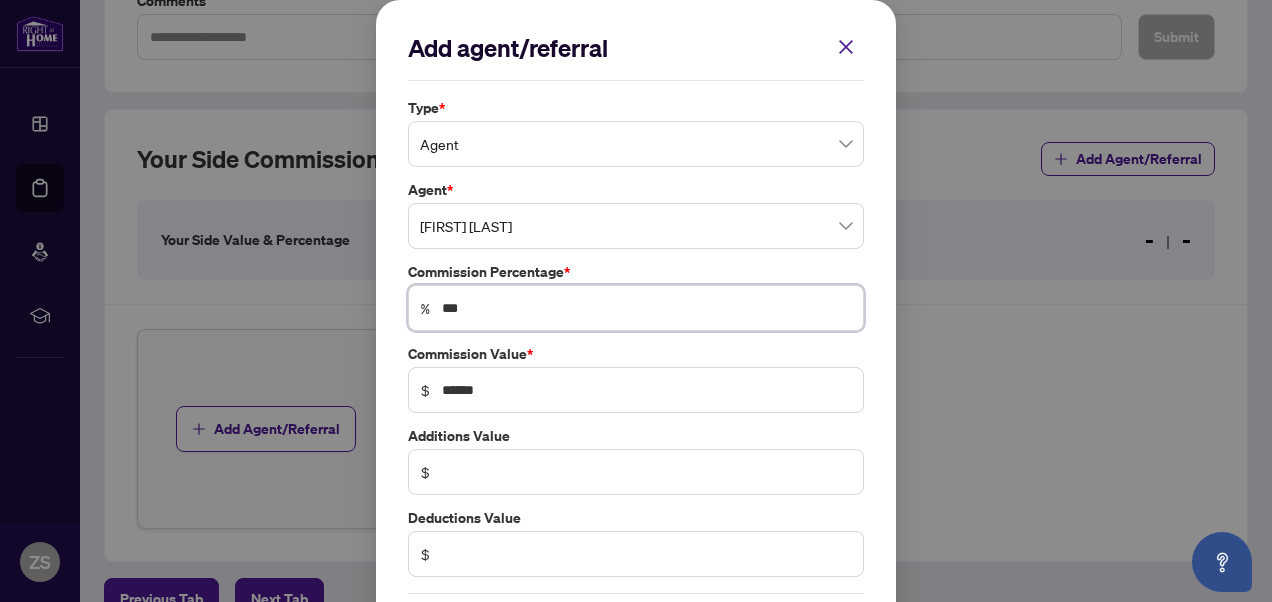 type on "******" 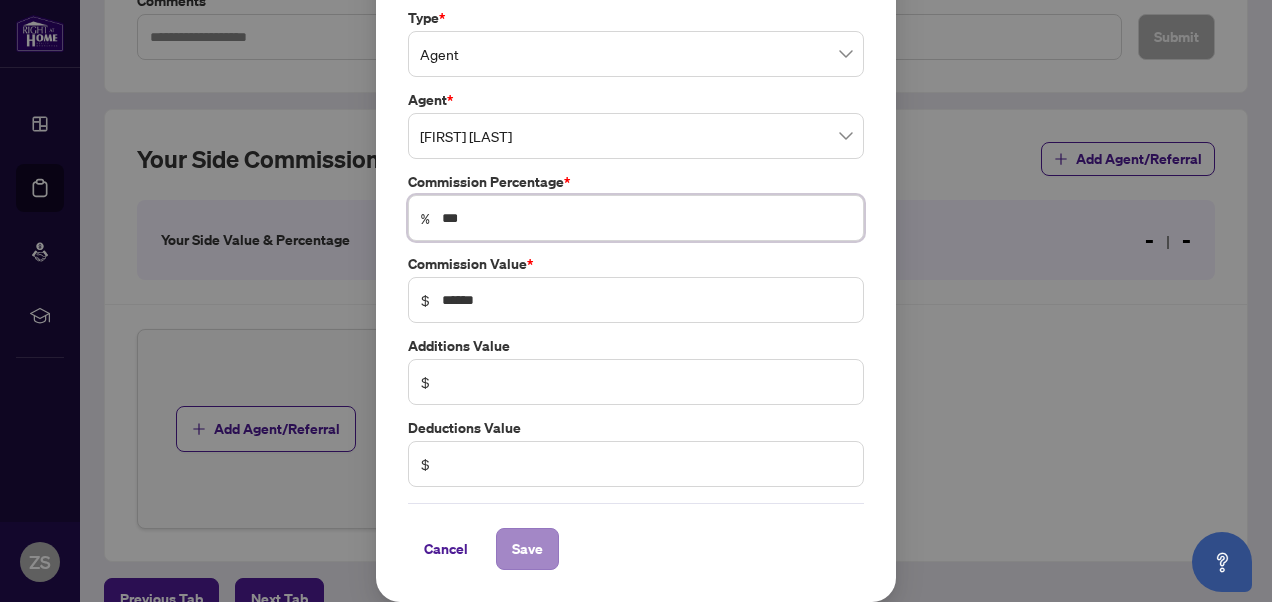 type on "***" 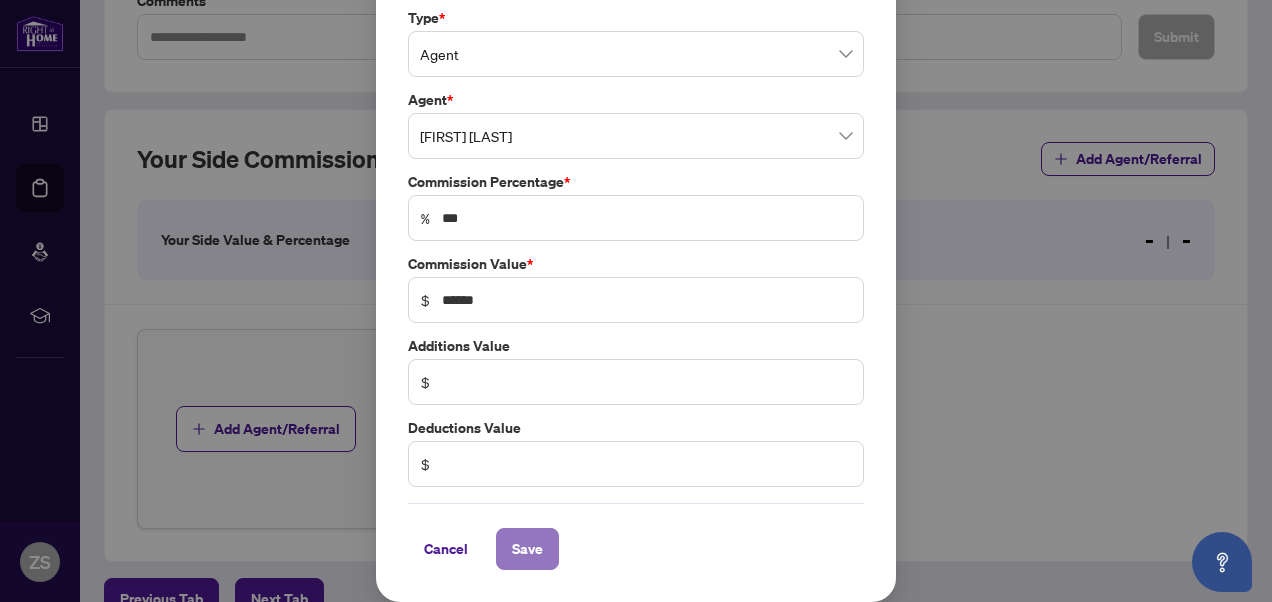 click on "Save" at bounding box center (527, 549) 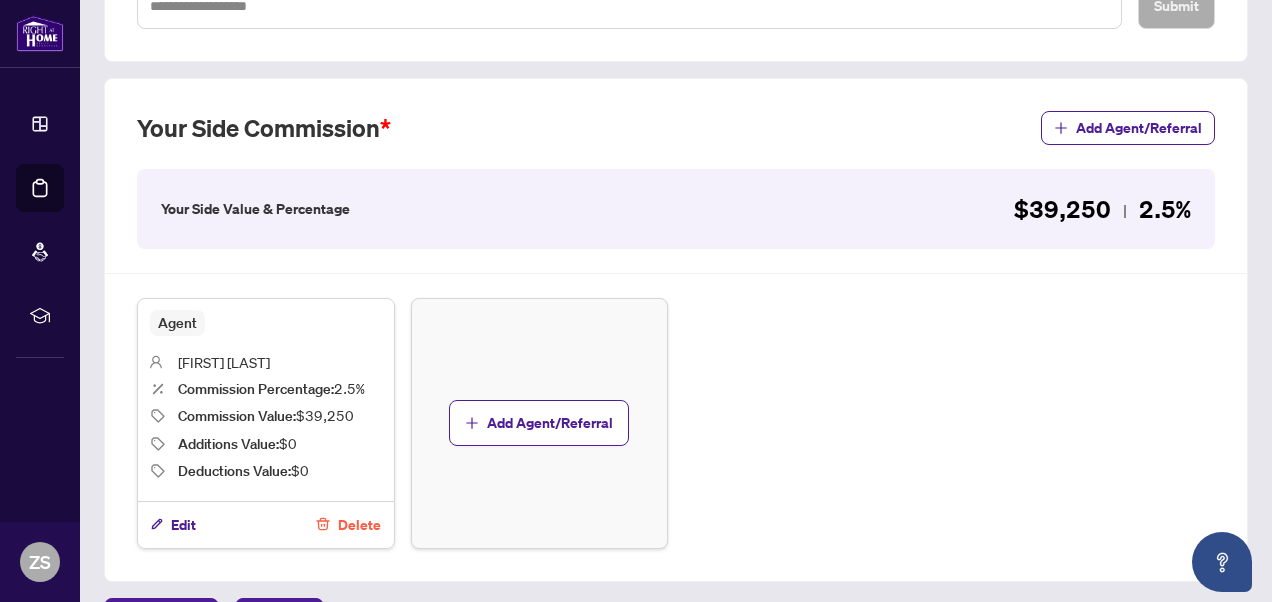 scroll, scrollTop: 632, scrollLeft: 0, axis: vertical 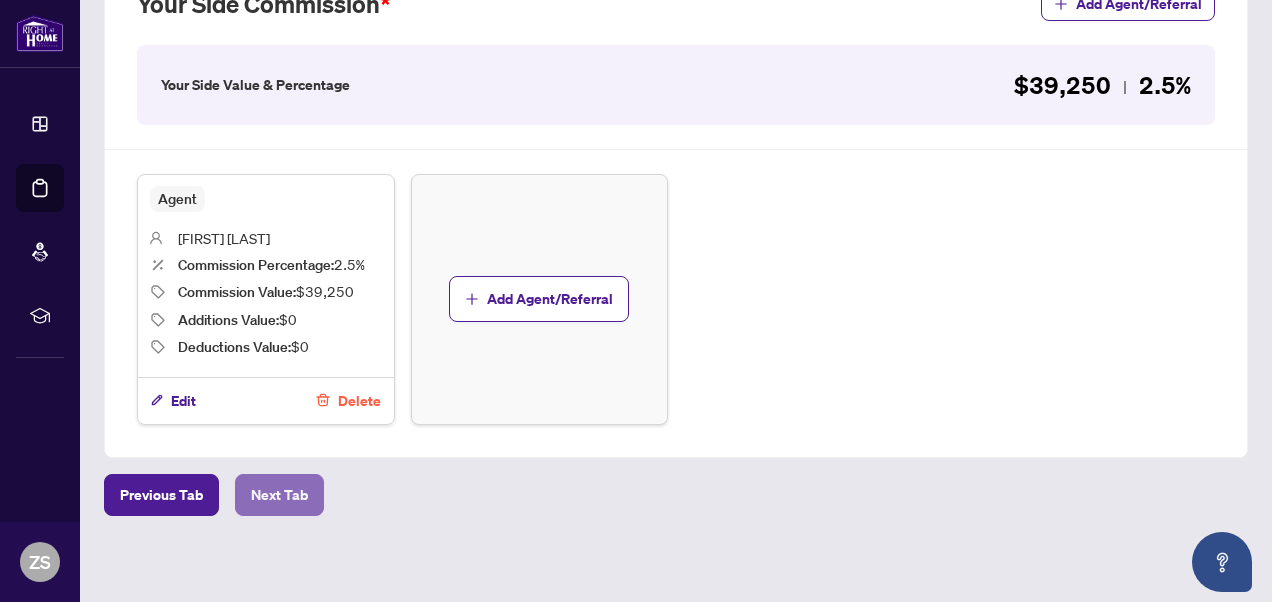 click on "Next Tab" at bounding box center [279, 495] 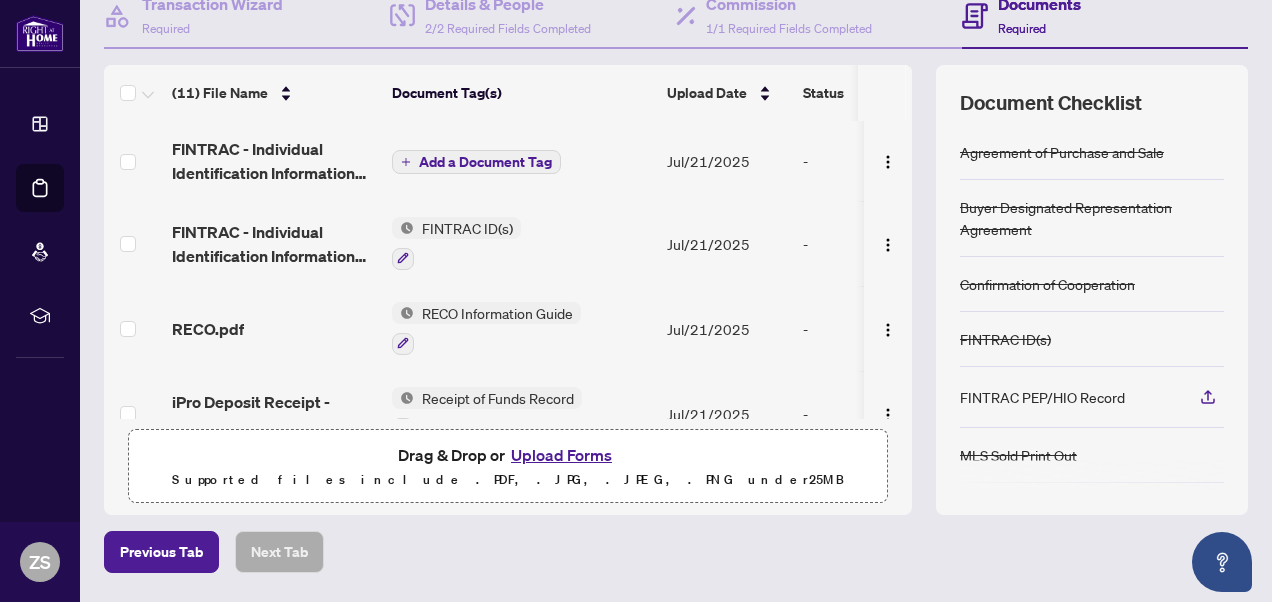 scroll, scrollTop: 214, scrollLeft: 0, axis: vertical 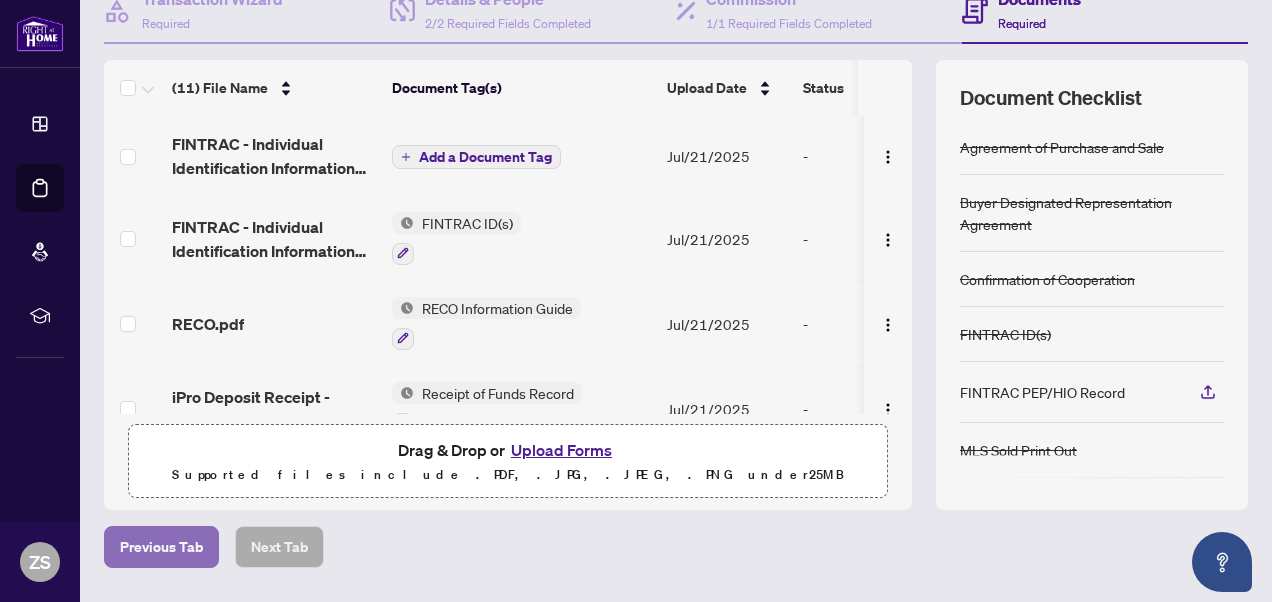 click on "Previous Tab" at bounding box center (161, 547) 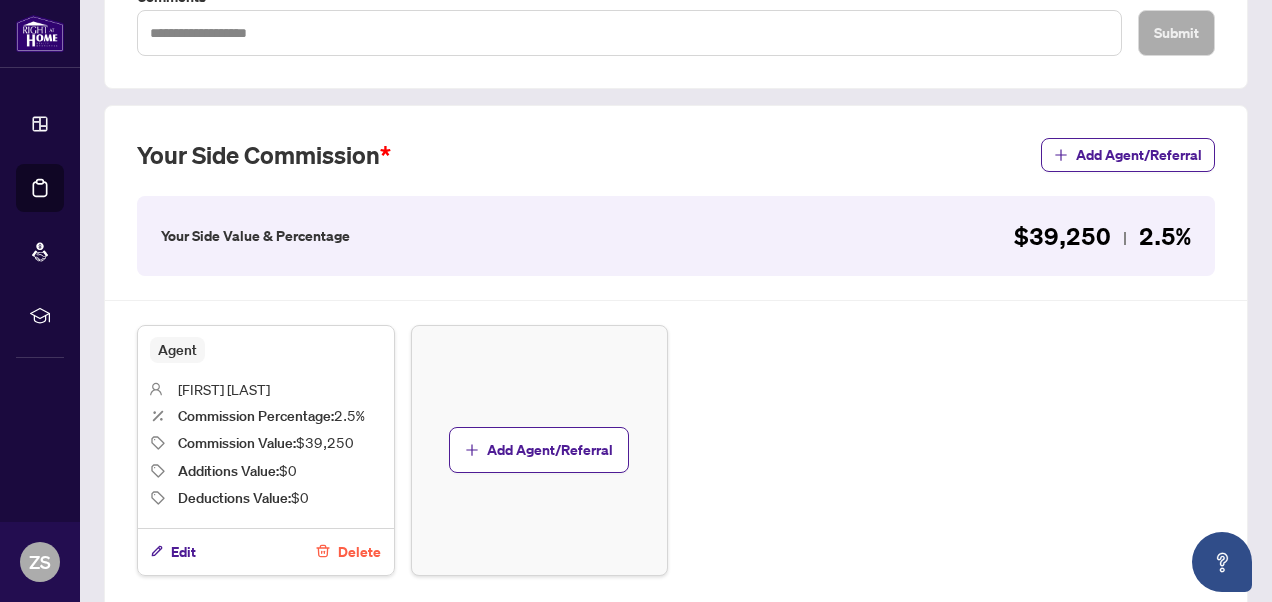 scroll, scrollTop: 482, scrollLeft: 0, axis: vertical 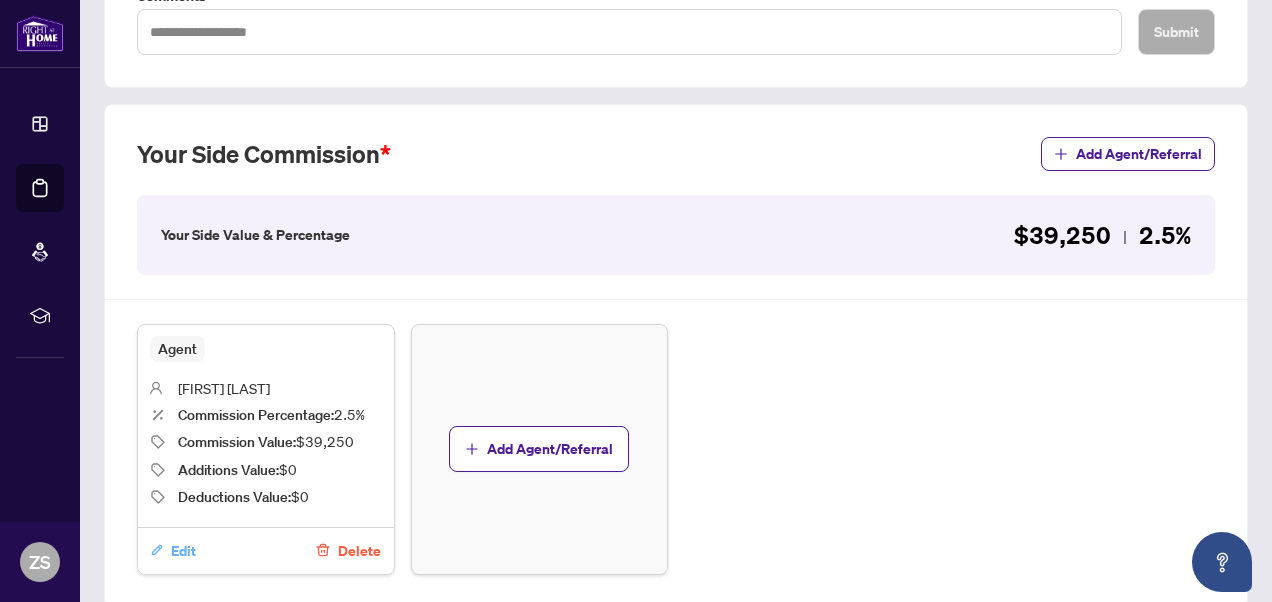 click on "Edit" at bounding box center (183, 551) 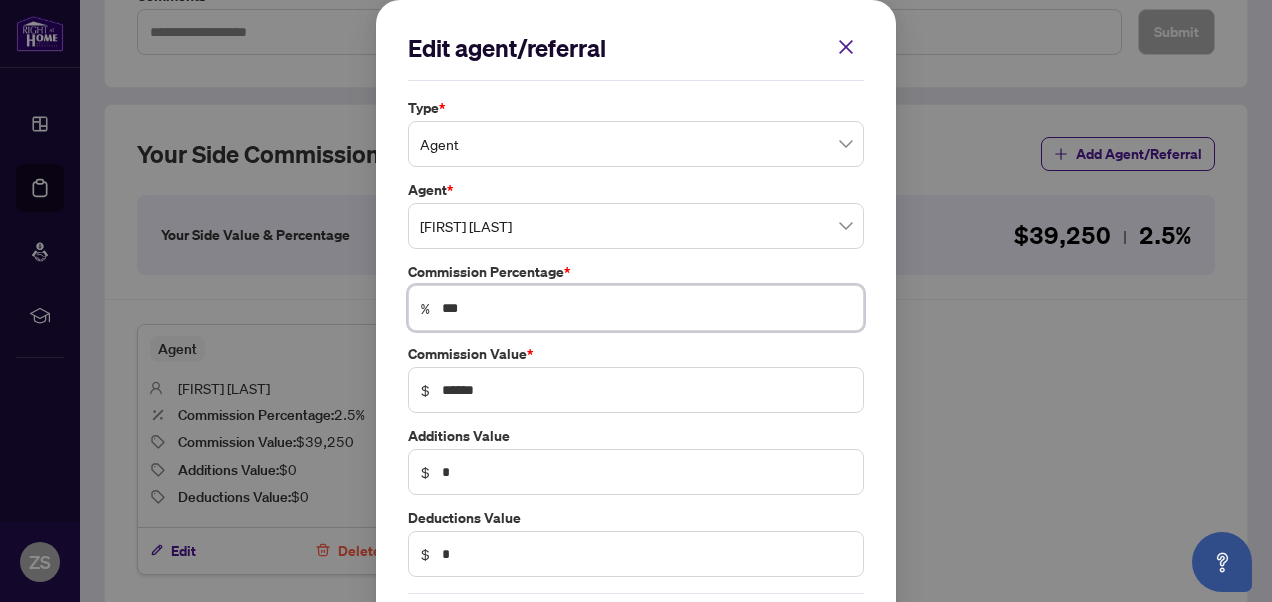 click on "***" at bounding box center (646, 308) 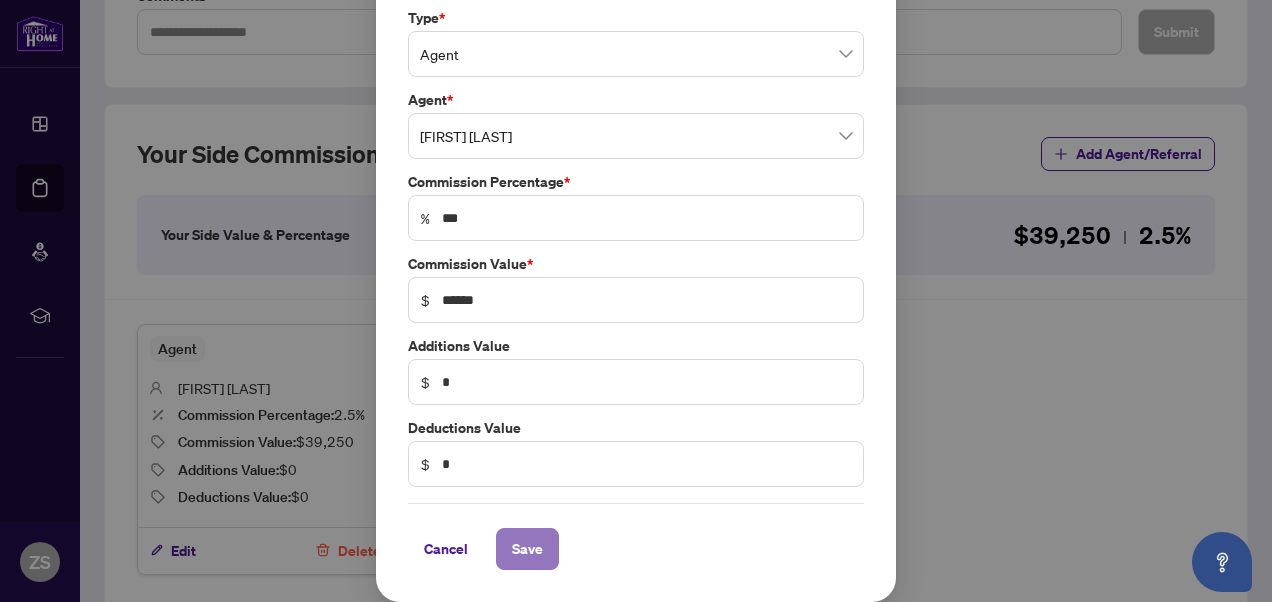 click on "Save" at bounding box center [527, 549] 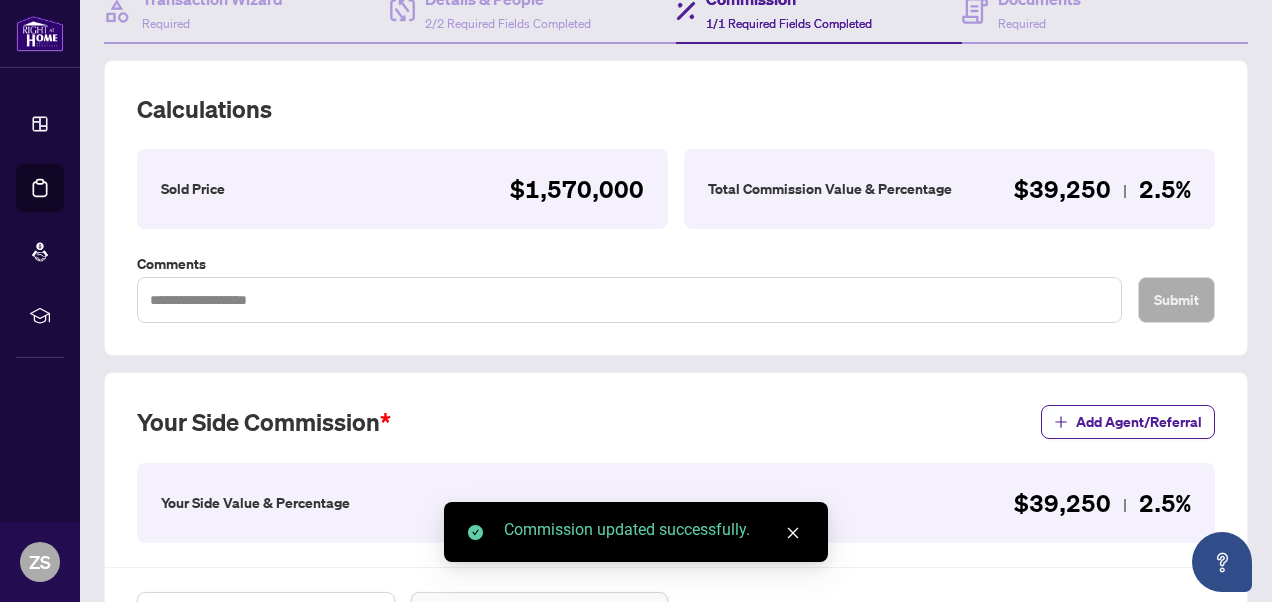 scroll, scrollTop: 202, scrollLeft: 0, axis: vertical 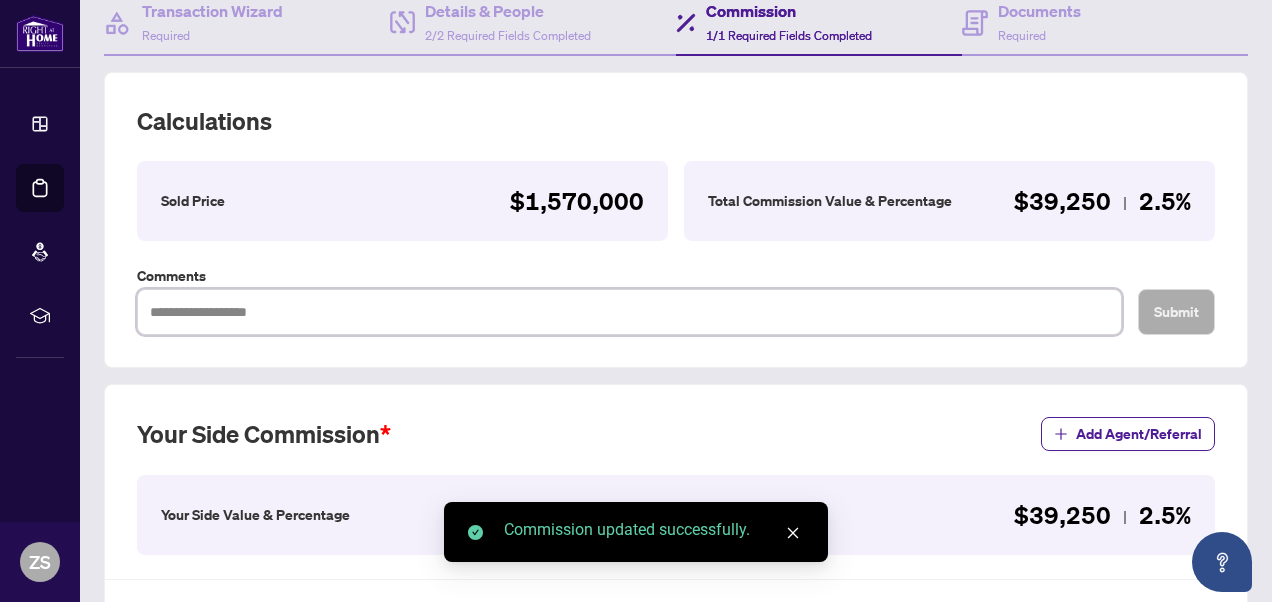 click at bounding box center (629, 312) 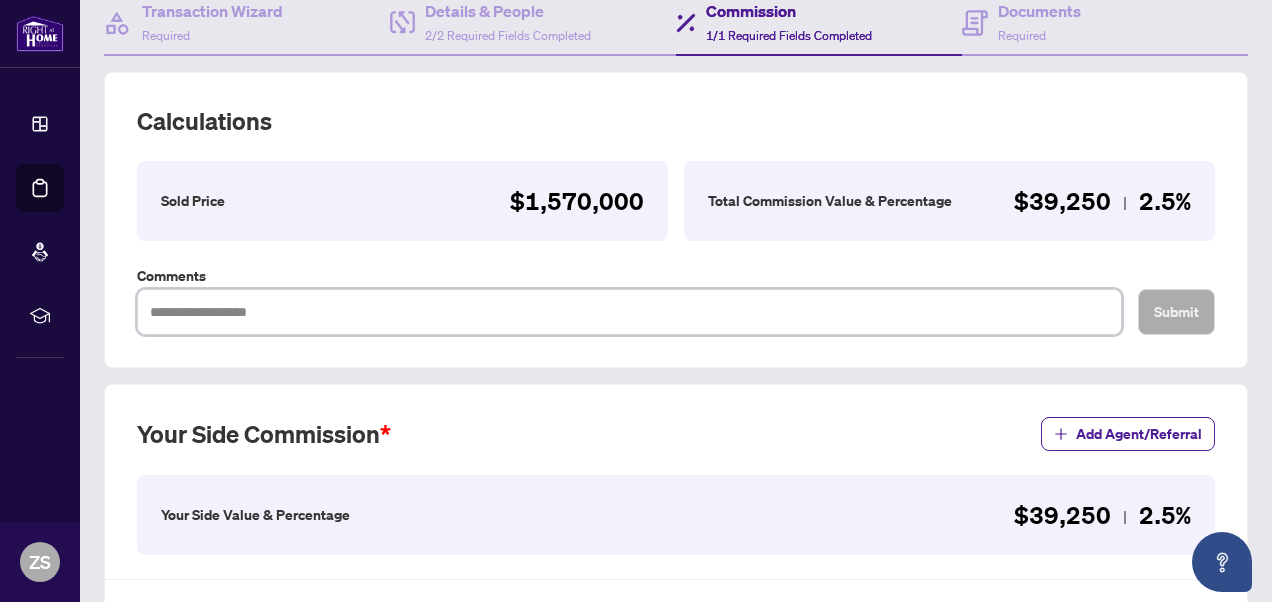 type on "*" 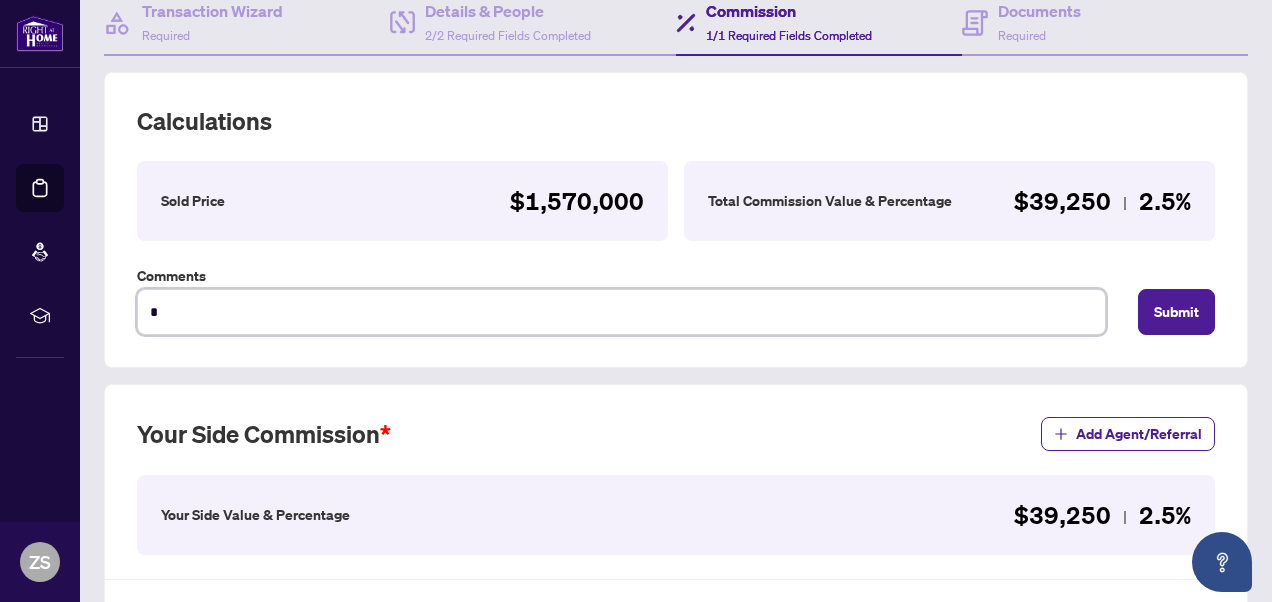 type on "**" 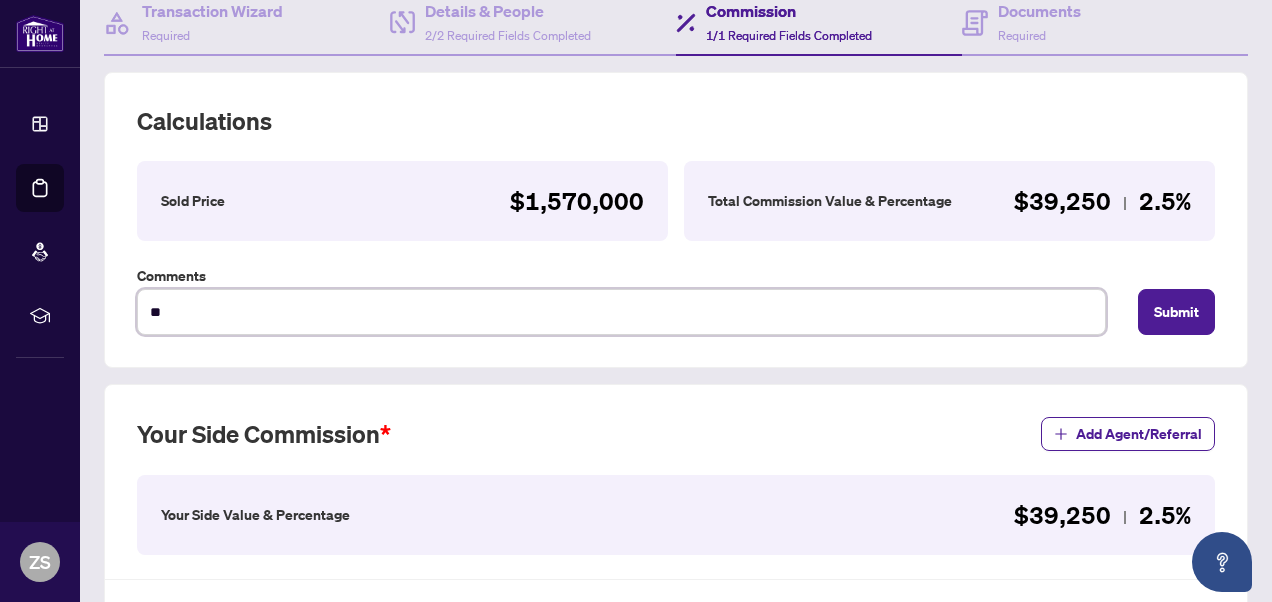 type on "***" 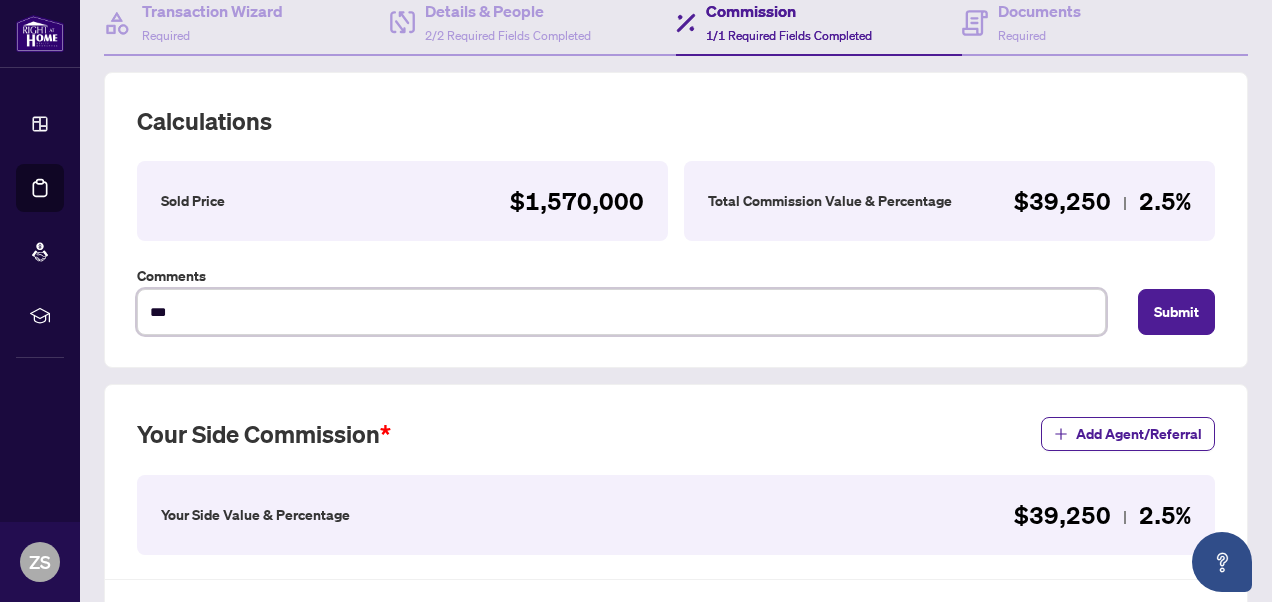 type on "****" 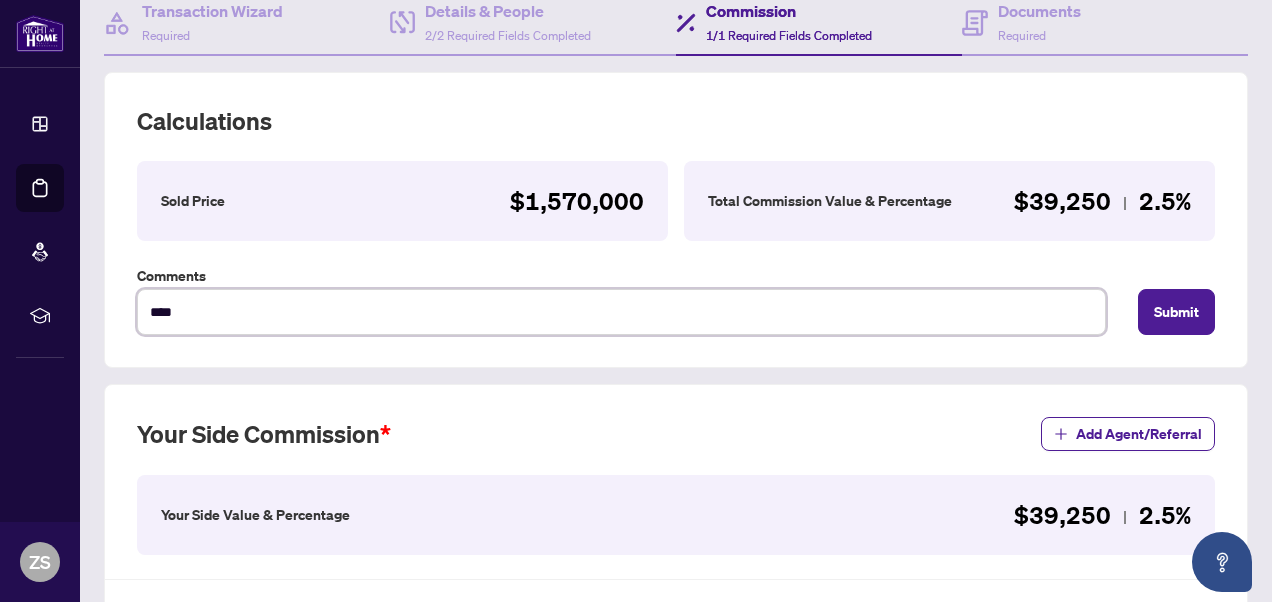 type on "****" 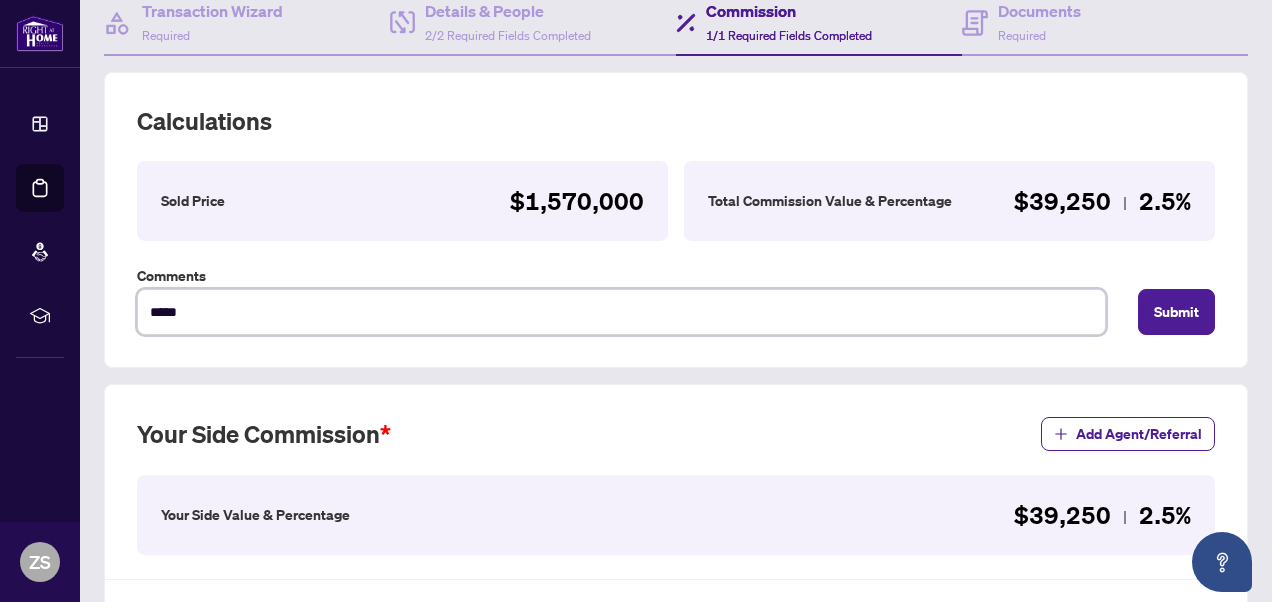 type on "******" 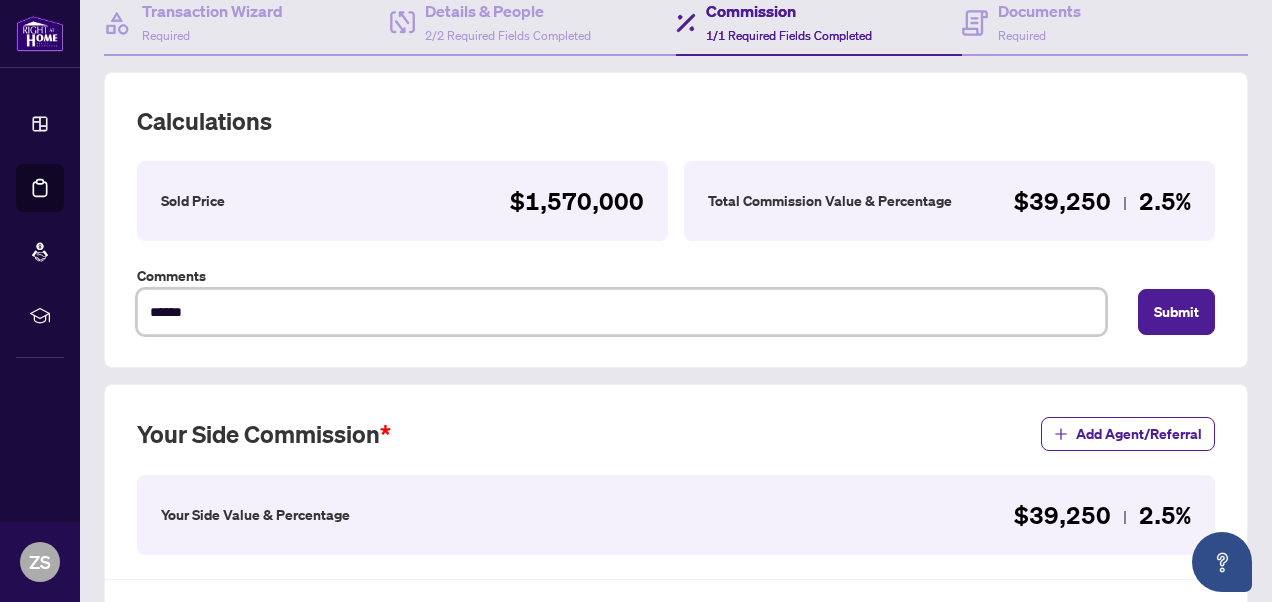 type on "******" 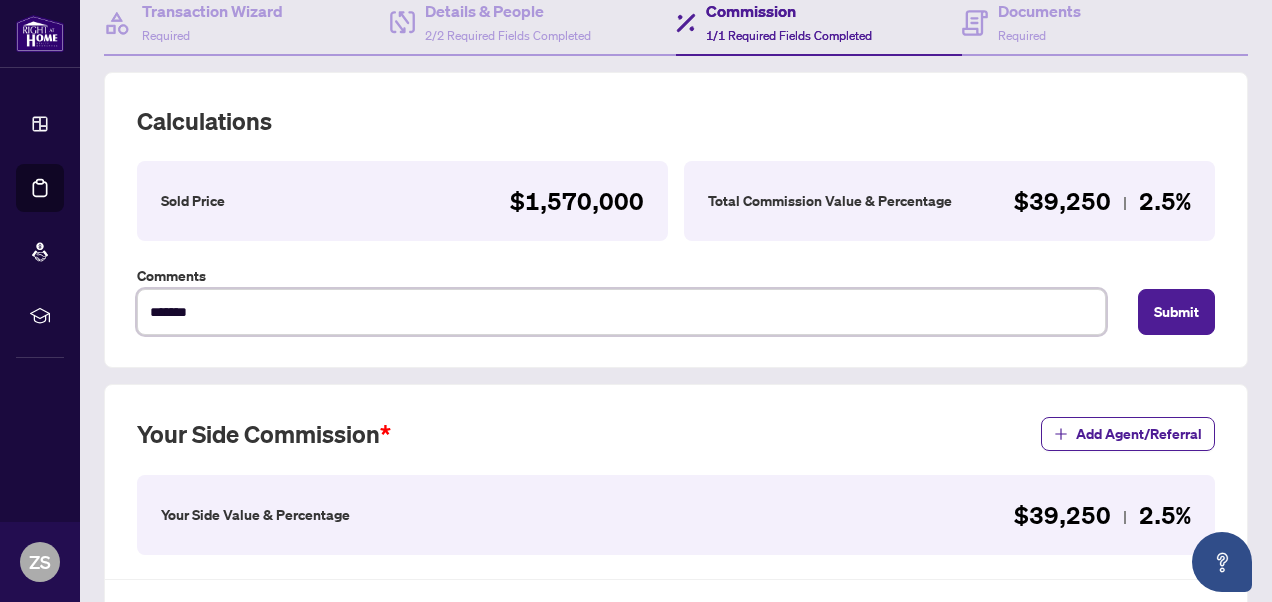 type on "******" 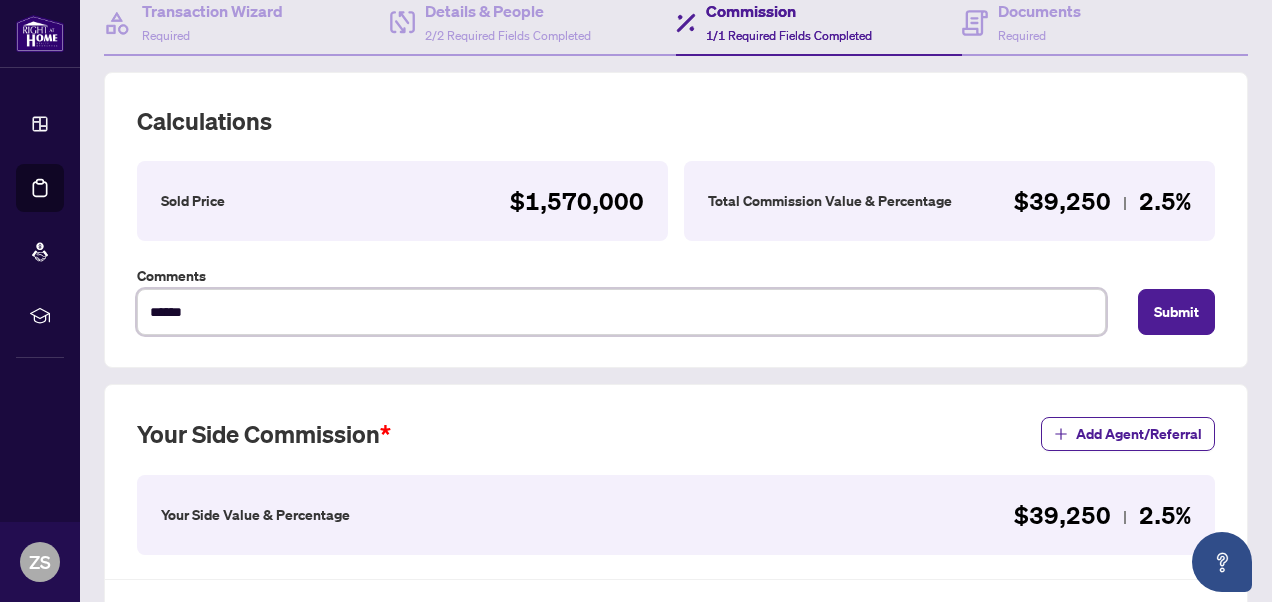 type on "*******" 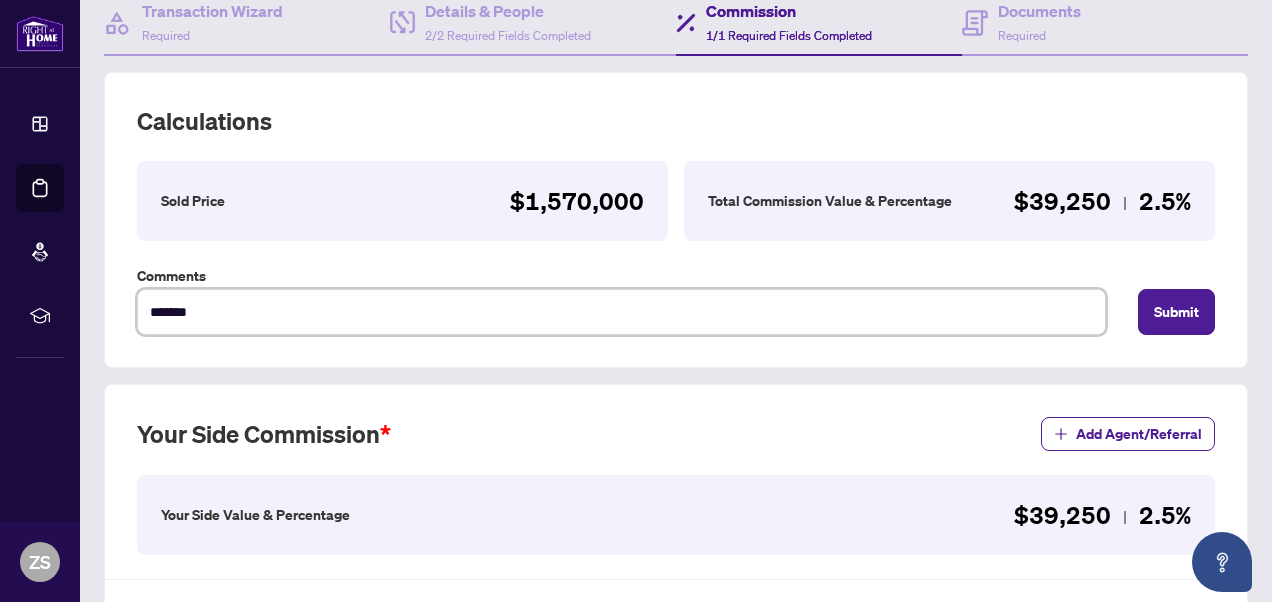 type on "********" 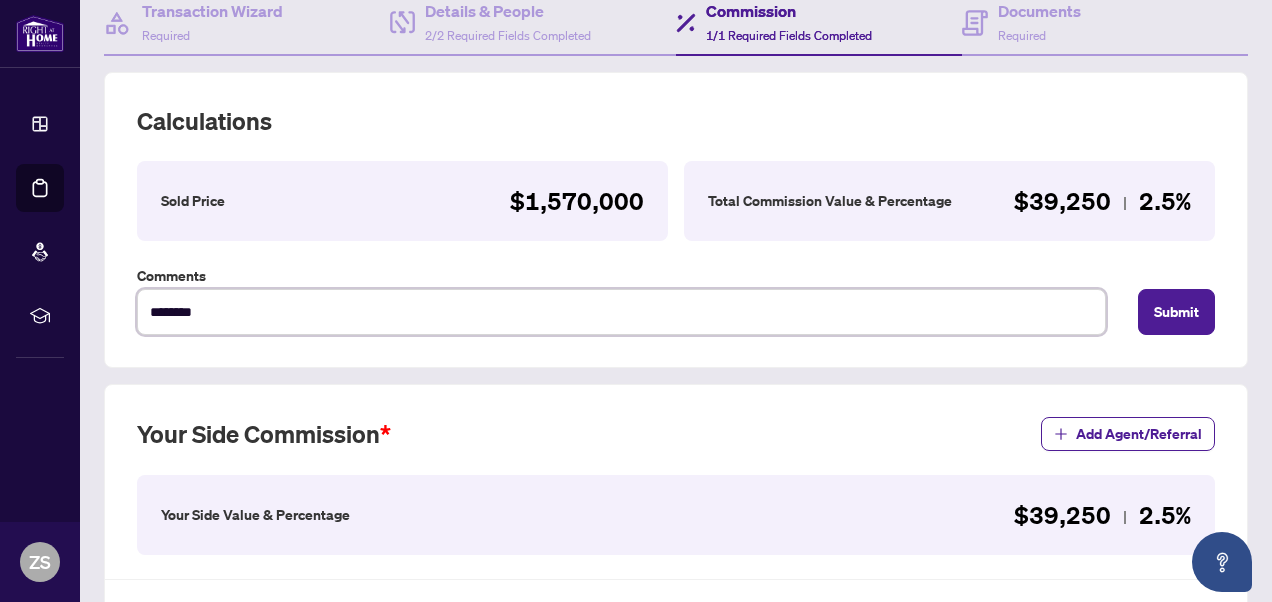 type on "*********" 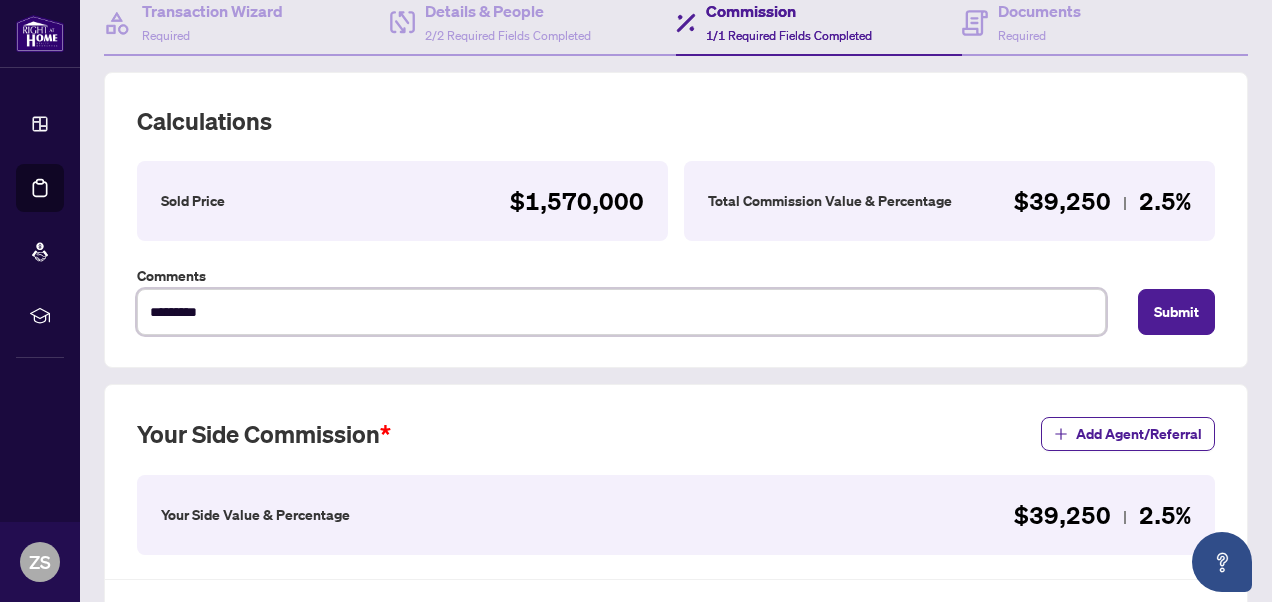 type on "*********" 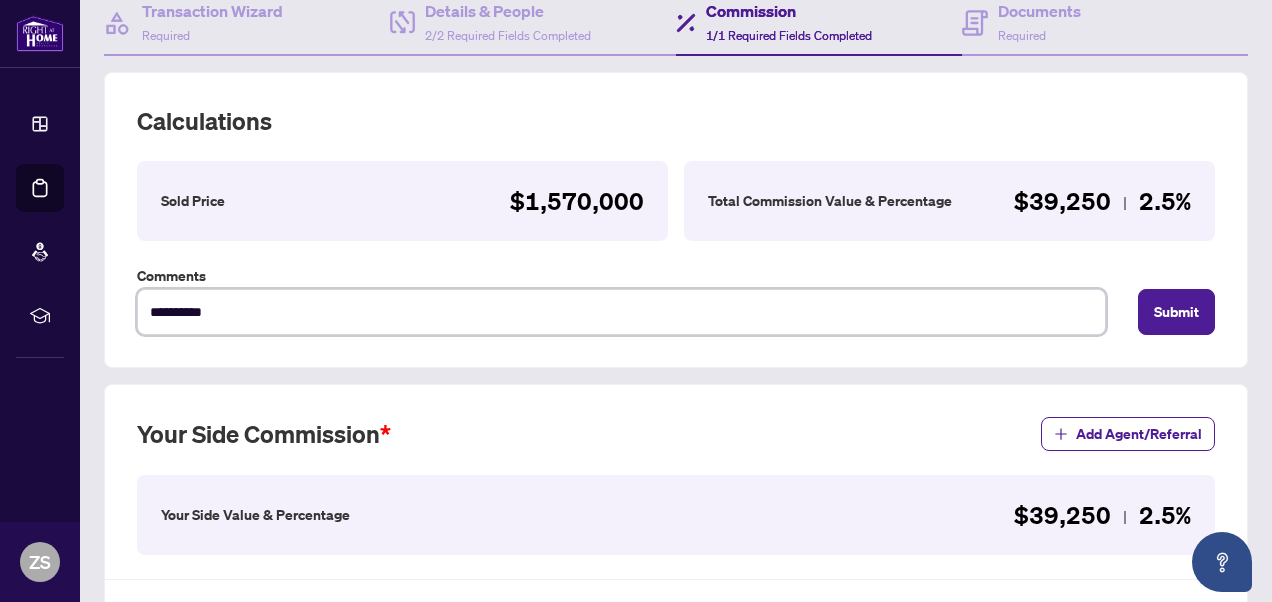 type on "**********" 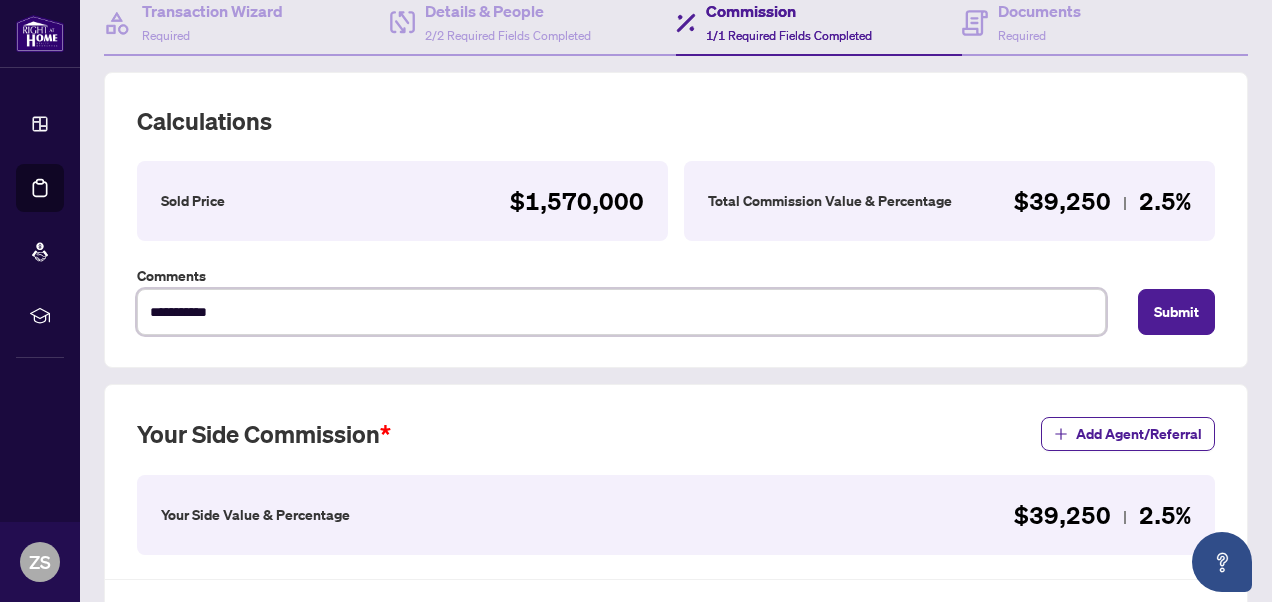 type on "**********" 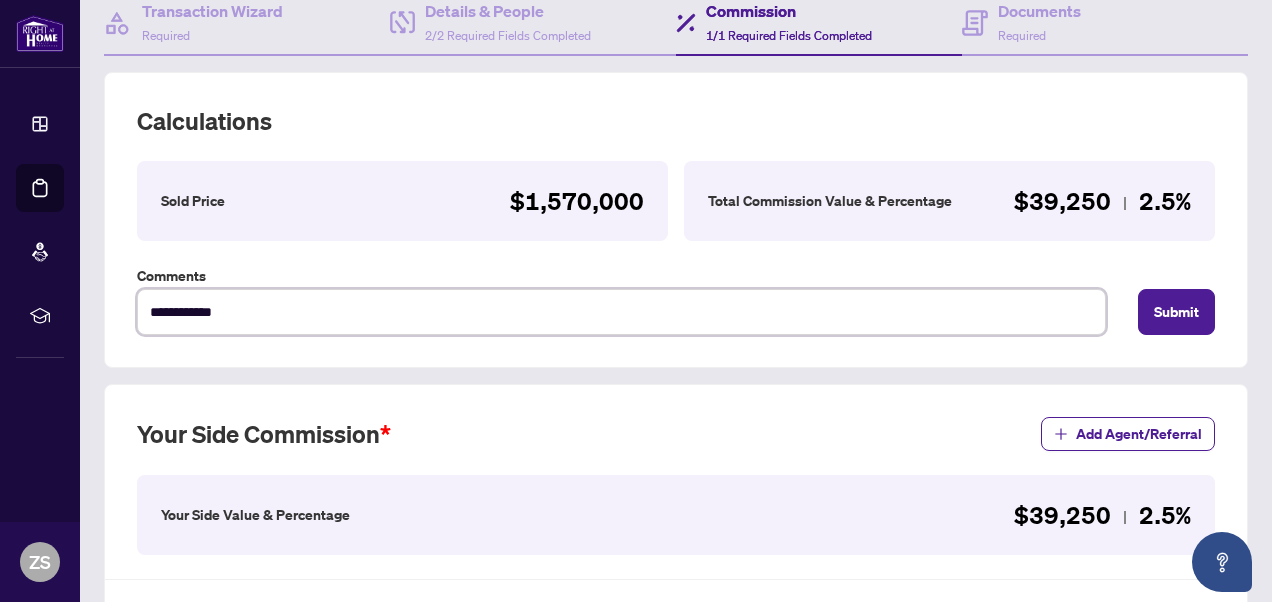 type on "**********" 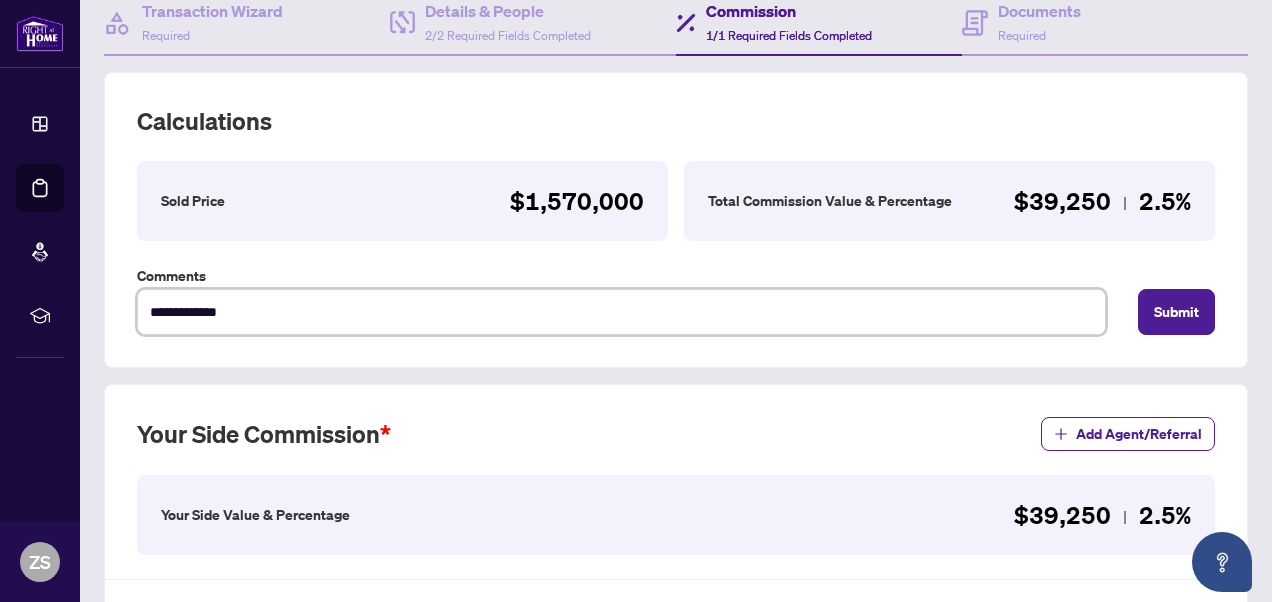 type on "**********" 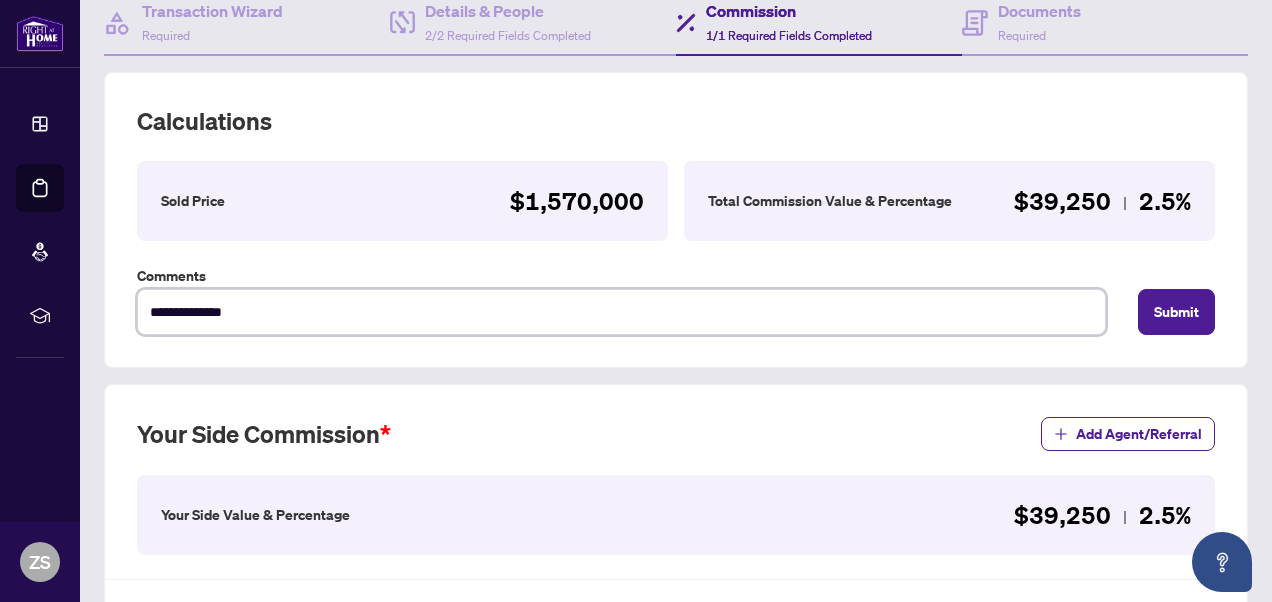type on "**********" 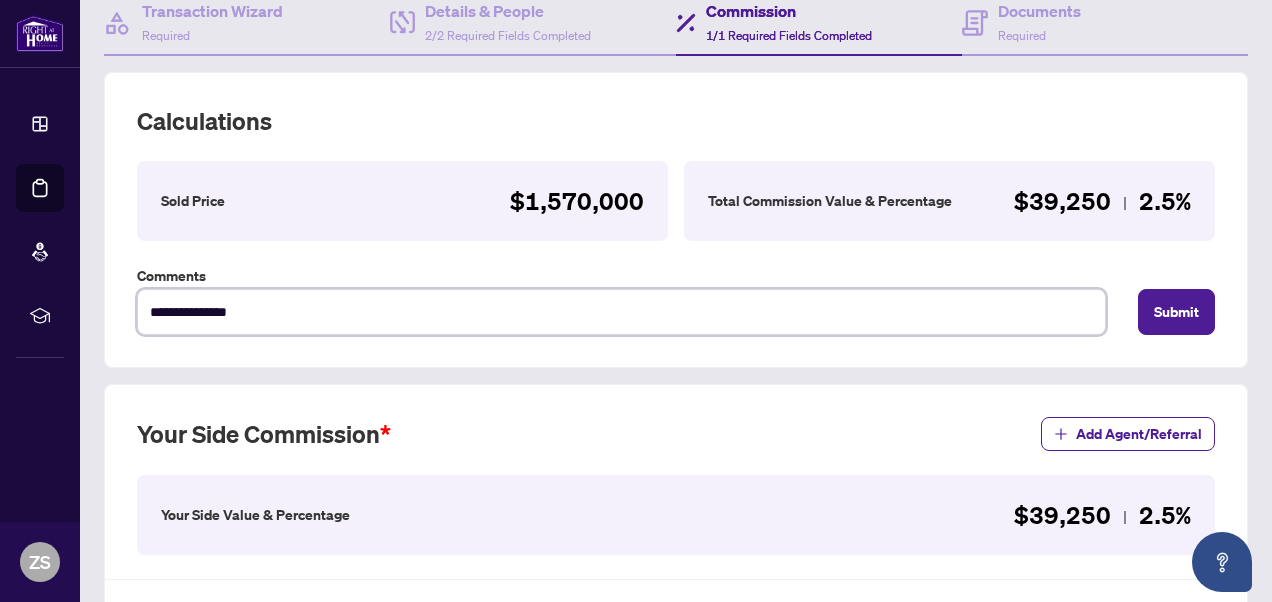 type on "**********" 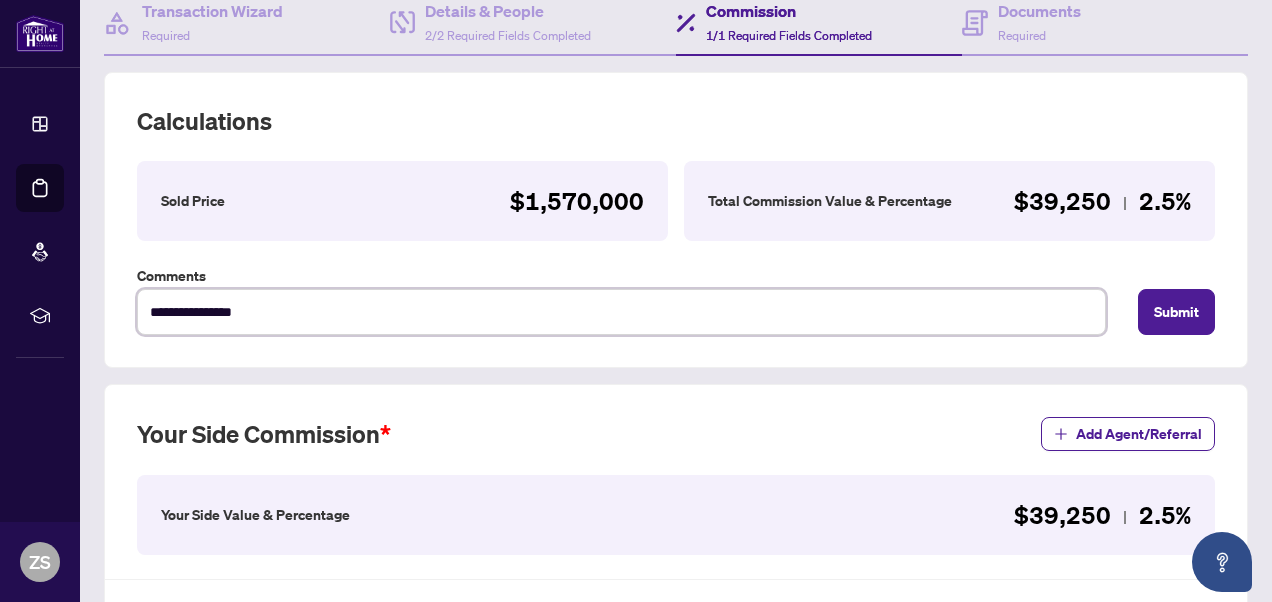 type on "**********" 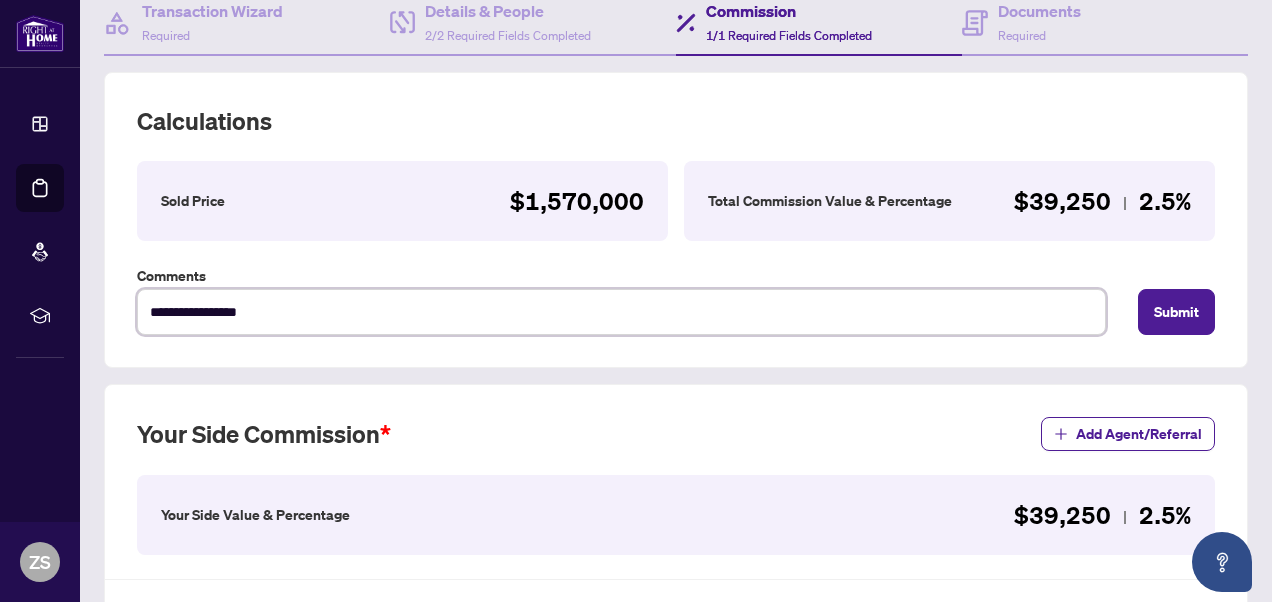 type on "**********" 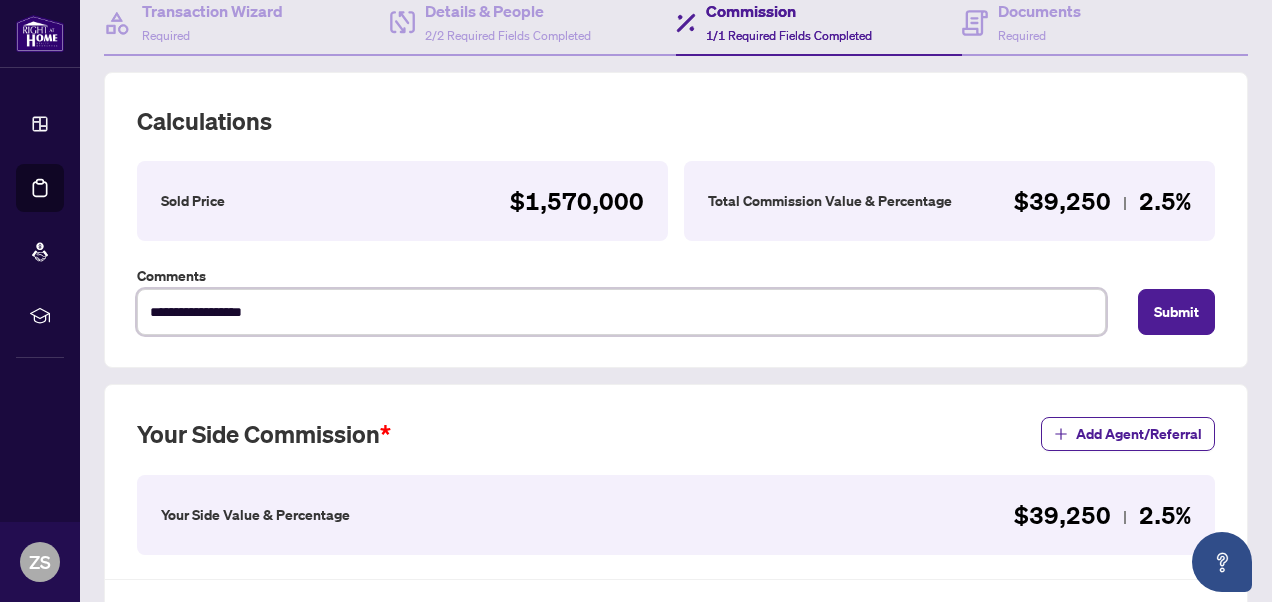 type on "**********" 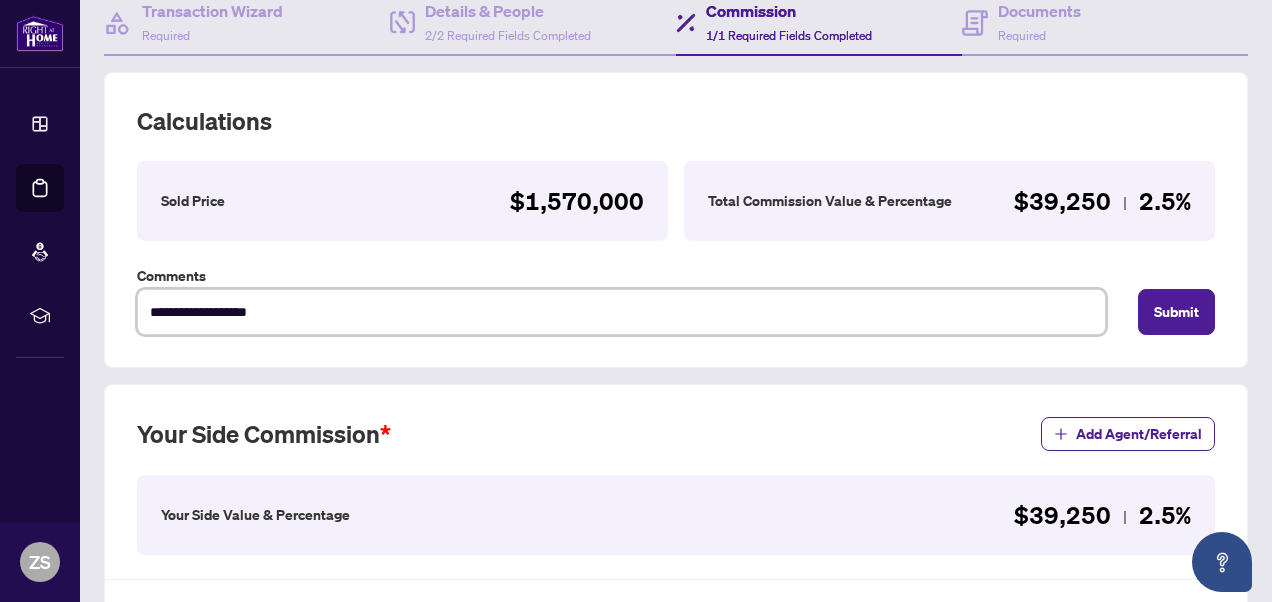 type on "**********" 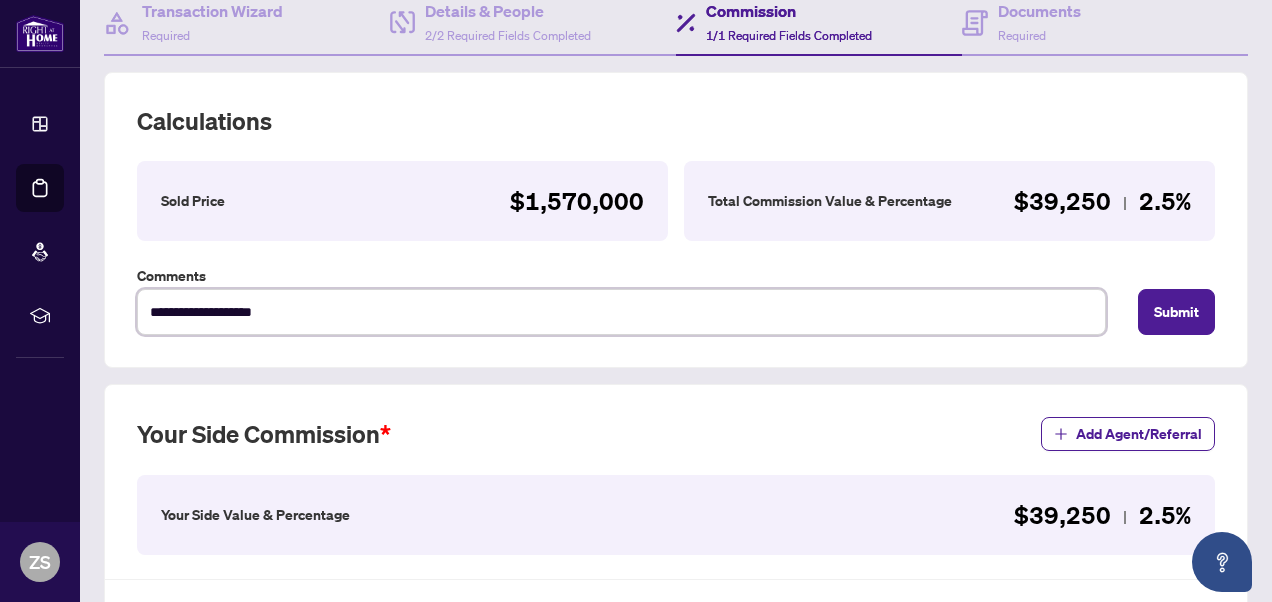 type on "**********" 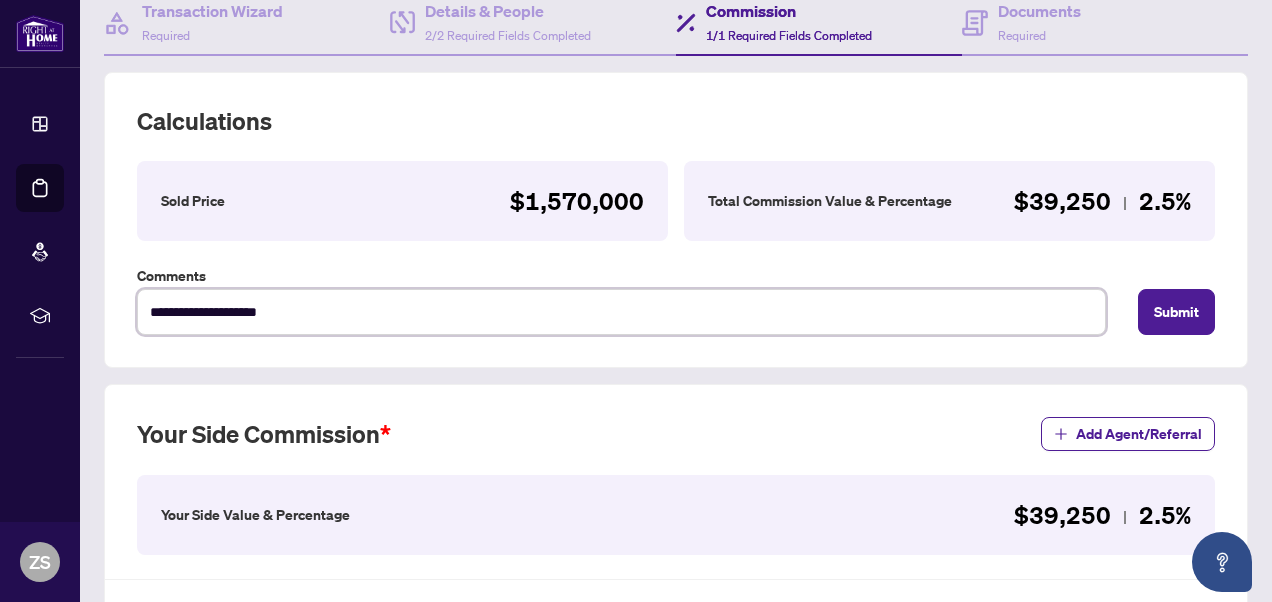 type on "**********" 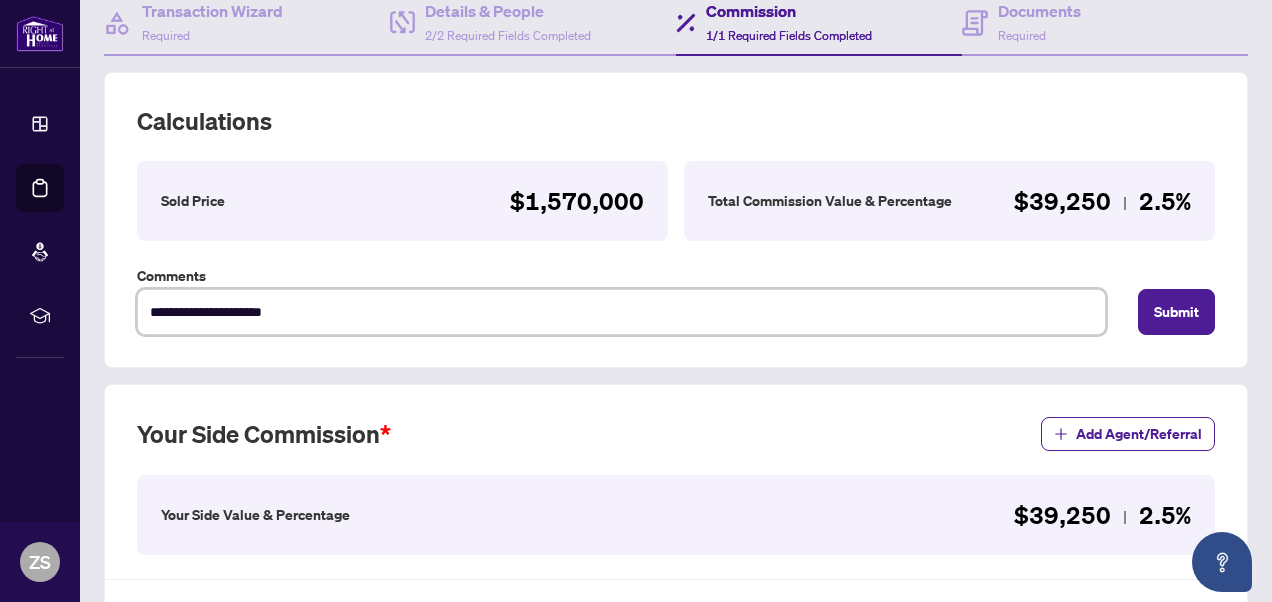 type on "**********" 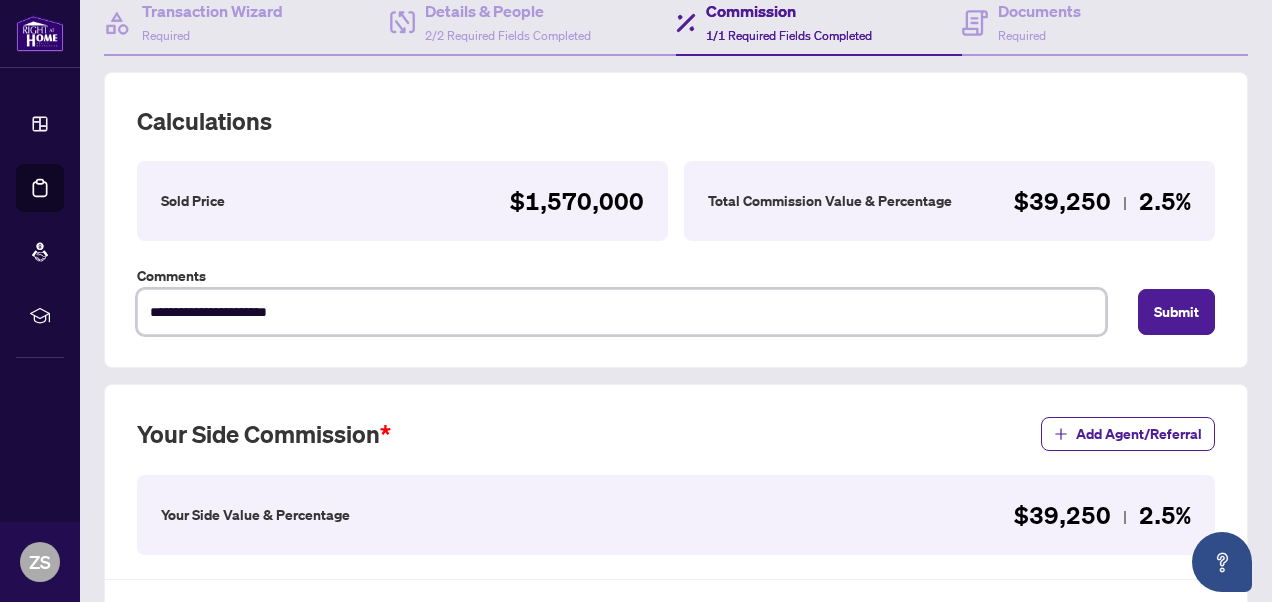 type on "**********" 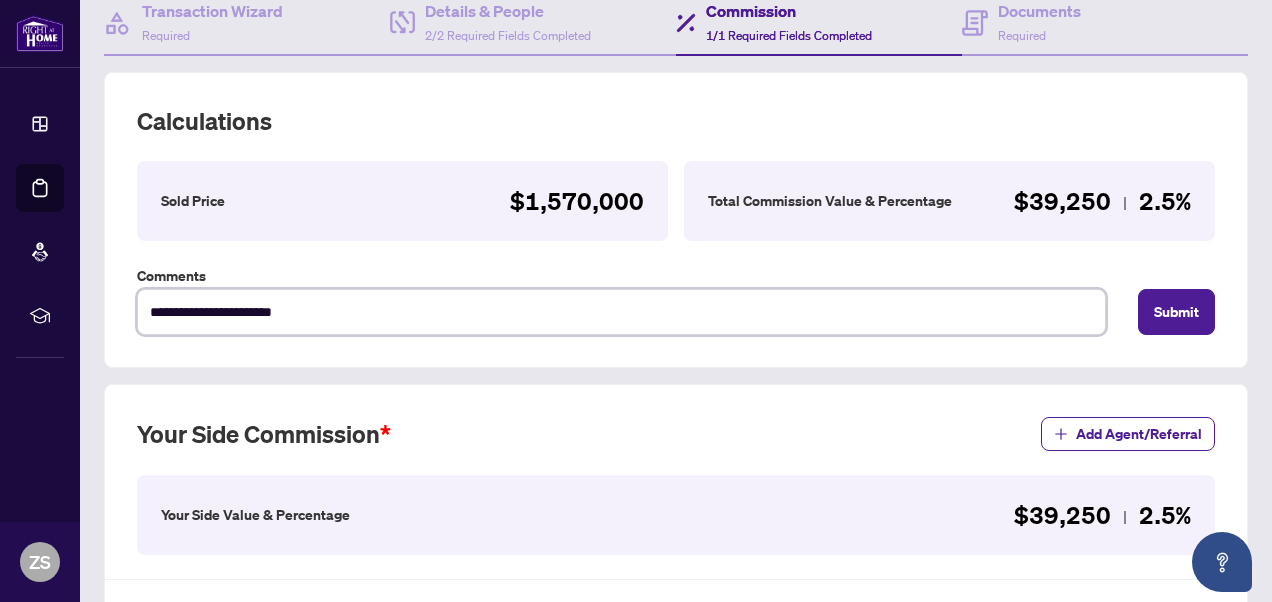 type on "**********" 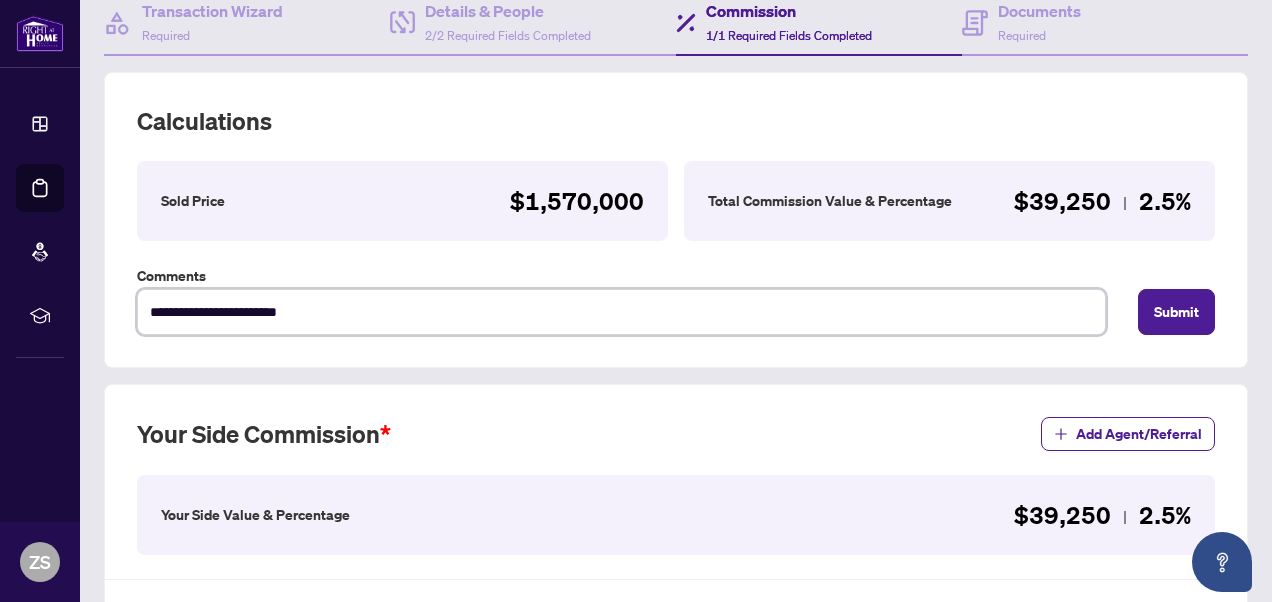 type on "**********" 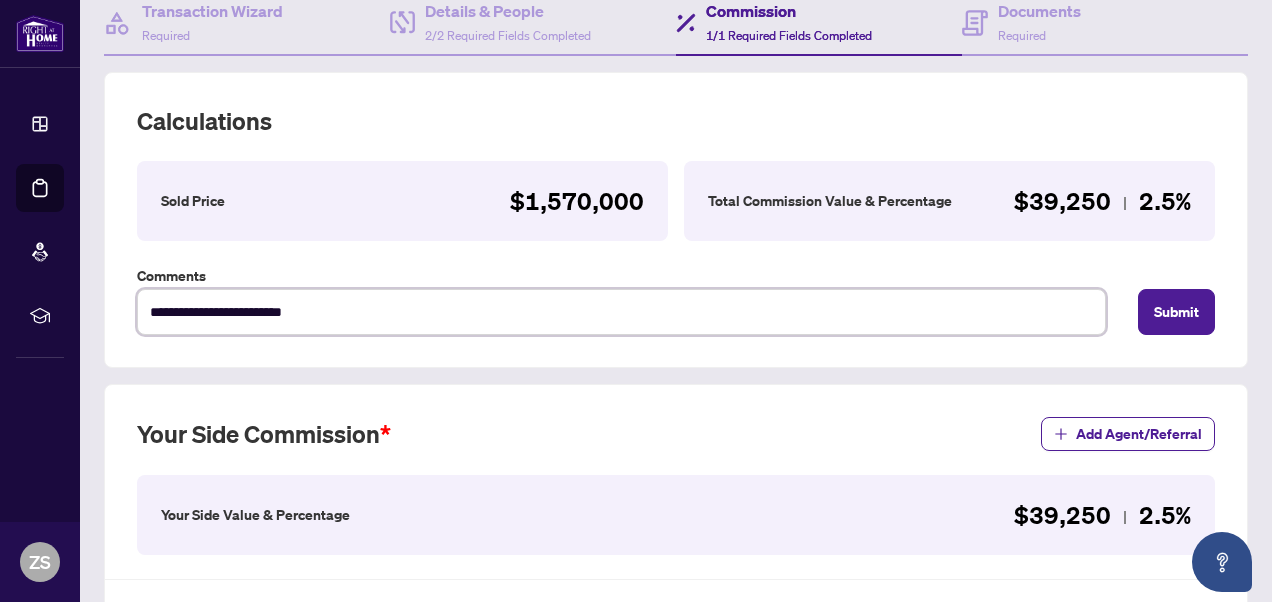 type on "**********" 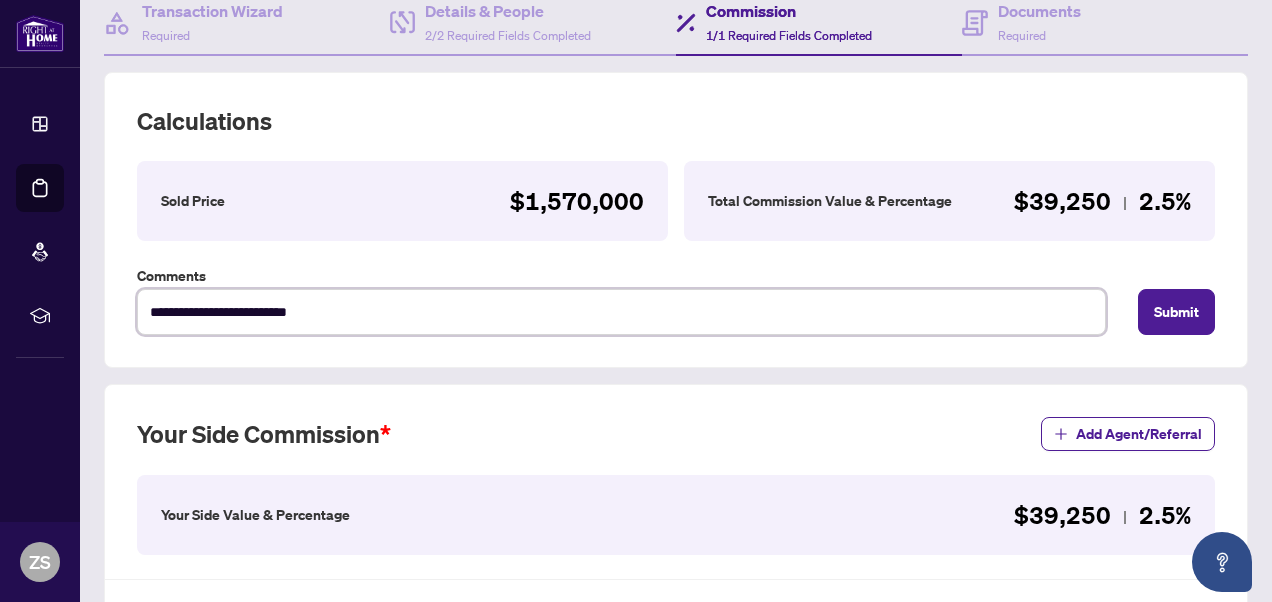 type on "**********" 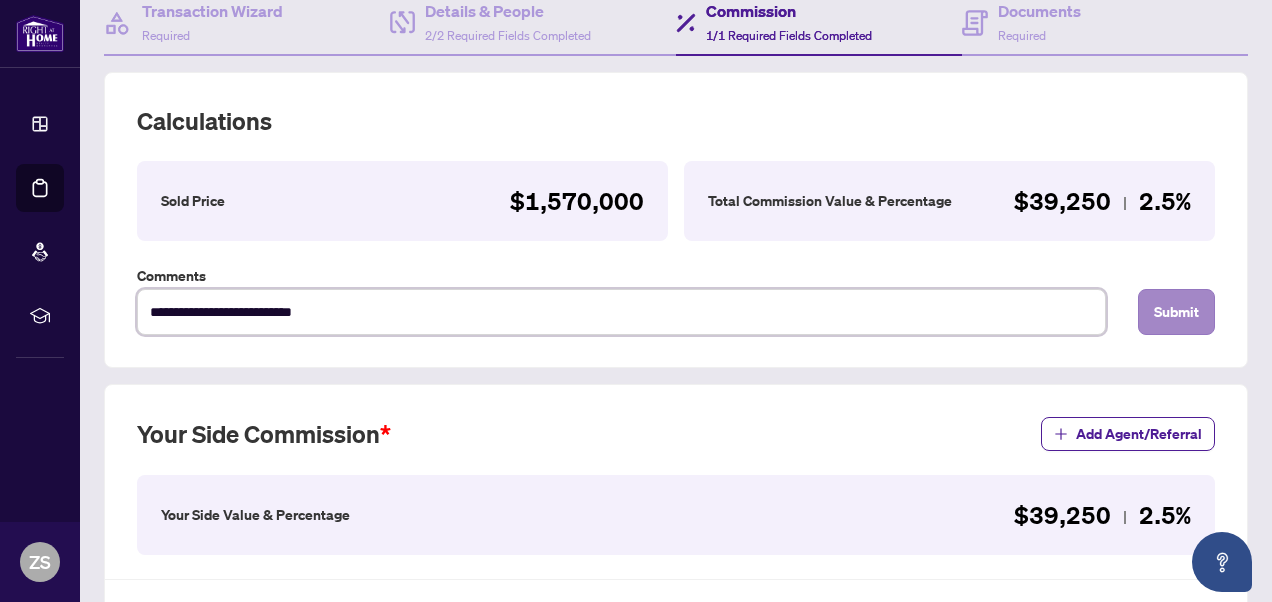 type on "**********" 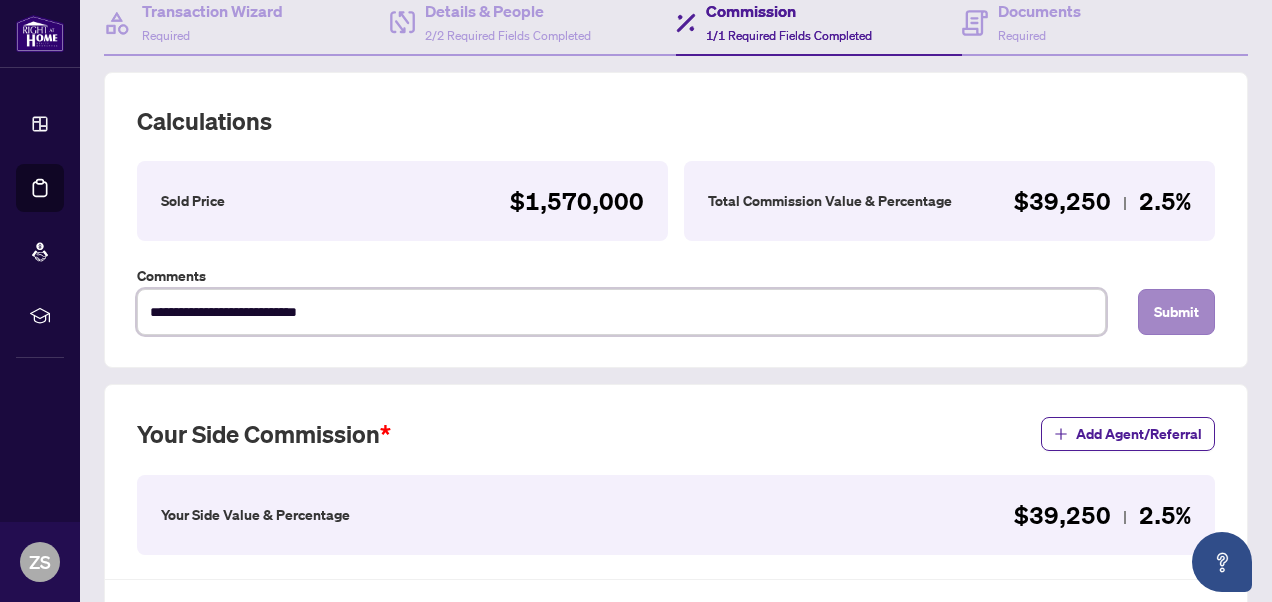 type on "**********" 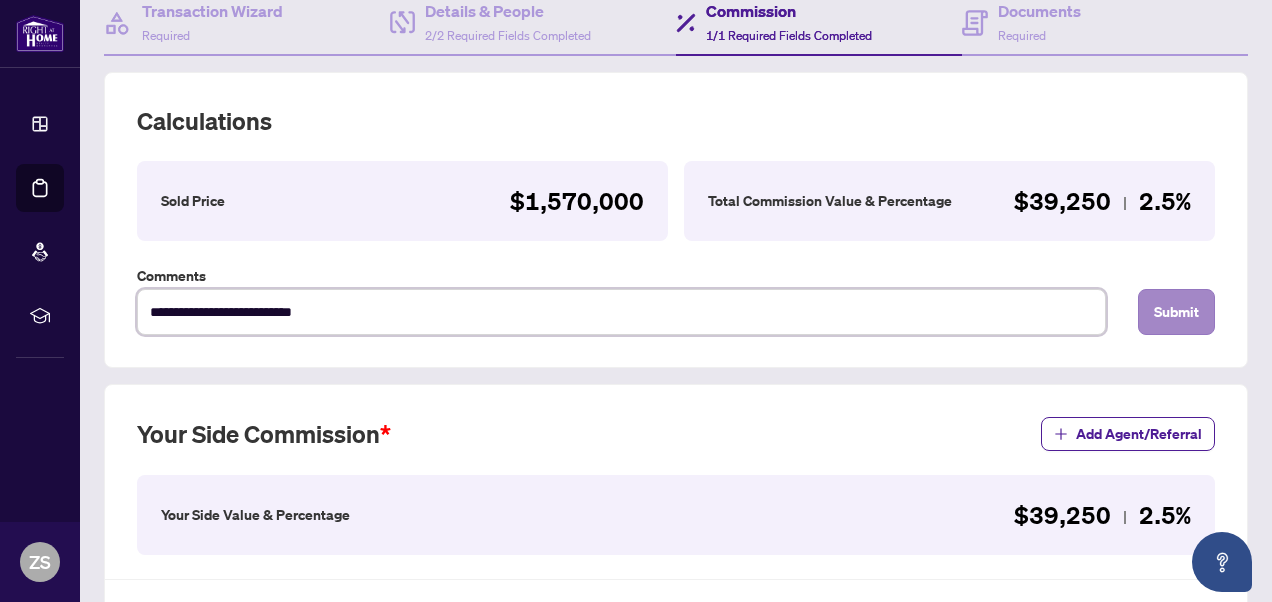 type on "**********" 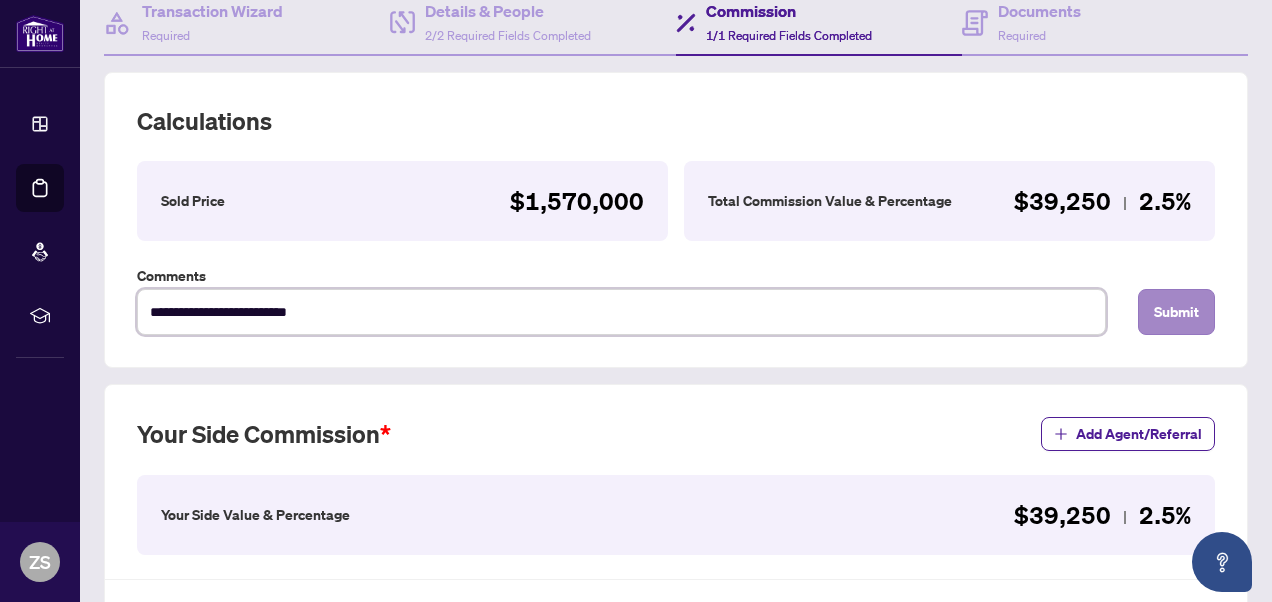 type on "**********" 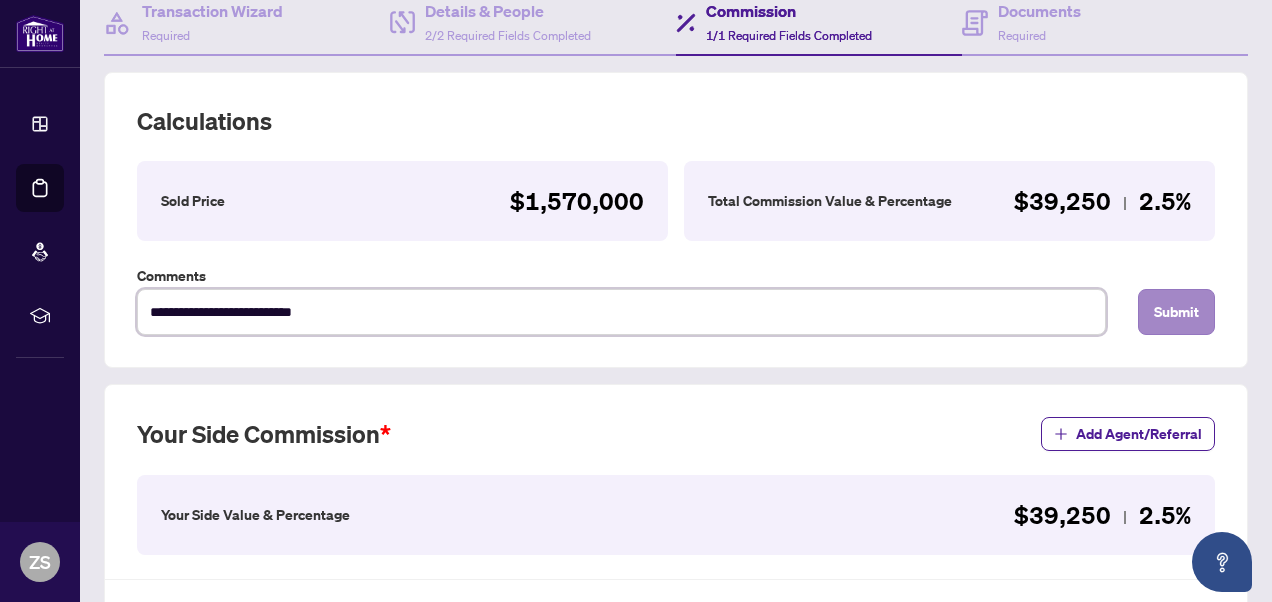 type on "**********" 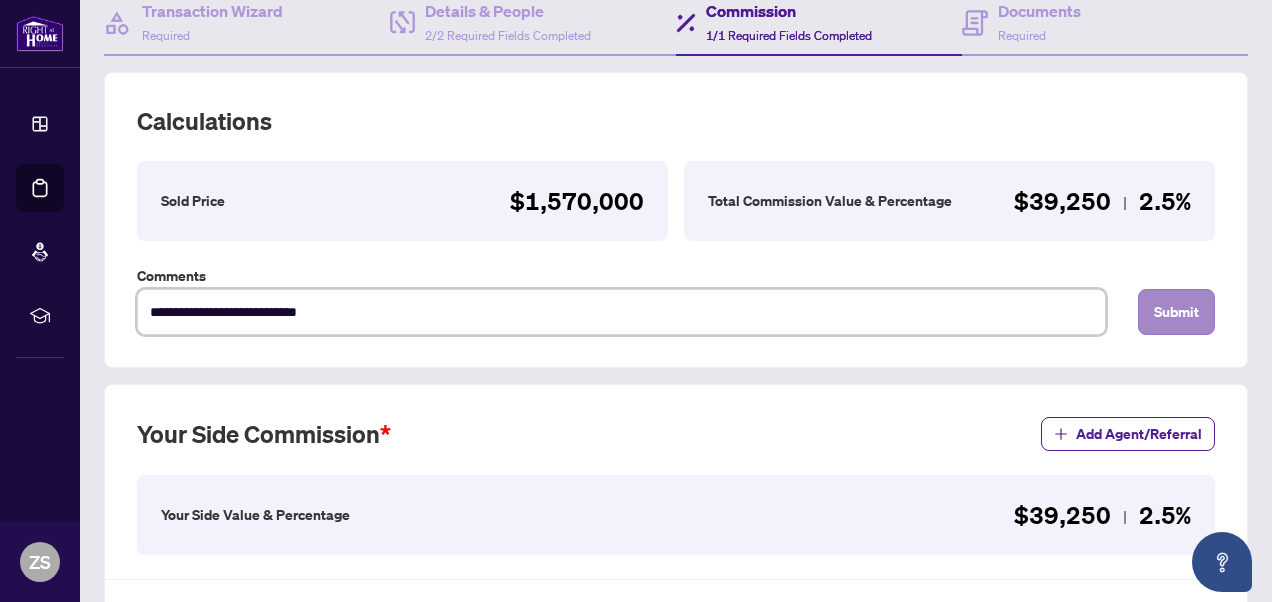 type on "**********" 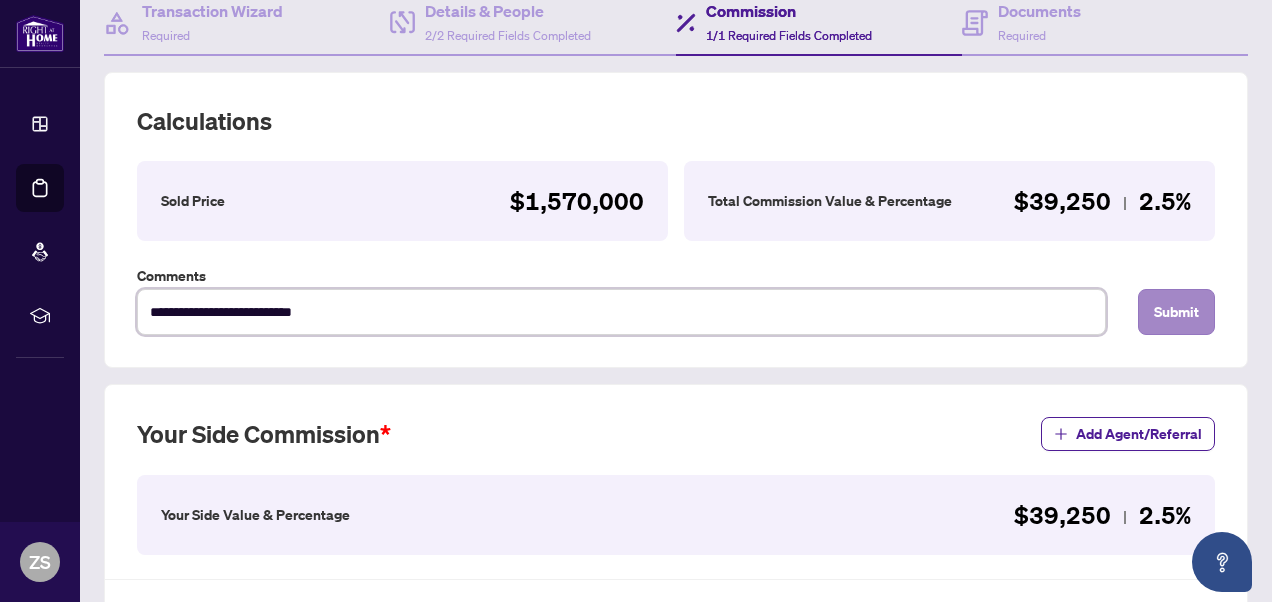 type on "**********" 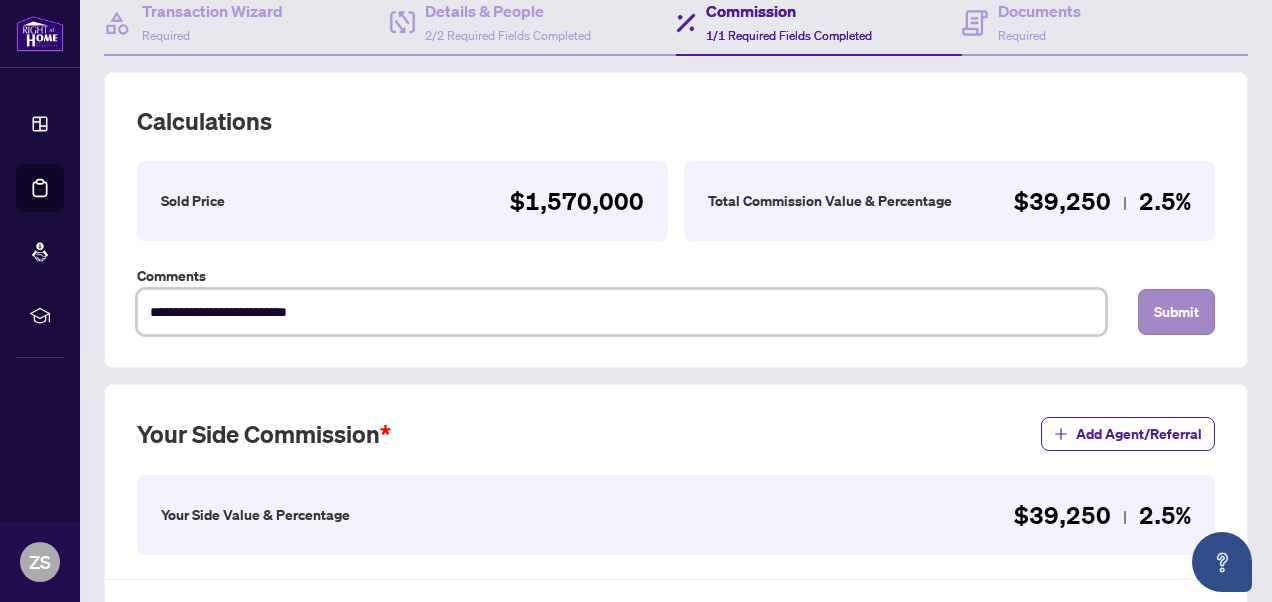 type on "**********" 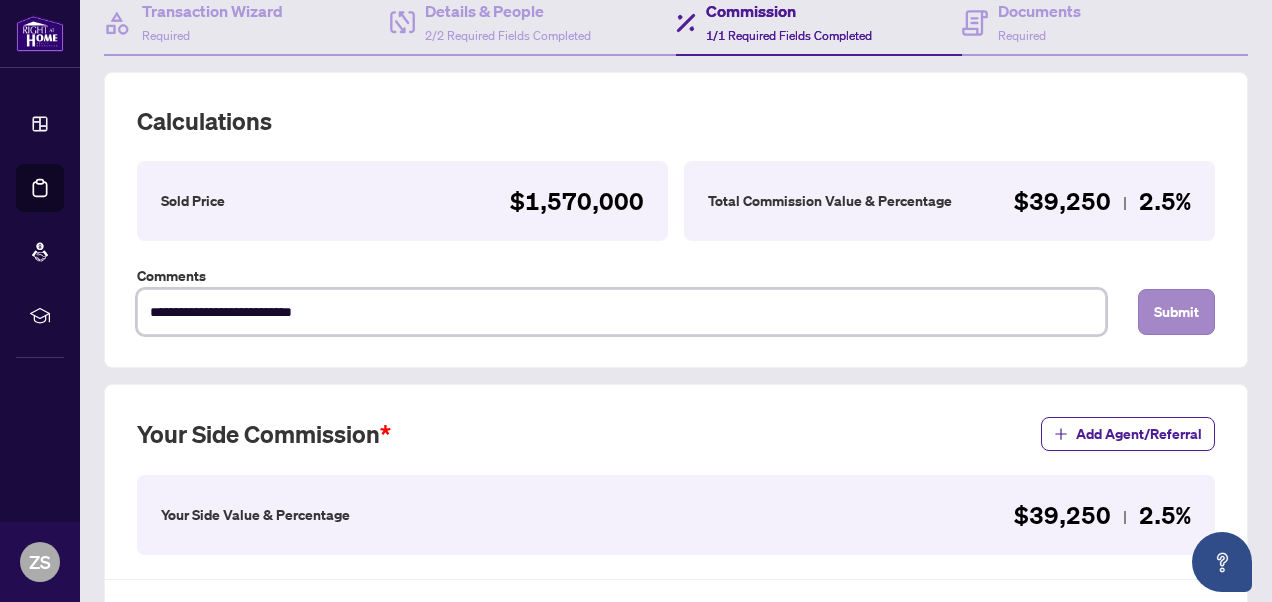 type on "**********" 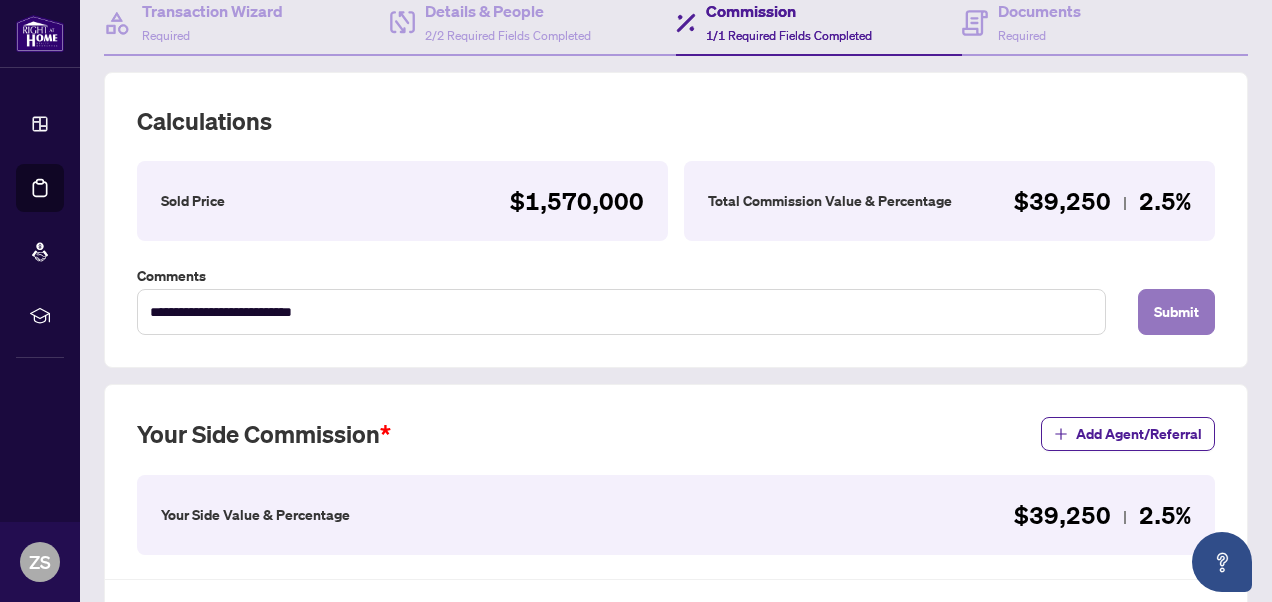 click on "Submit" at bounding box center [1176, 312] 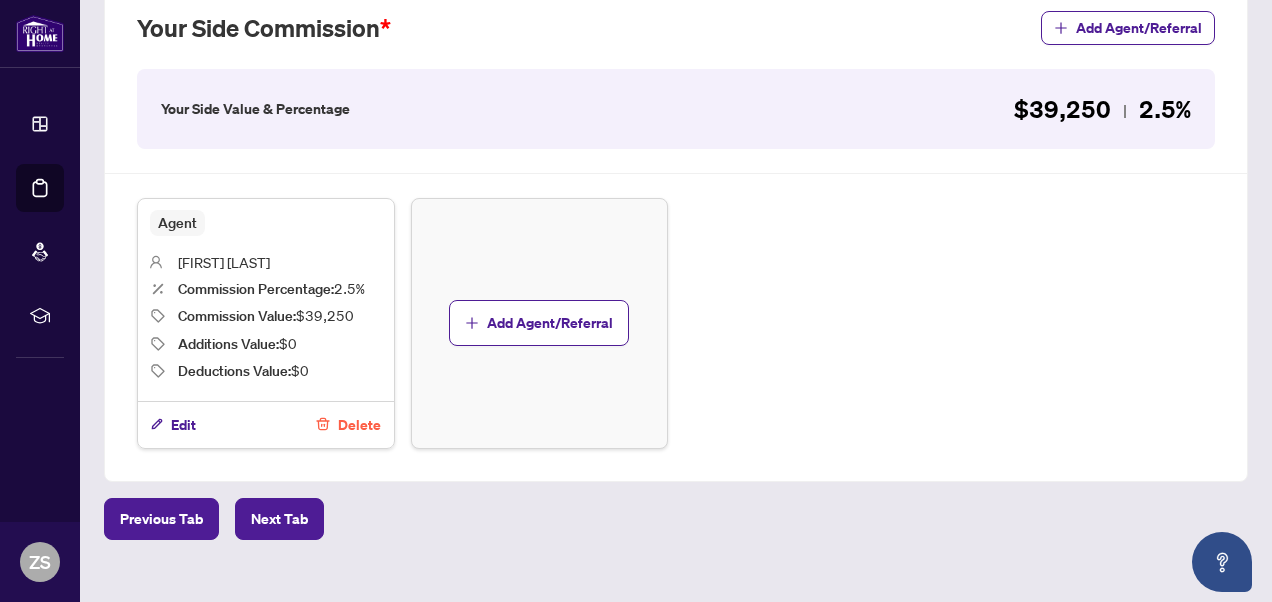 scroll, scrollTop: 632, scrollLeft: 0, axis: vertical 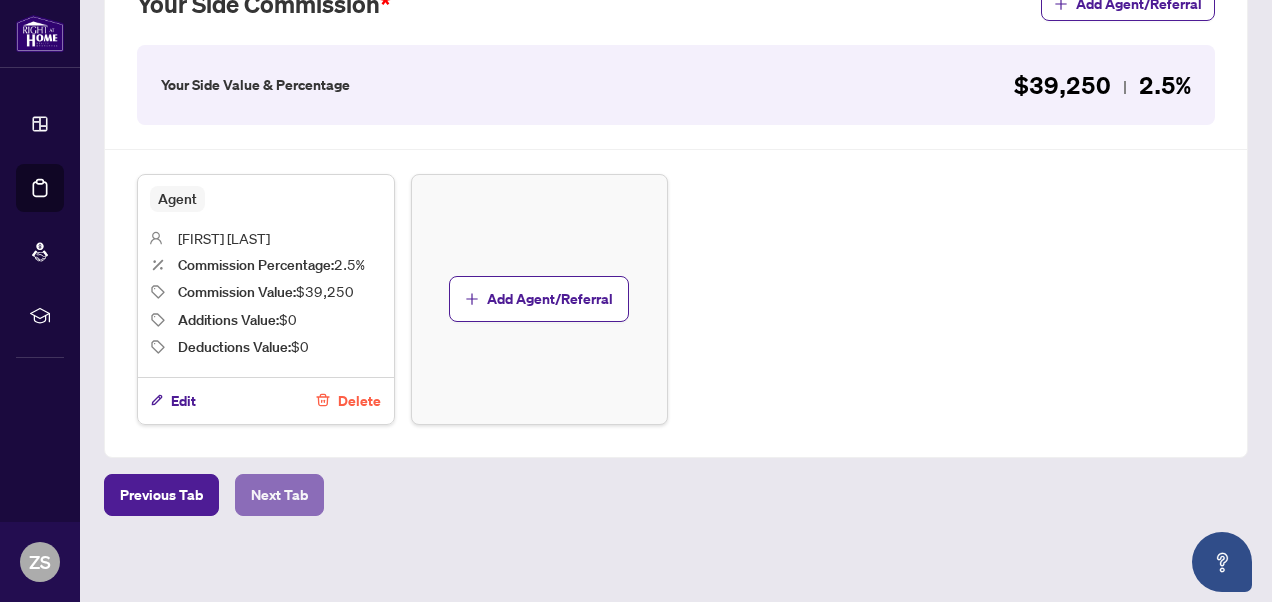 click on "Next Tab" at bounding box center [279, 495] 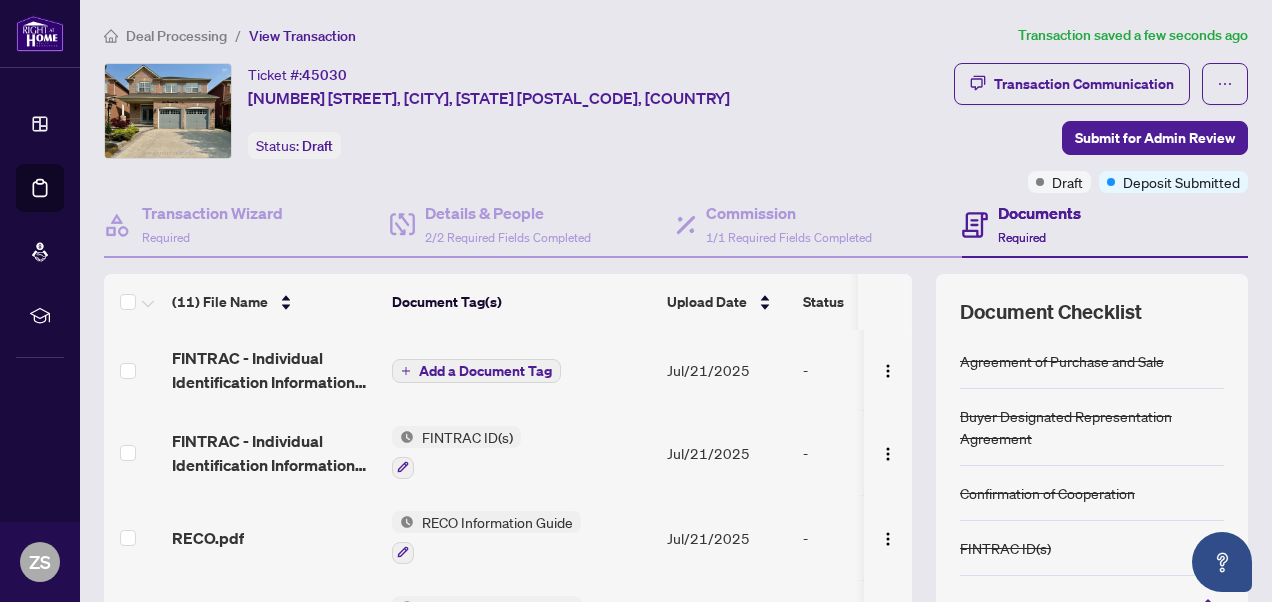 scroll, scrollTop: 272, scrollLeft: 0, axis: vertical 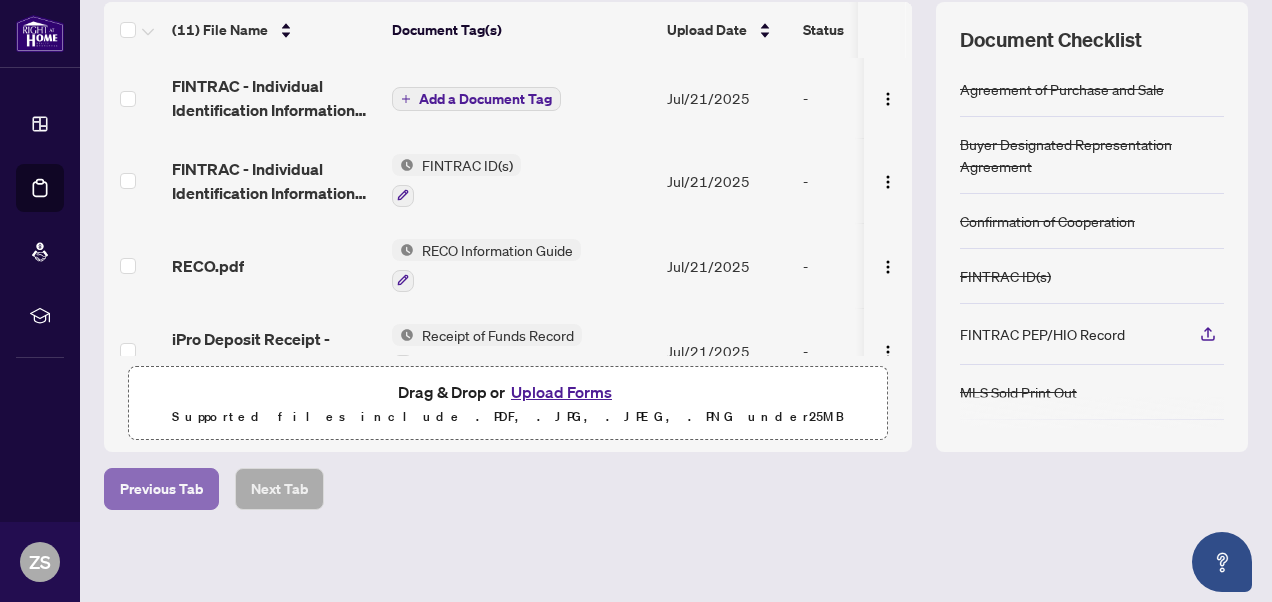 click on "Previous Tab" at bounding box center [161, 489] 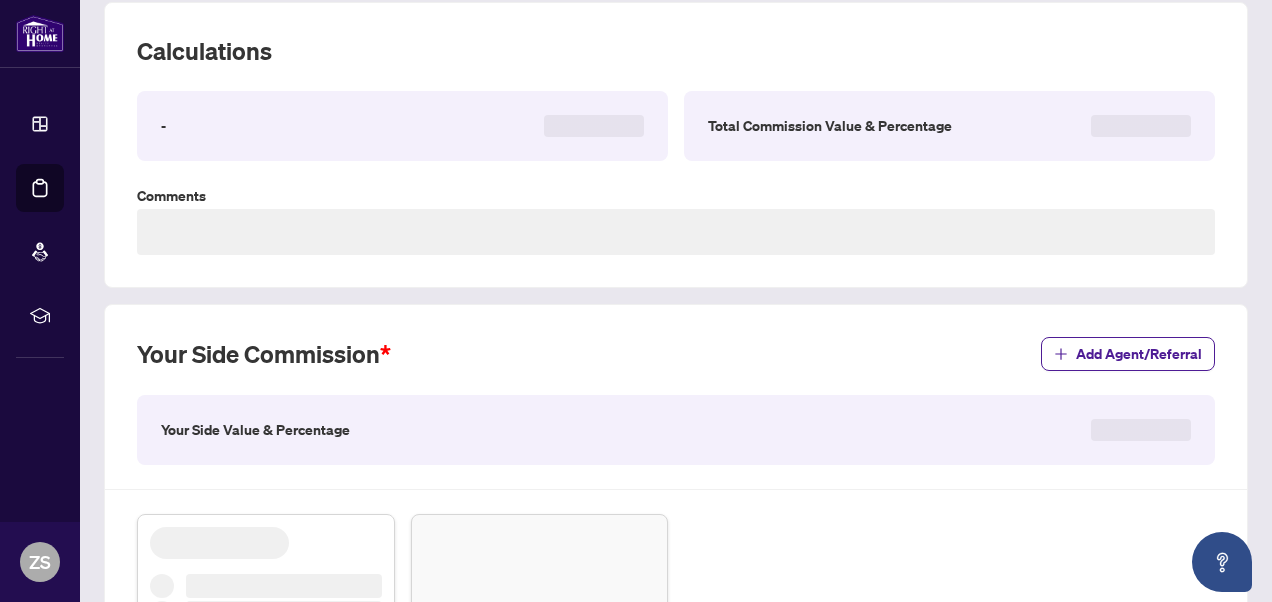 scroll, scrollTop: 0, scrollLeft: 0, axis: both 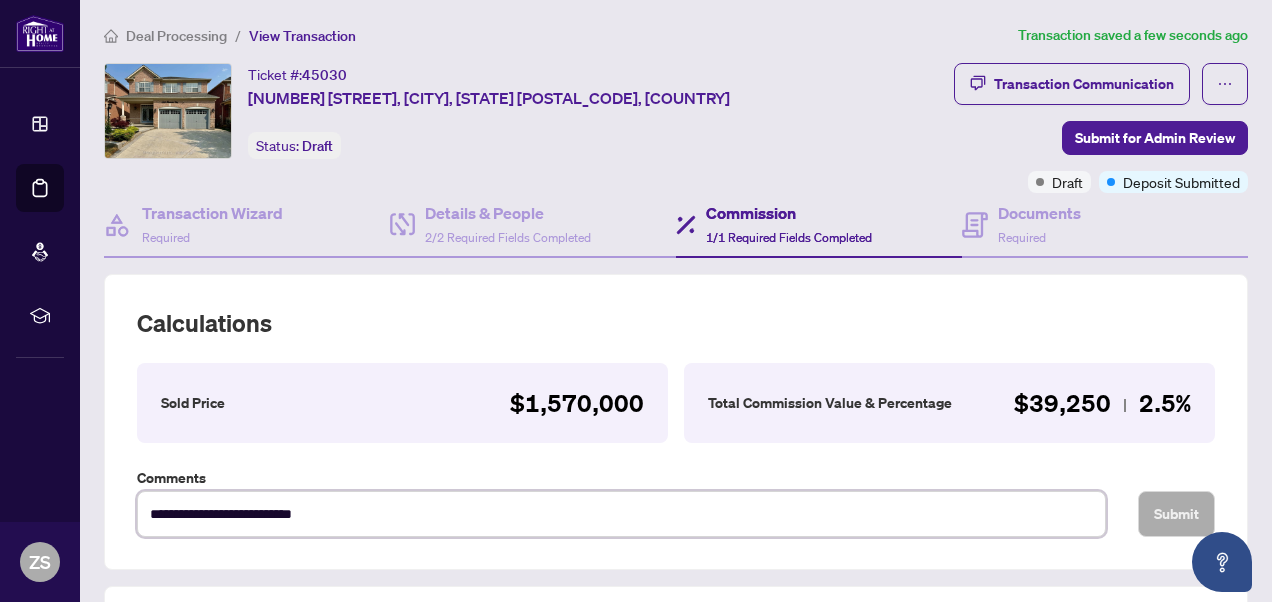click on "**********" at bounding box center [621, 514] 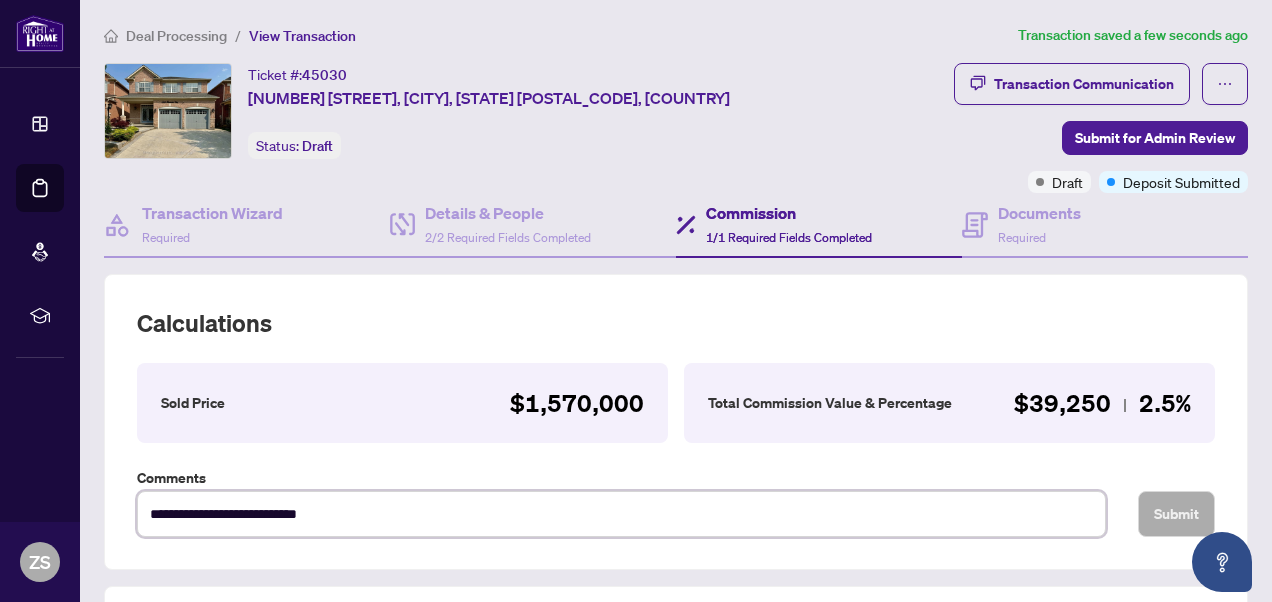 type on "**********" 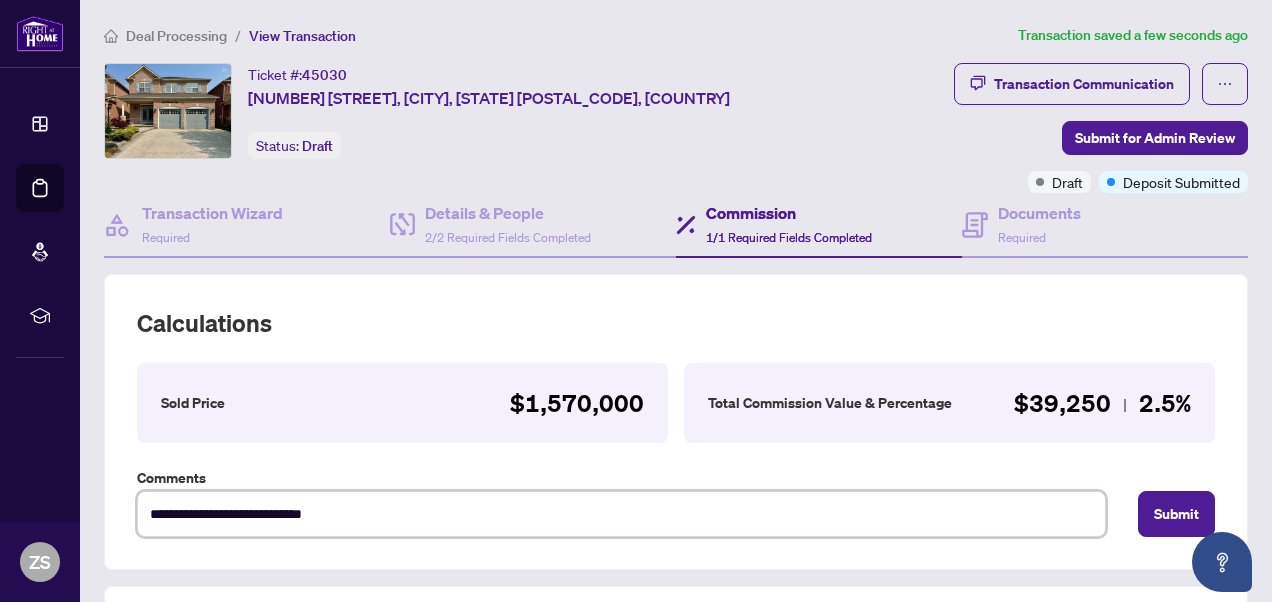 type on "**********" 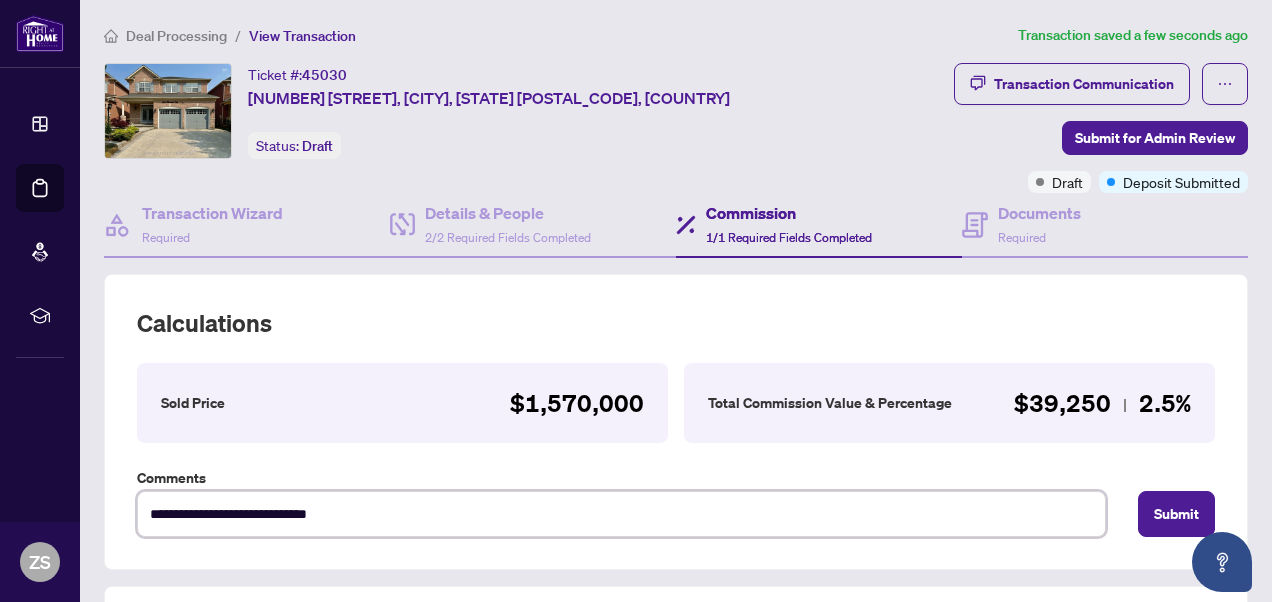 type on "**********" 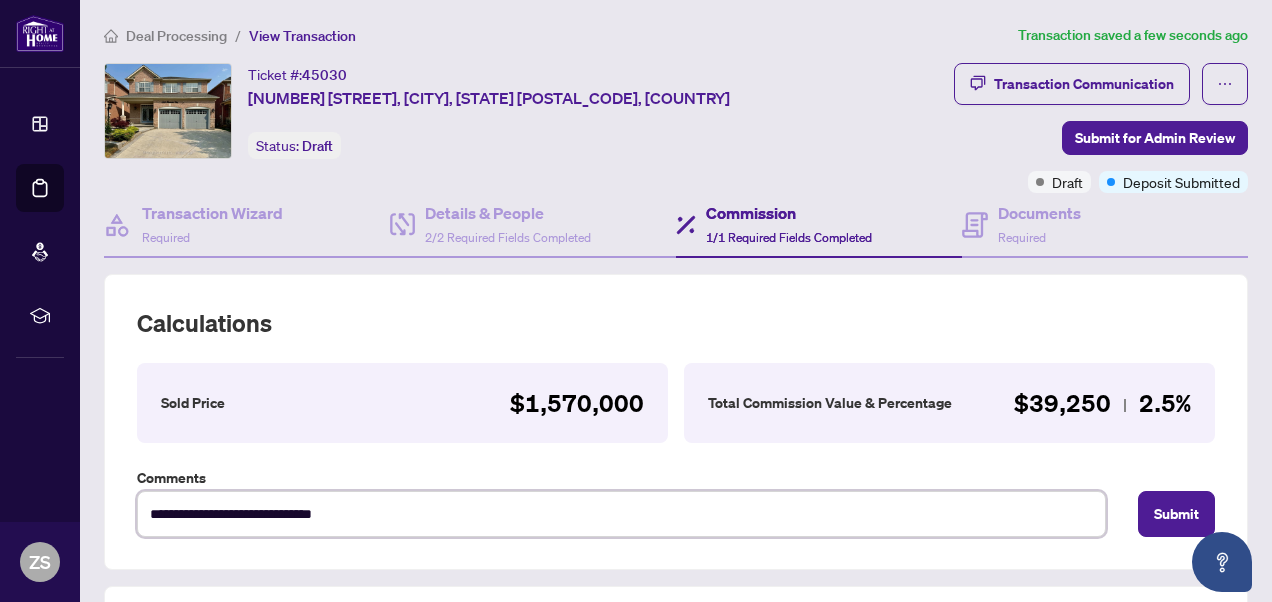 type on "**********" 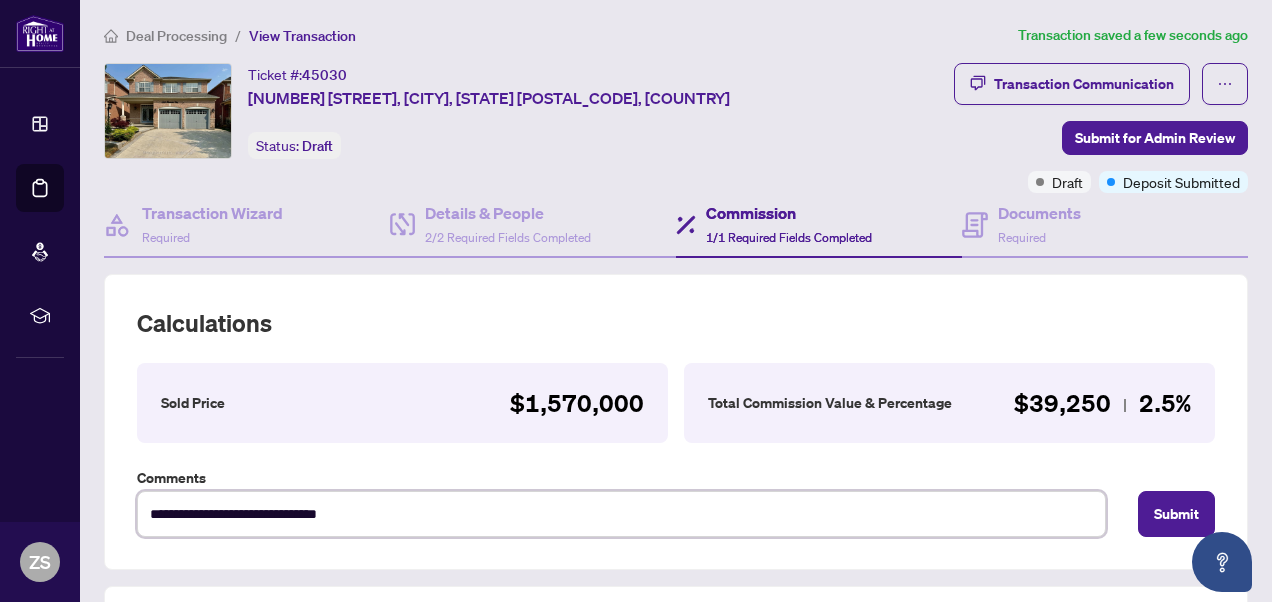 type on "**********" 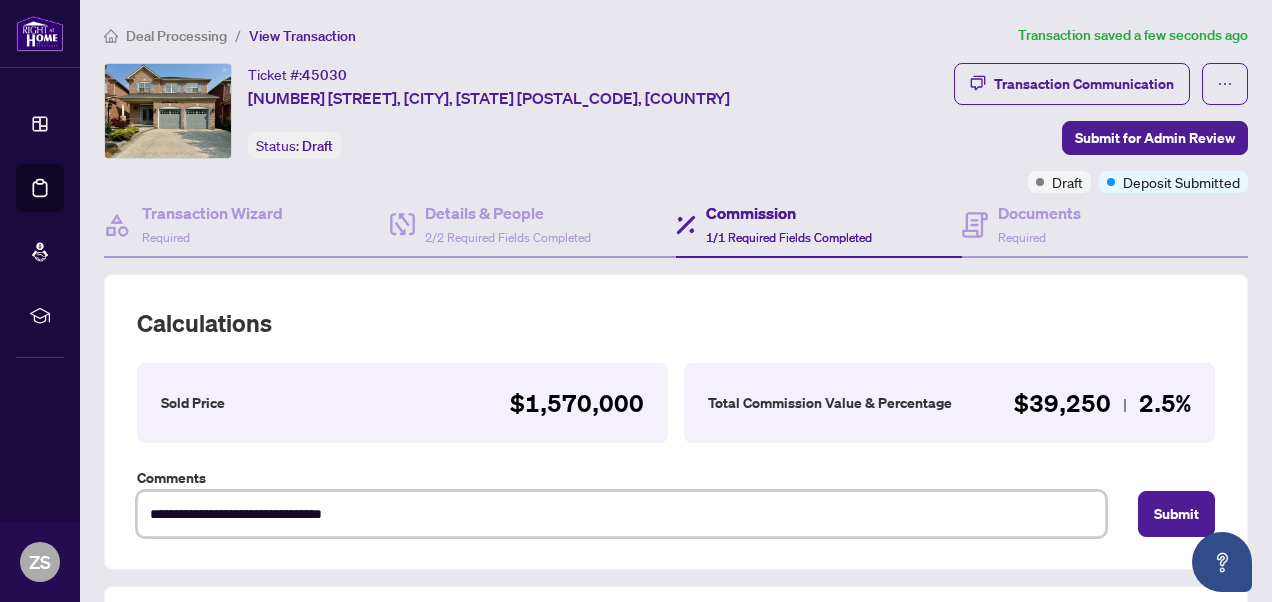 type on "**********" 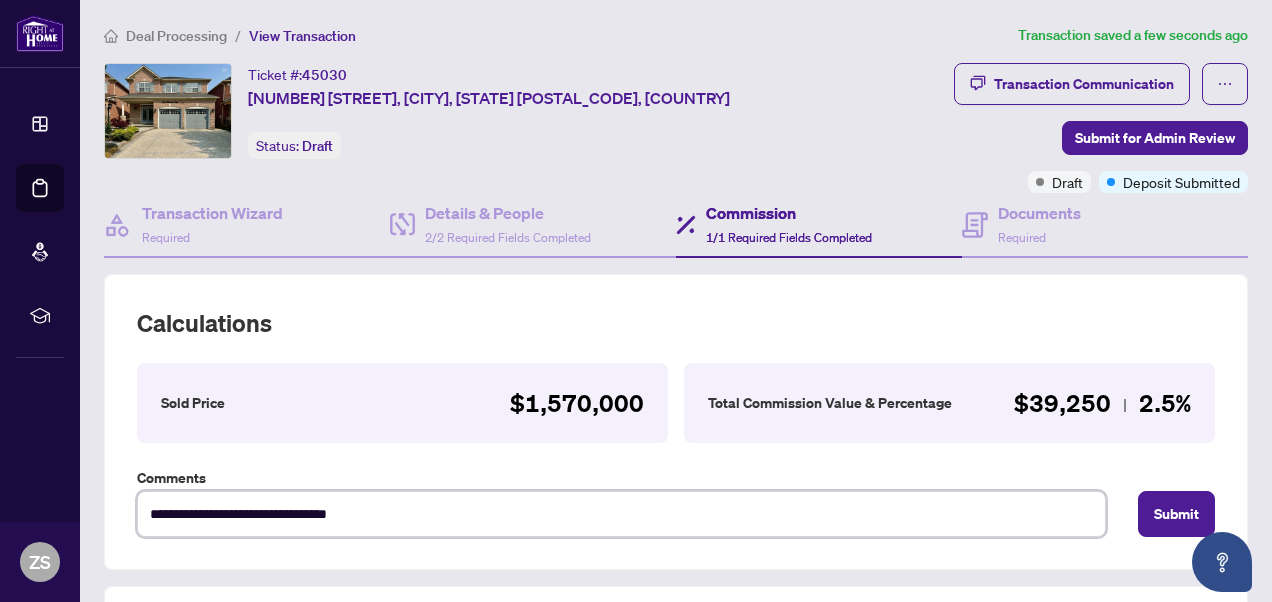 type on "**********" 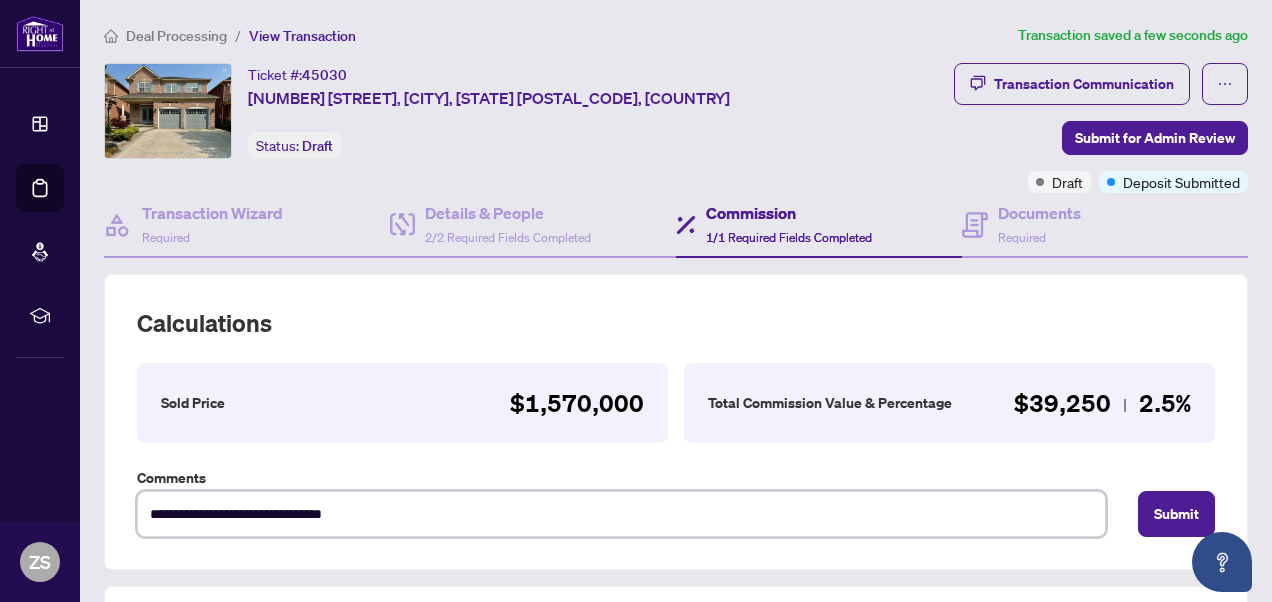 type on "**********" 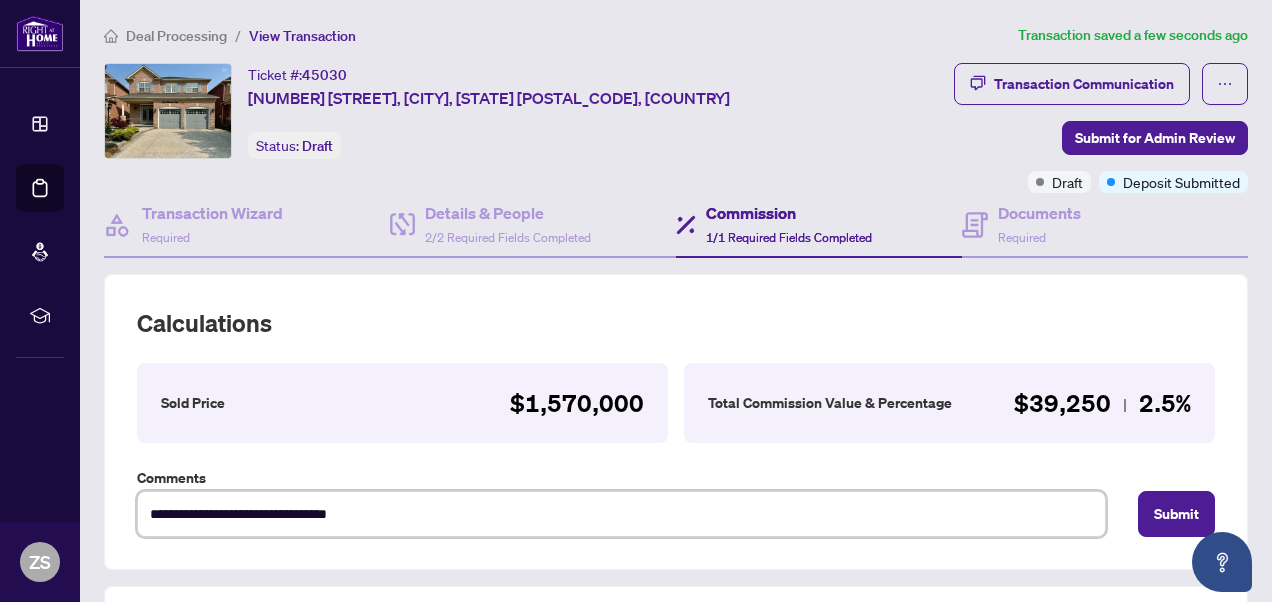 type on "**********" 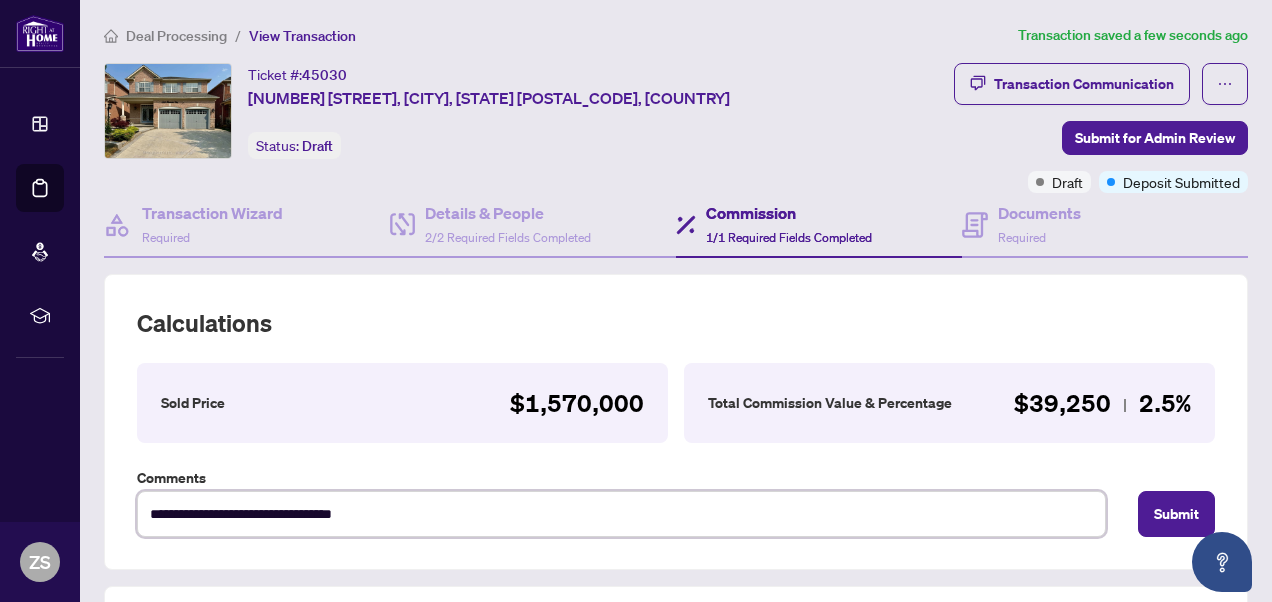 type on "**********" 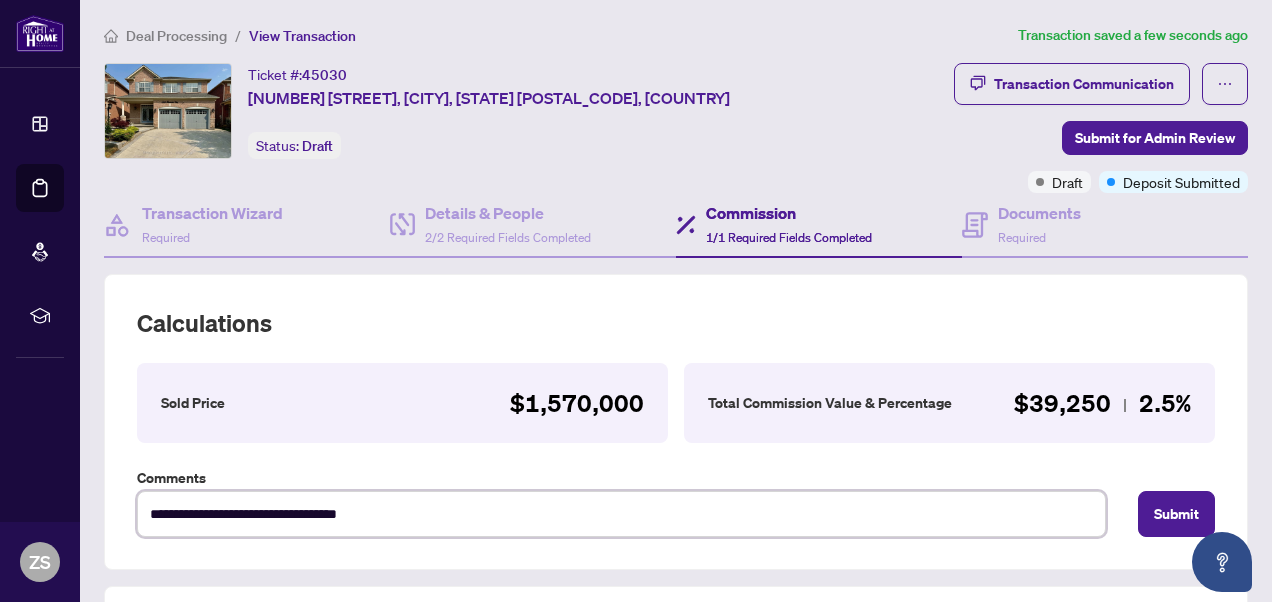 type on "**********" 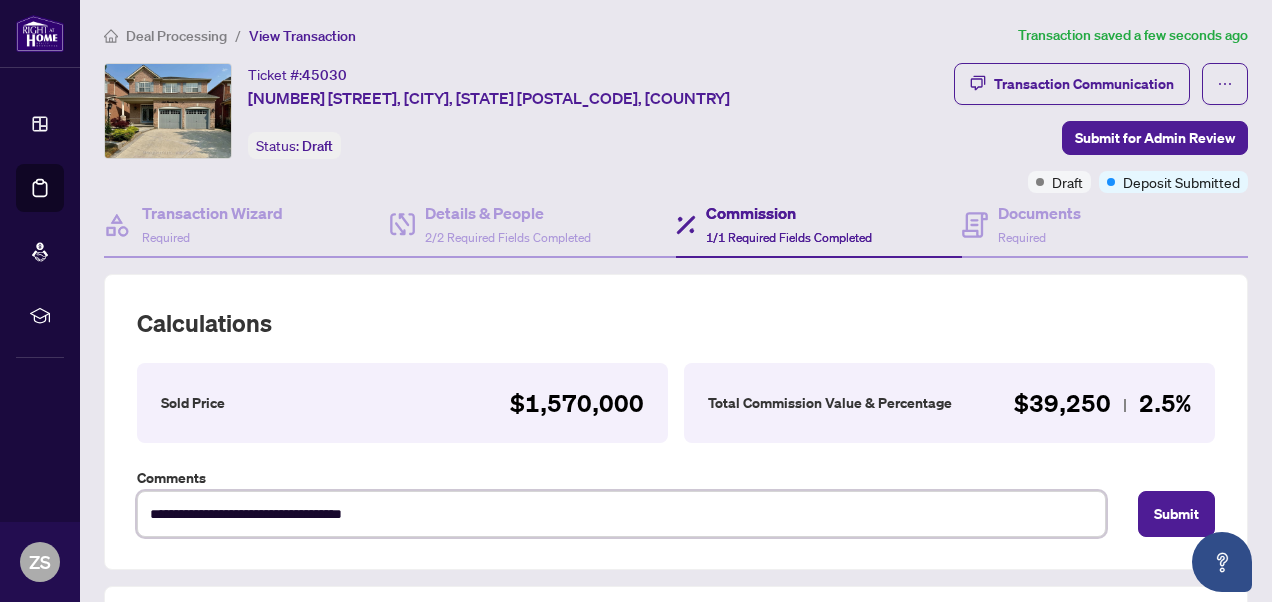type on "**********" 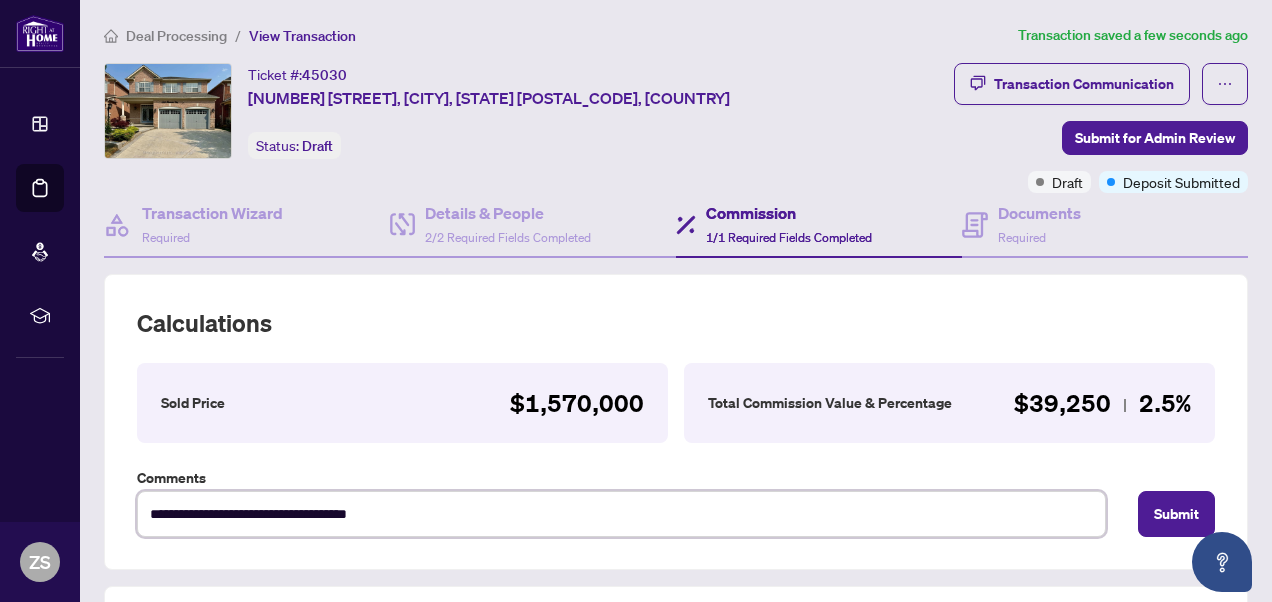 type on "**********" 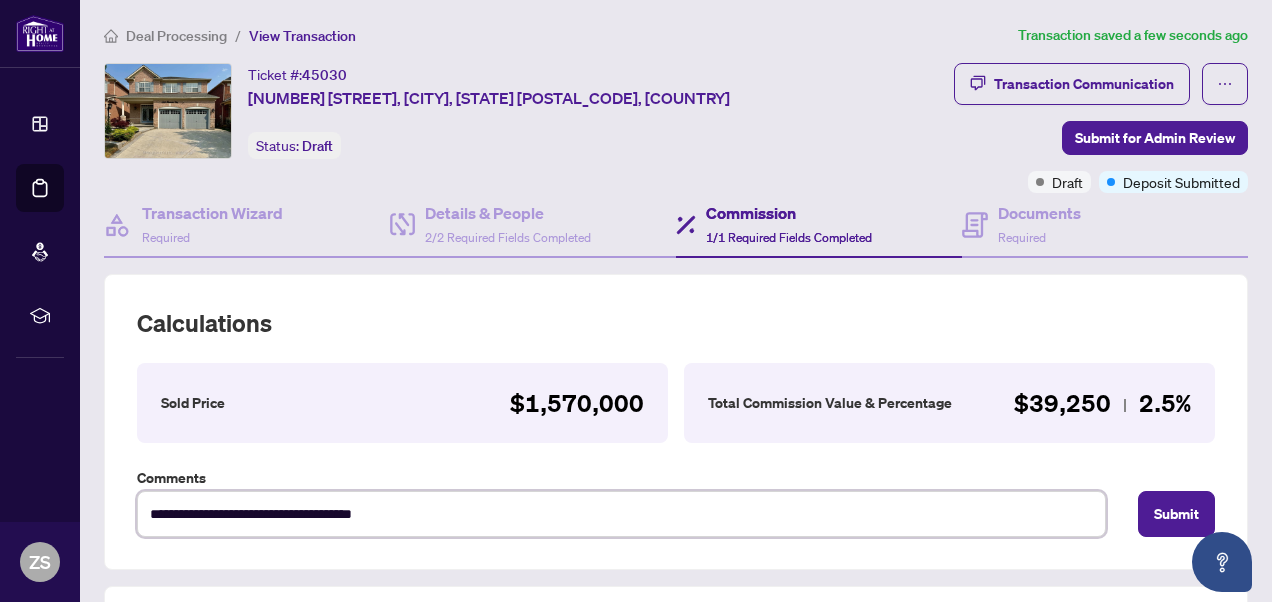type on "**********" 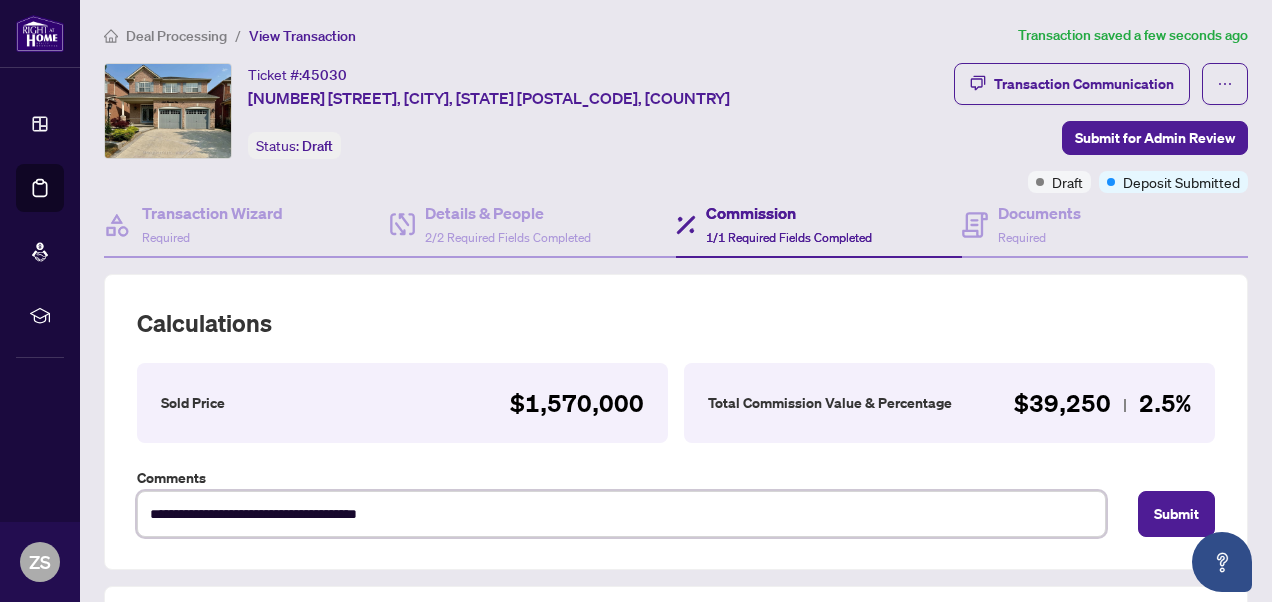 type 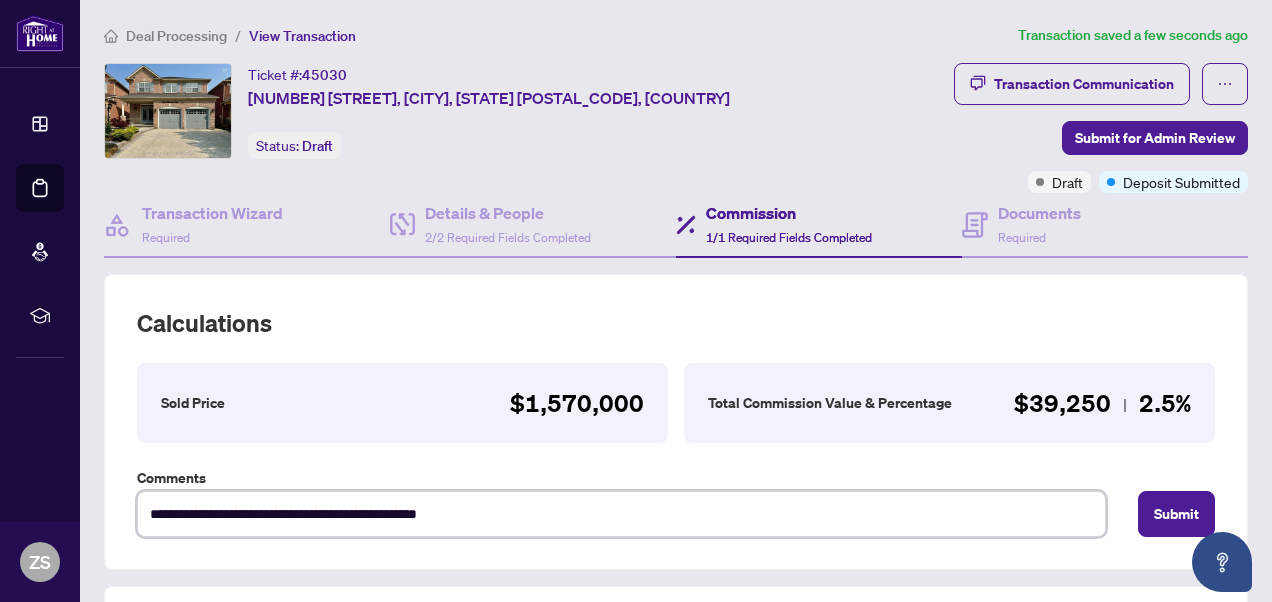 click on "**********" at bounding box center [621, 514] 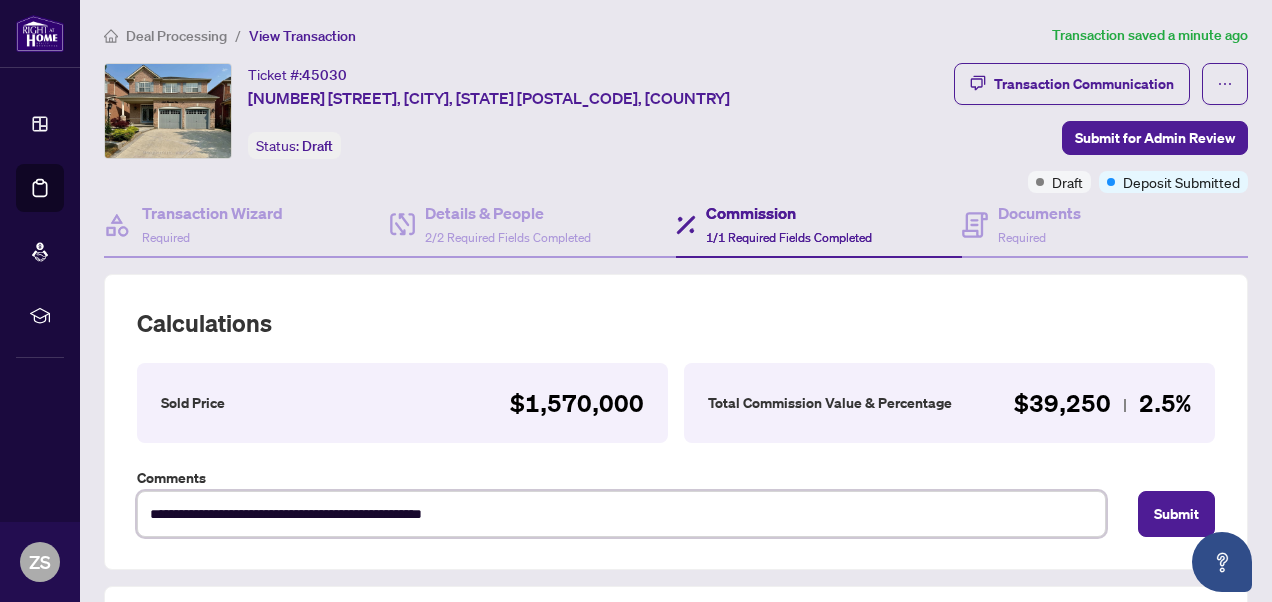 click on "**********" at bounding box center [621, 514] 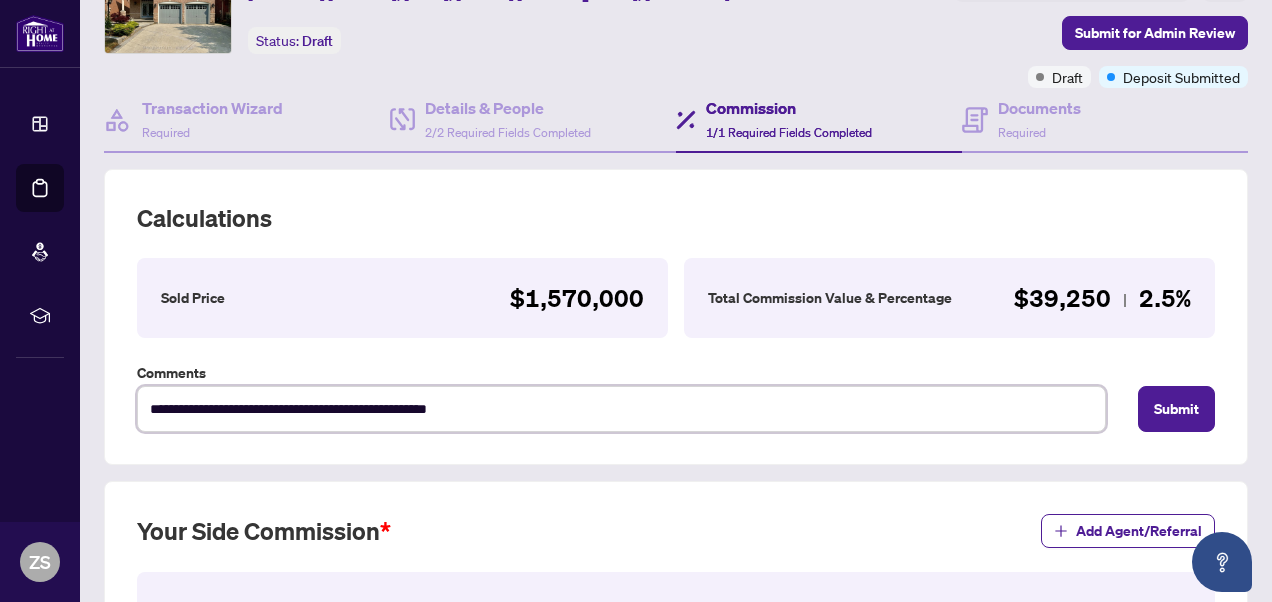 scroll, scrollTop: 108, scrollLeft: 0, axis: vertical 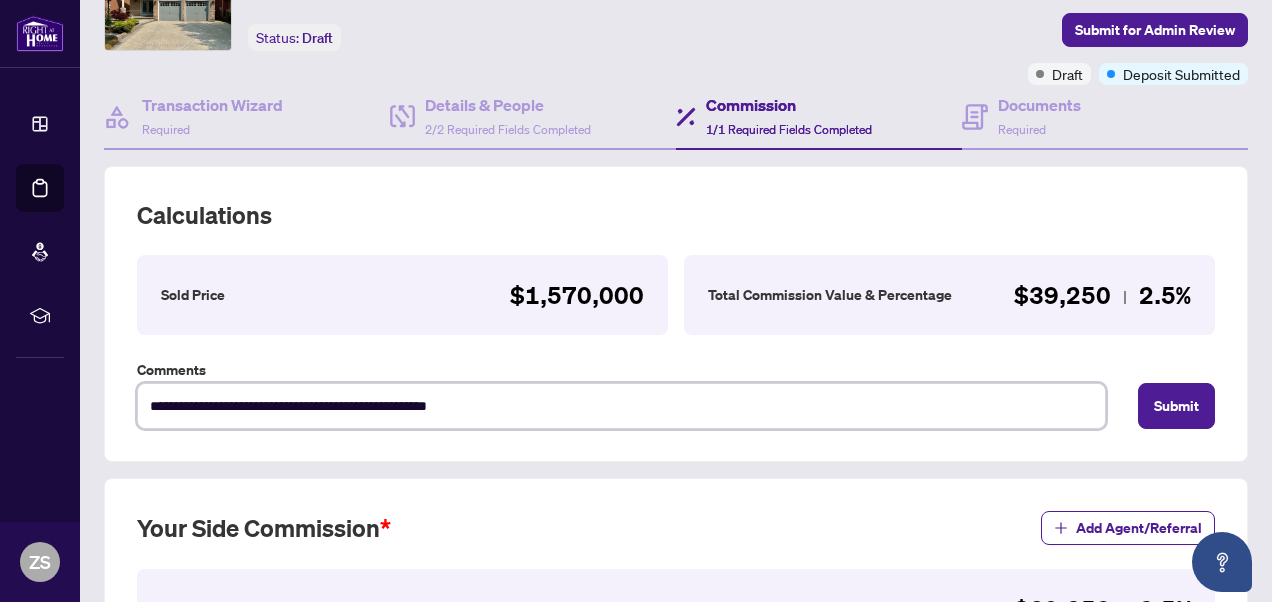 click on "**********" at bounding box center [621, 406] 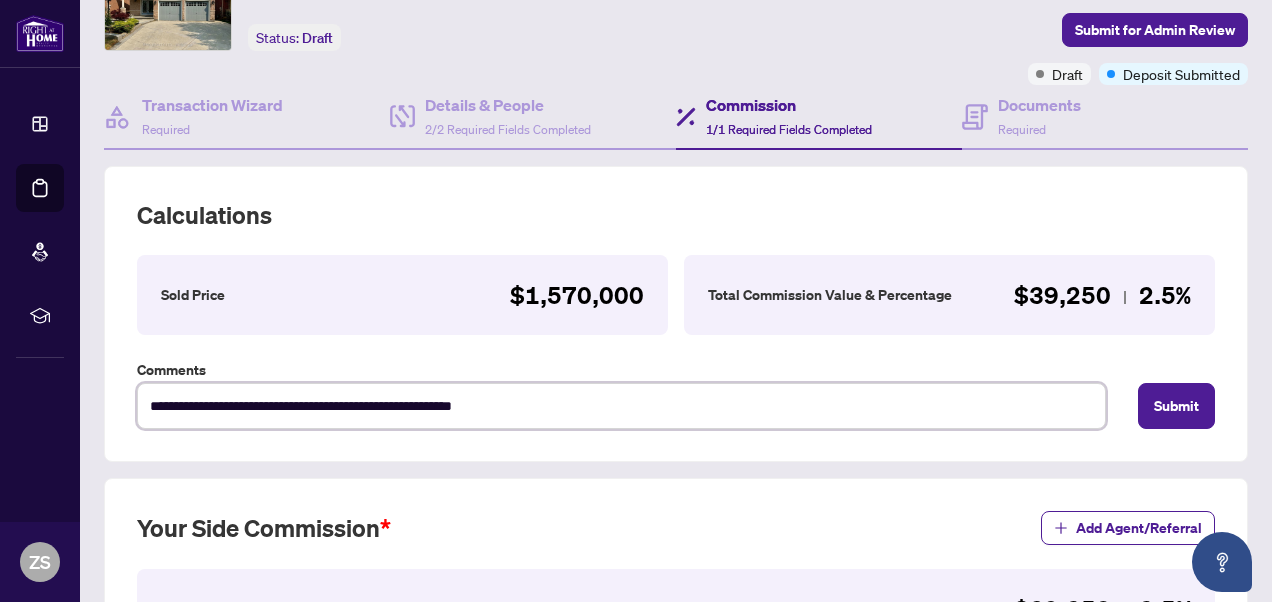 click on "**********" at bounding box center (621, 406) 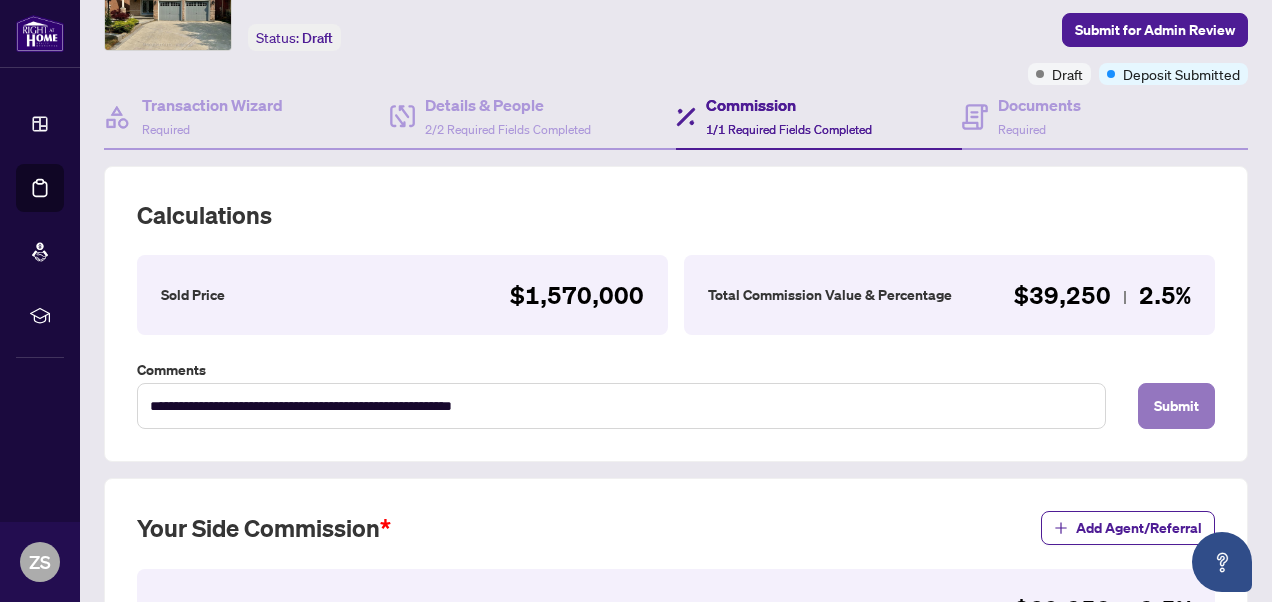 click on "Submit" at bounding box center [1176, 406] 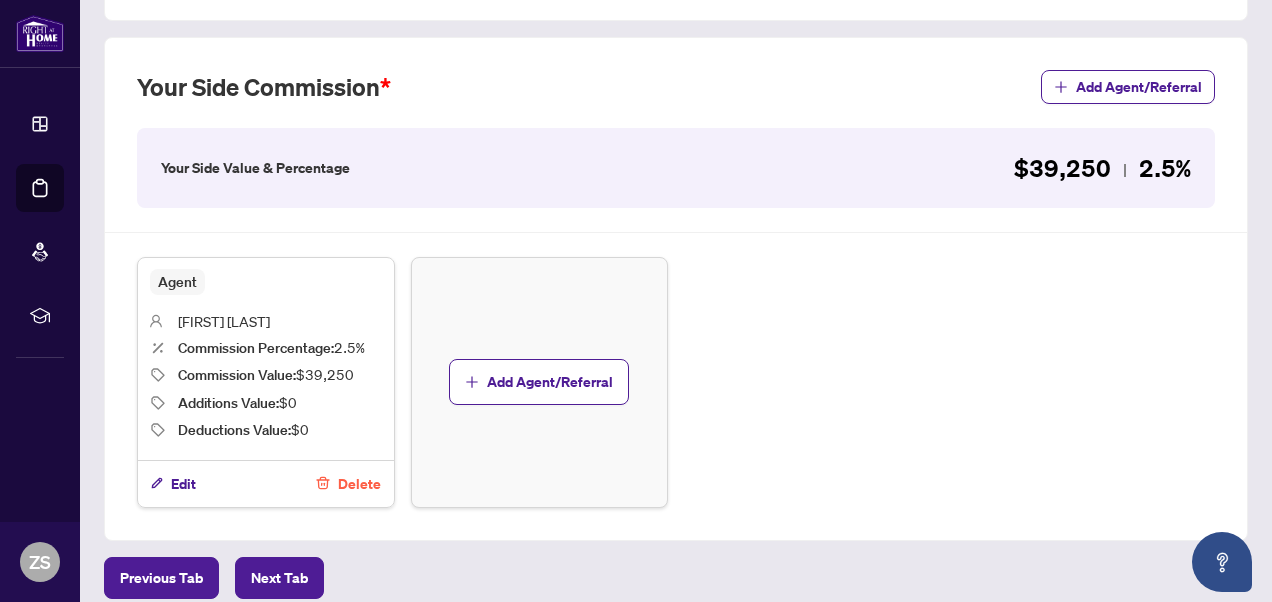 scroll, scrollTop: 632, scrollLeft: 0, axis: vertical 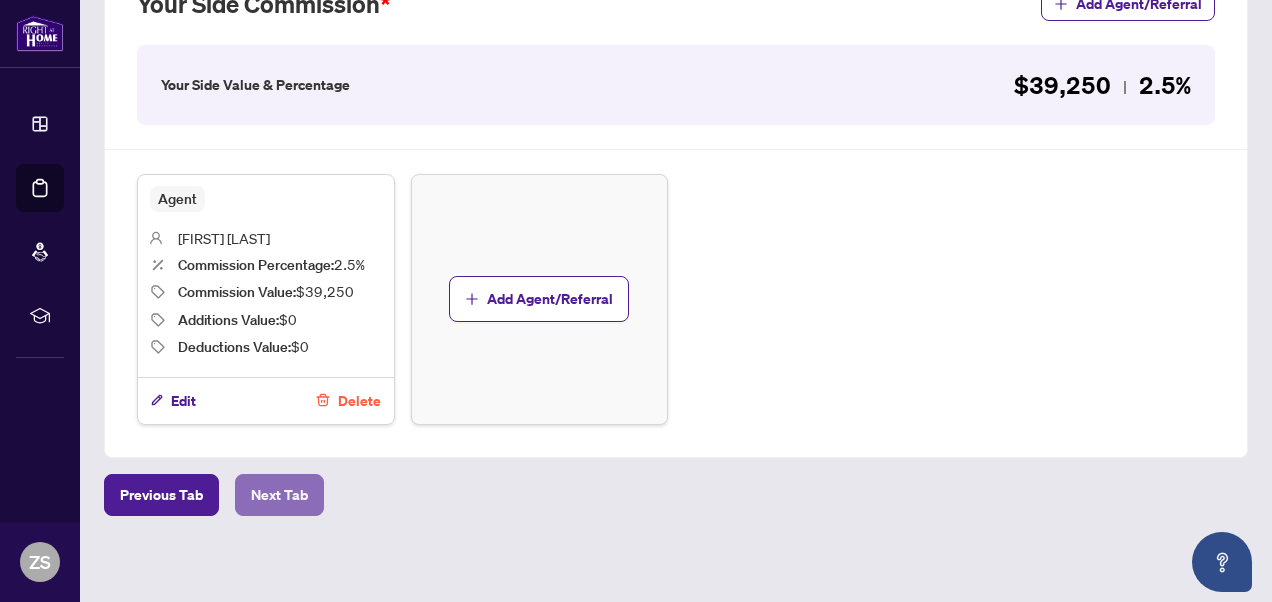click on "Next Tab" at bounding box center (279, 495) 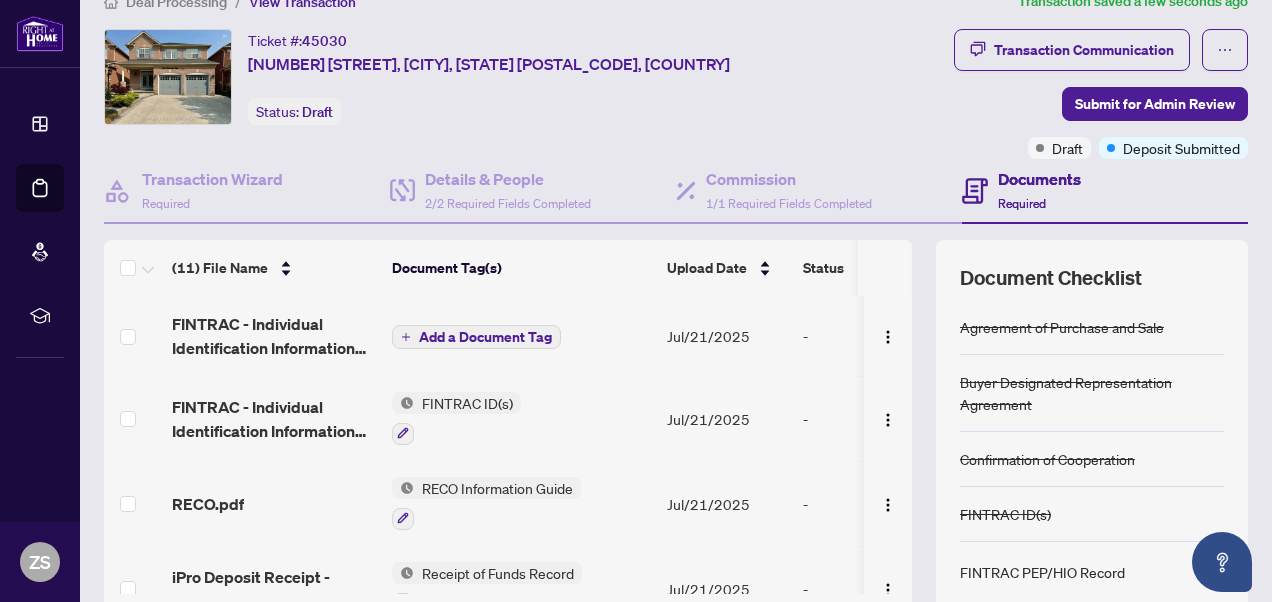 scroll, scrollTop: 0, scrollLeft: 0, axis: both 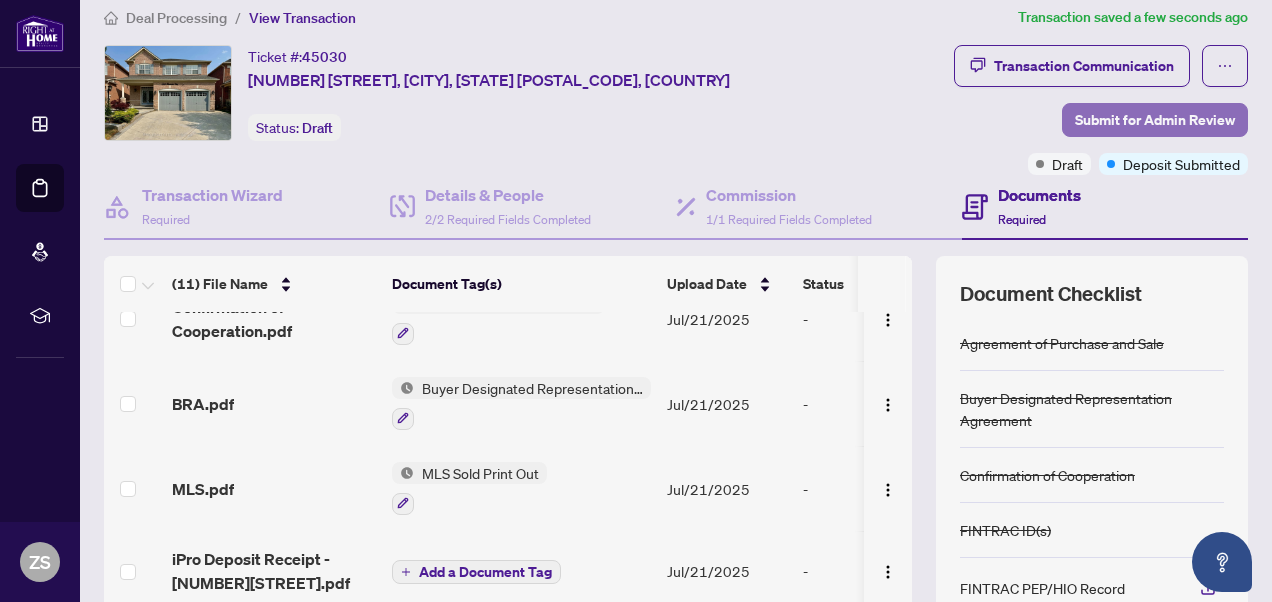 click on "Submit for Admin Review" at bounding box center [1155, 120] 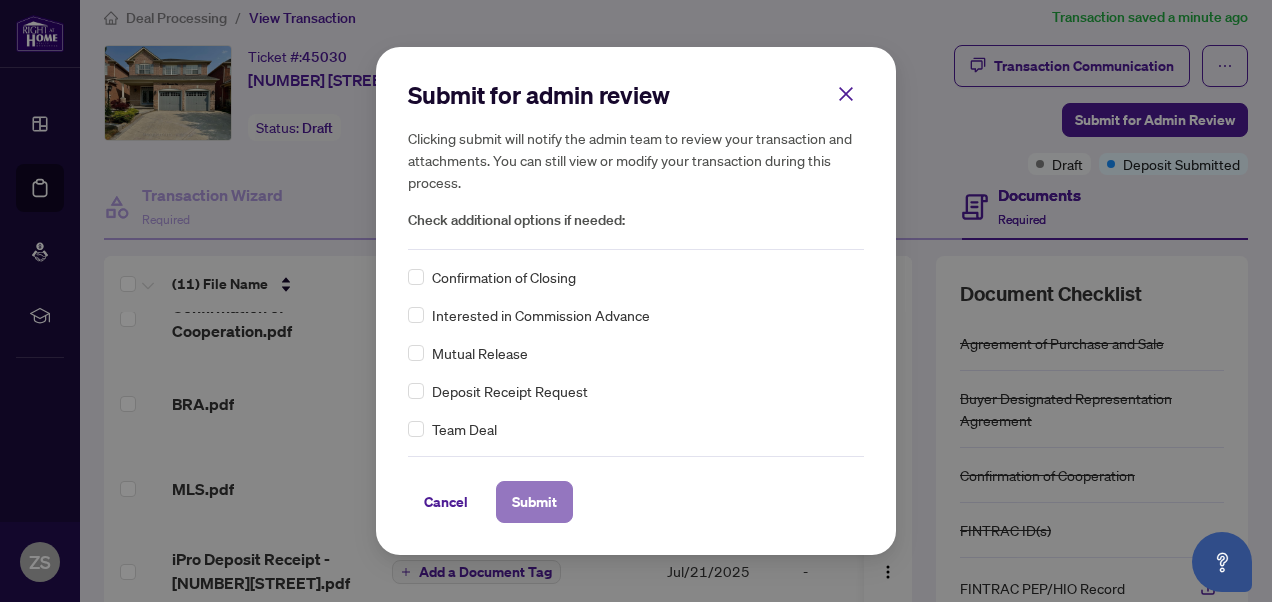 click on "Submit" at bounding box center [534, 502] 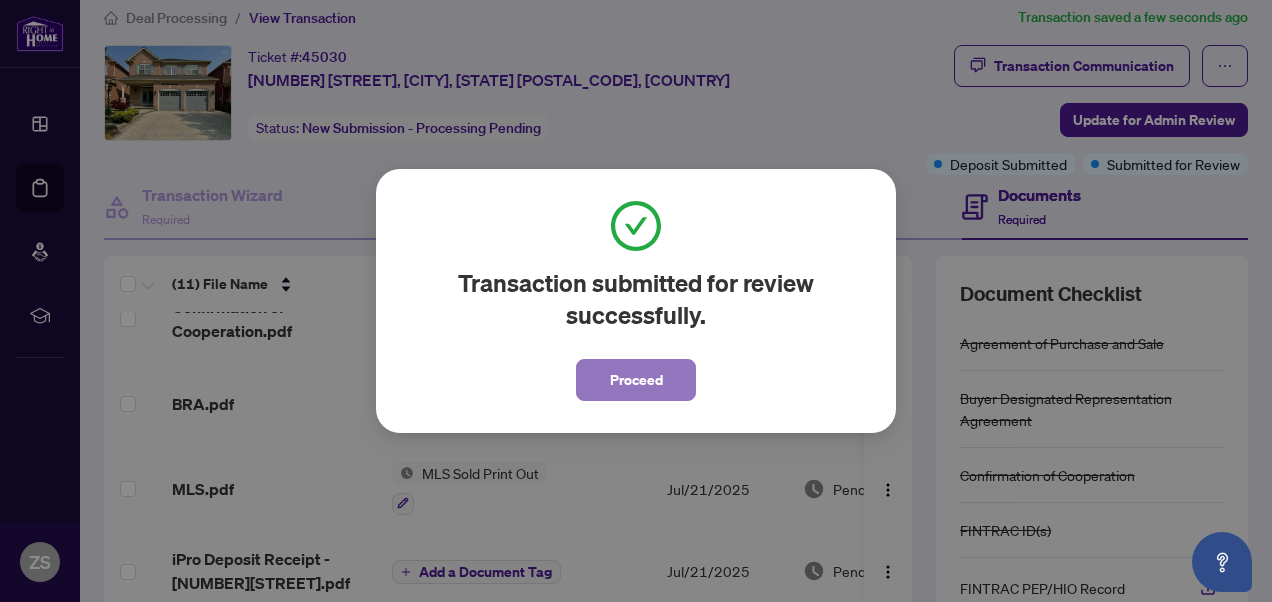 click on "Proceed" at bounding box center (636, 380) 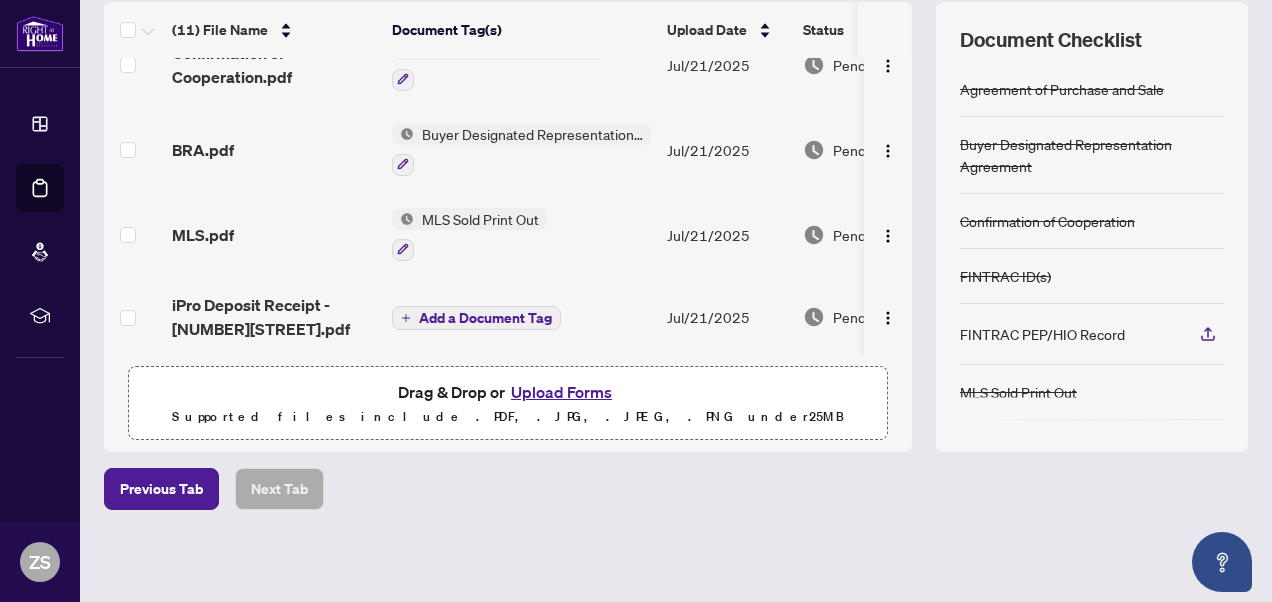 scroll, scrollTop: 0, scrollLeft: 0, axis: both 